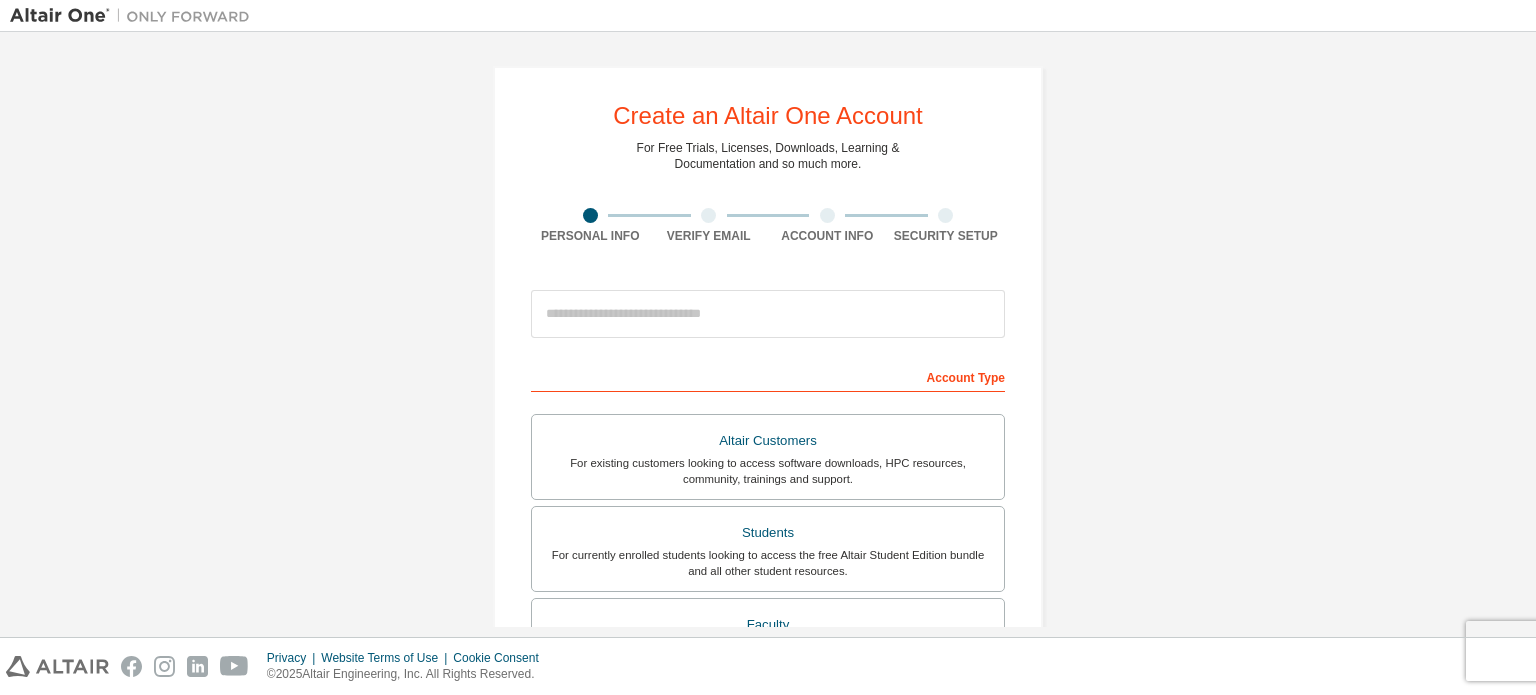 scroll, scrollTop: 0, scrollLeft: 0, axis: both 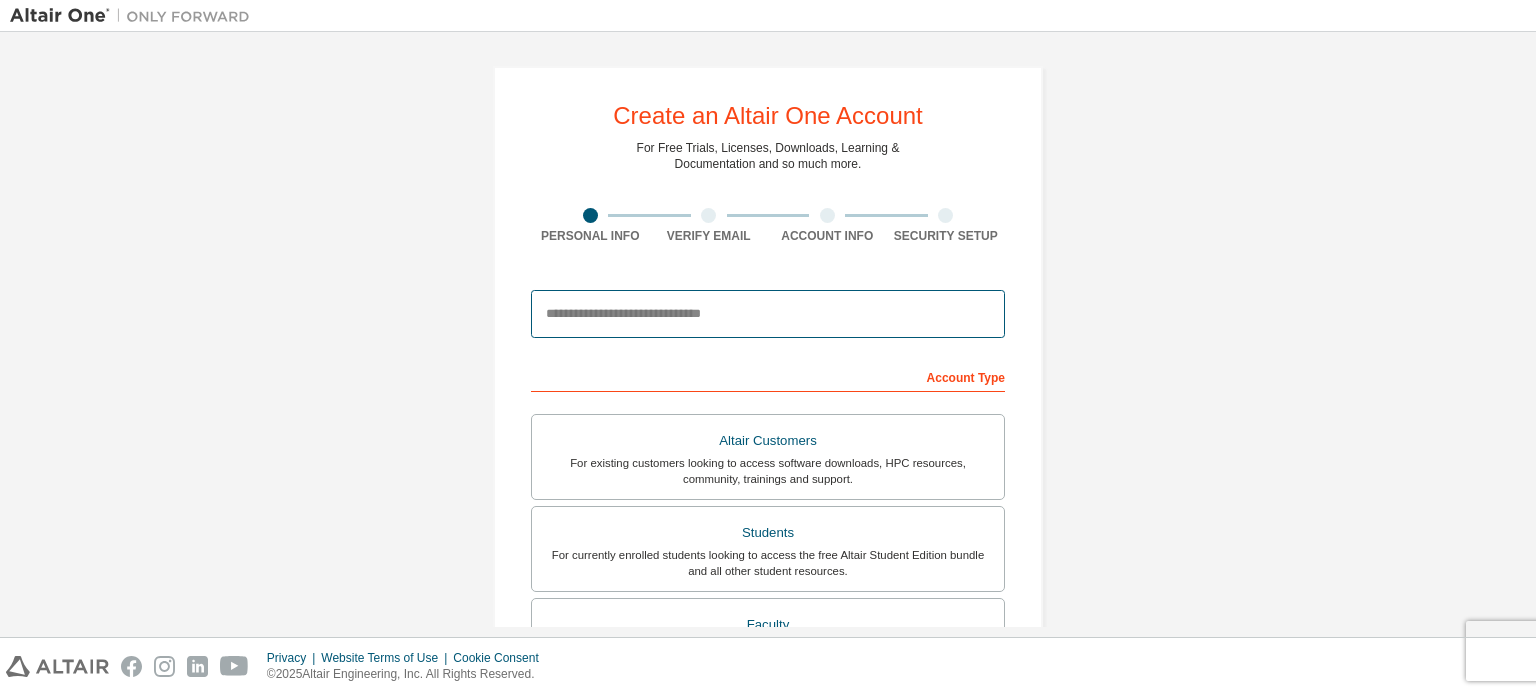 click at bounding box center (768, 314) 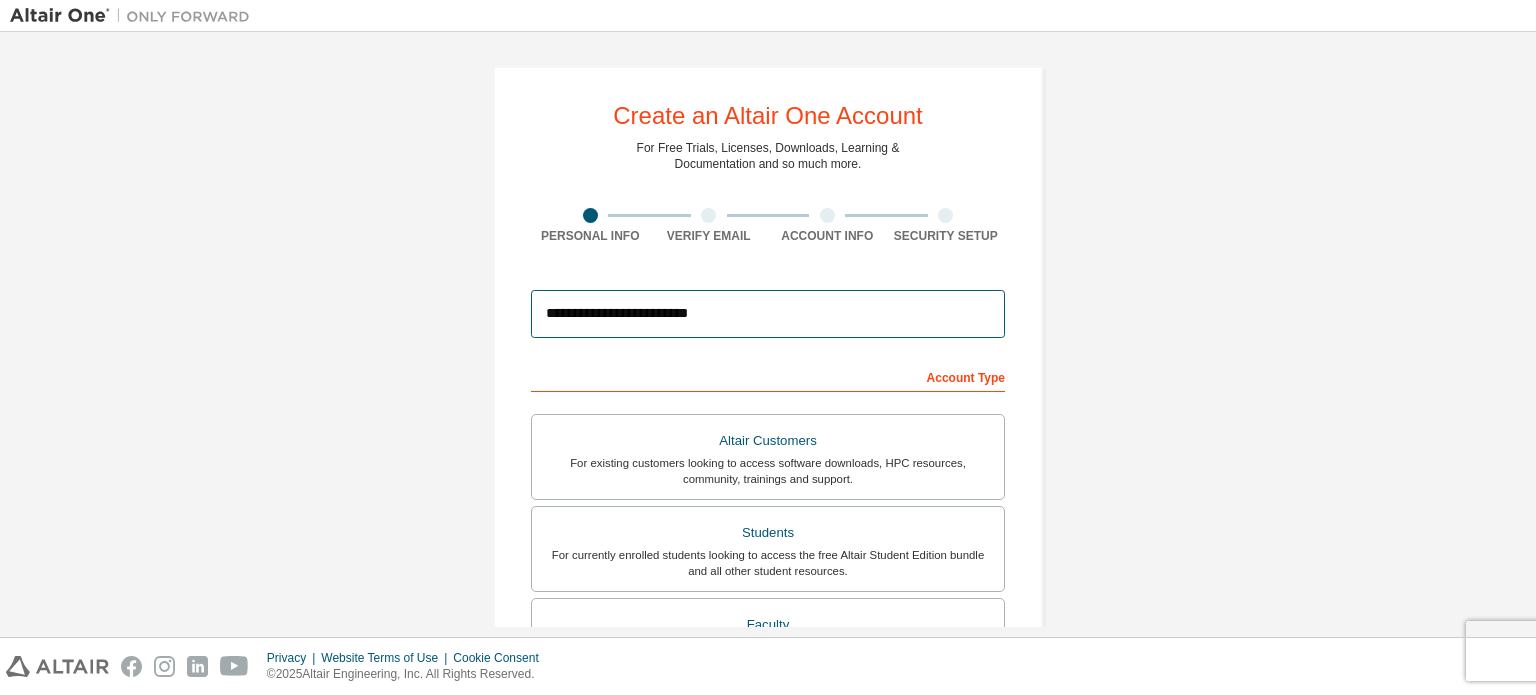 click on "**********" at bounding box center [768, 314] 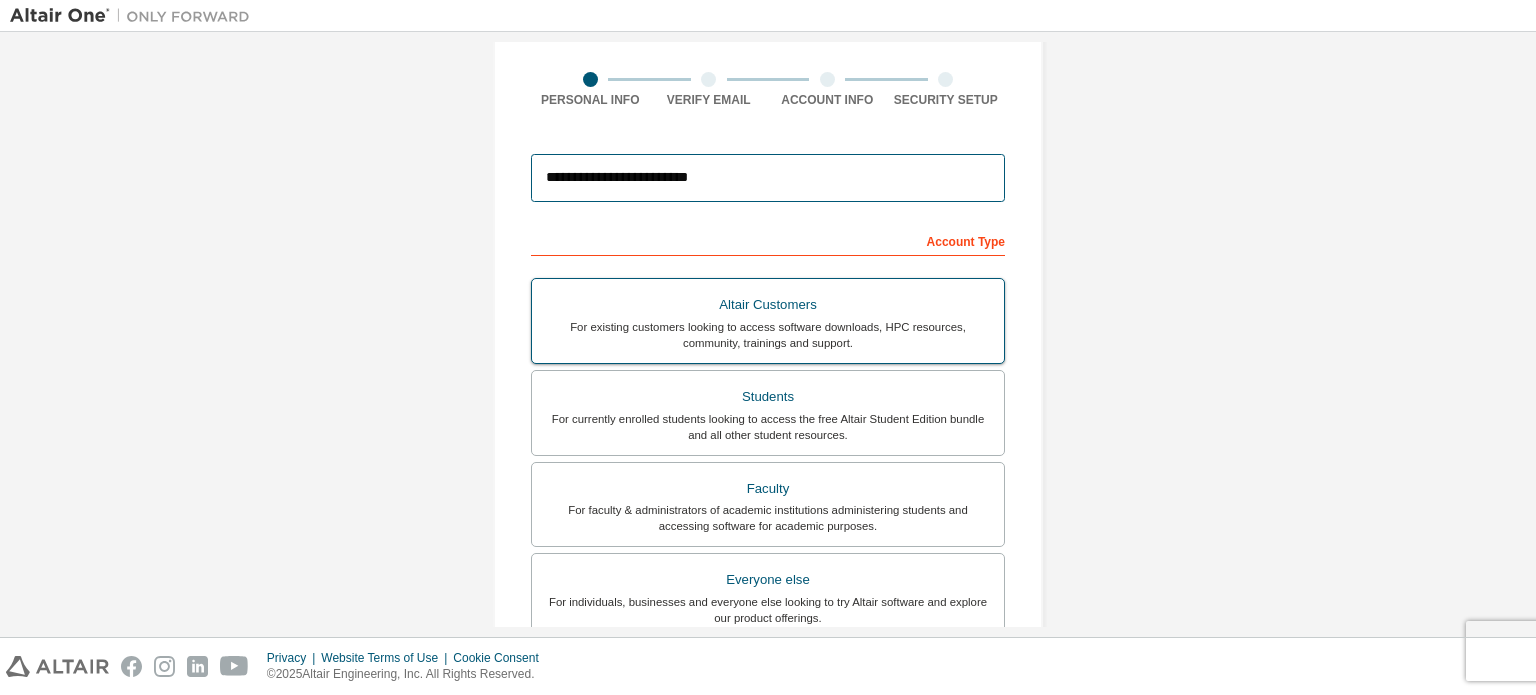 scroll, scrollTop: 136, scrollLeft: 0, axis: vertical 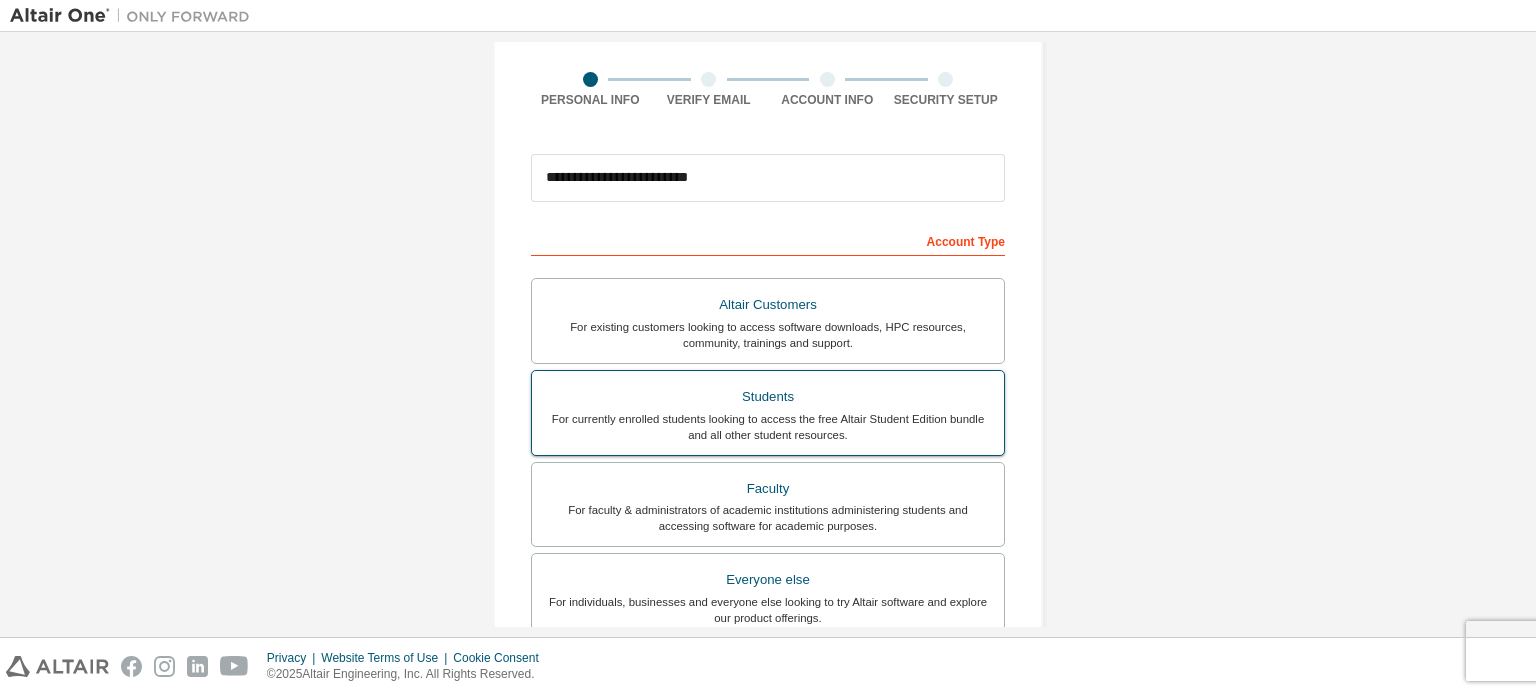click on "For currently enrolled students looking to access the free Altair Student Edition bundle and all other student resources." at bounding box center [768, 427] 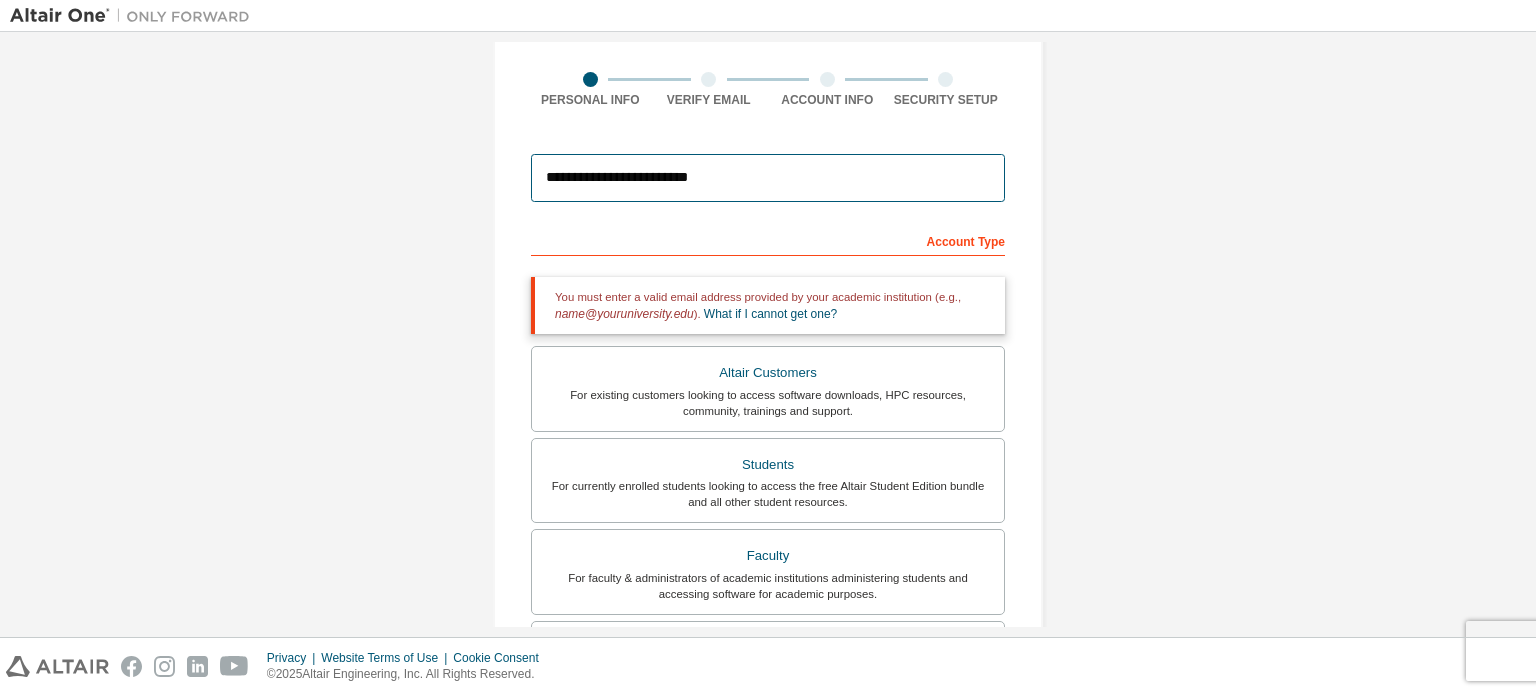 click on "**********" at bounding box center (768, 178) 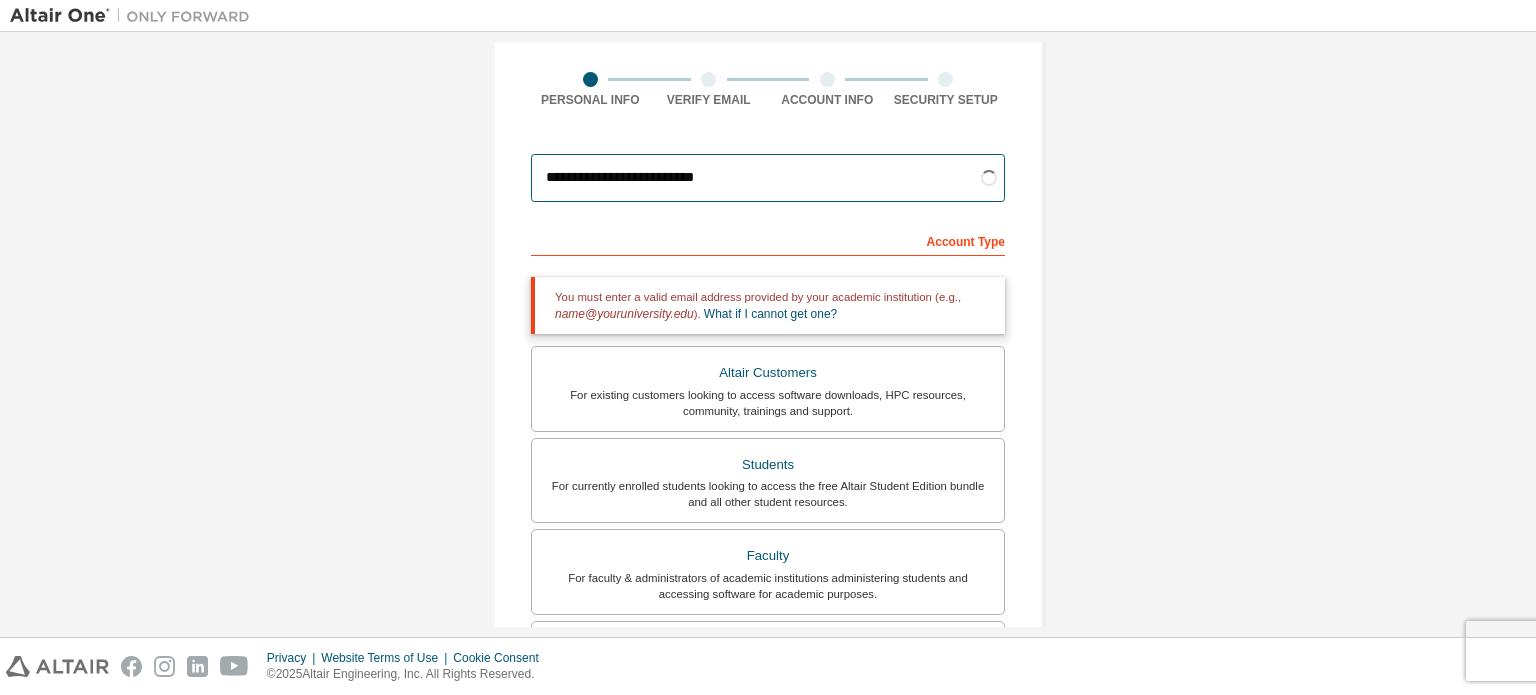 type on "**********" 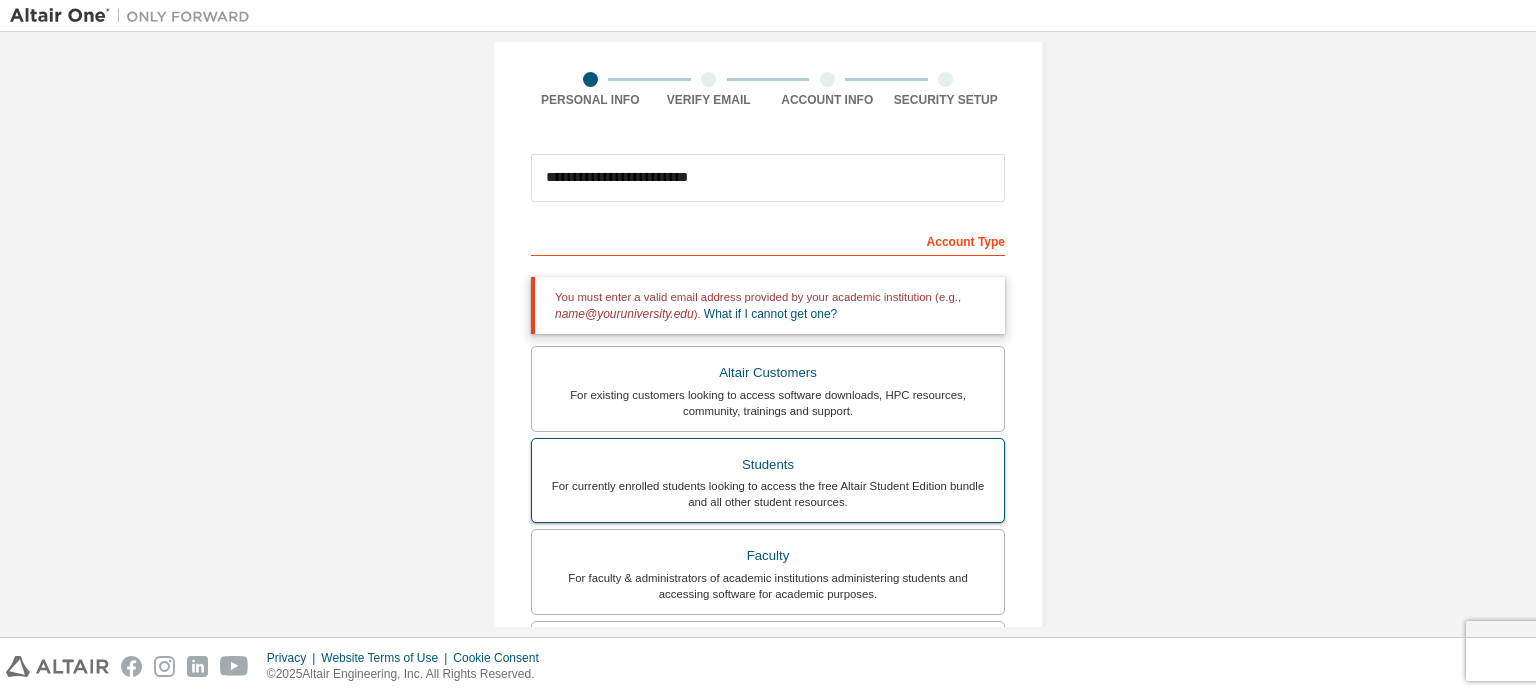 click on "Students For currently enrolled students looking to access the free Altair Student Edition bundle and all other student resources." at bounding box center [768, 481] 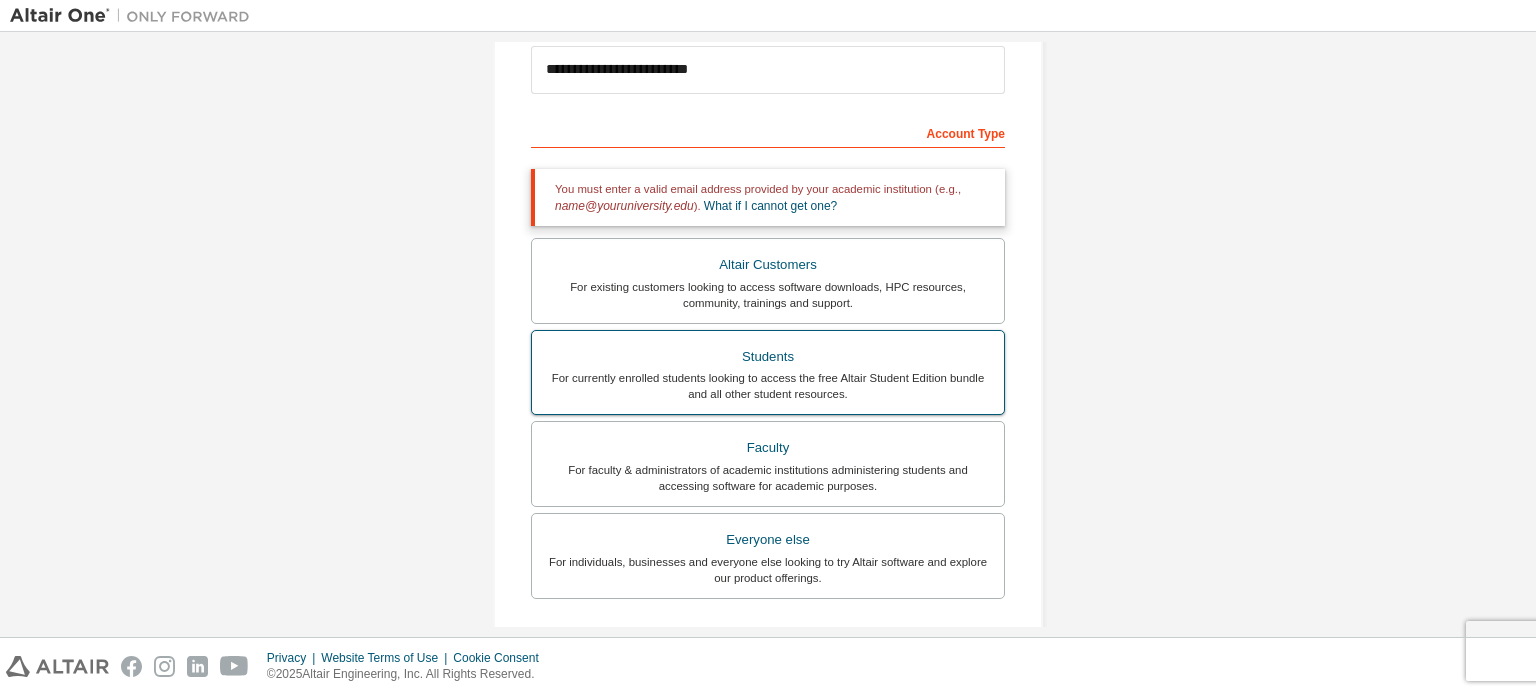 scroll, scrollTop: 538, scrollLeft: 0, axis: vertical 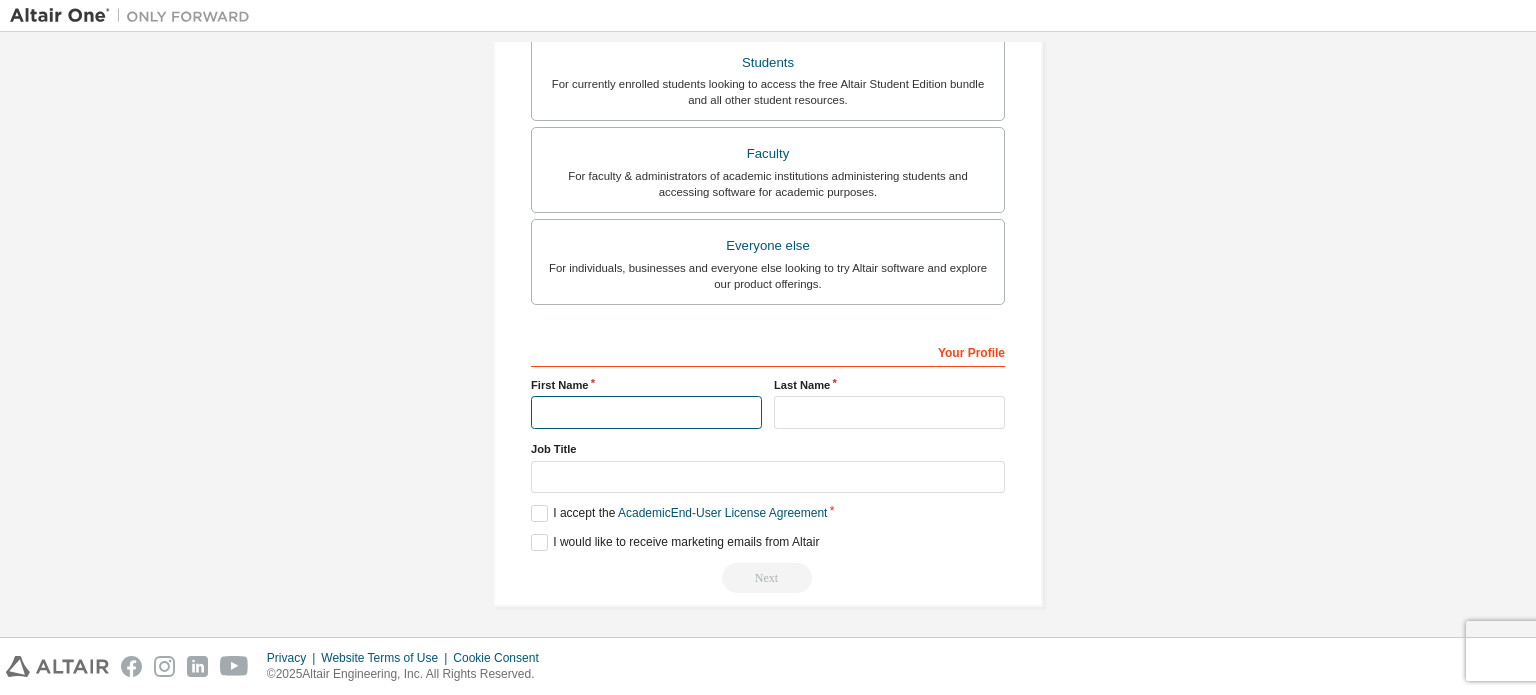 click at bounding box center (646, 412) 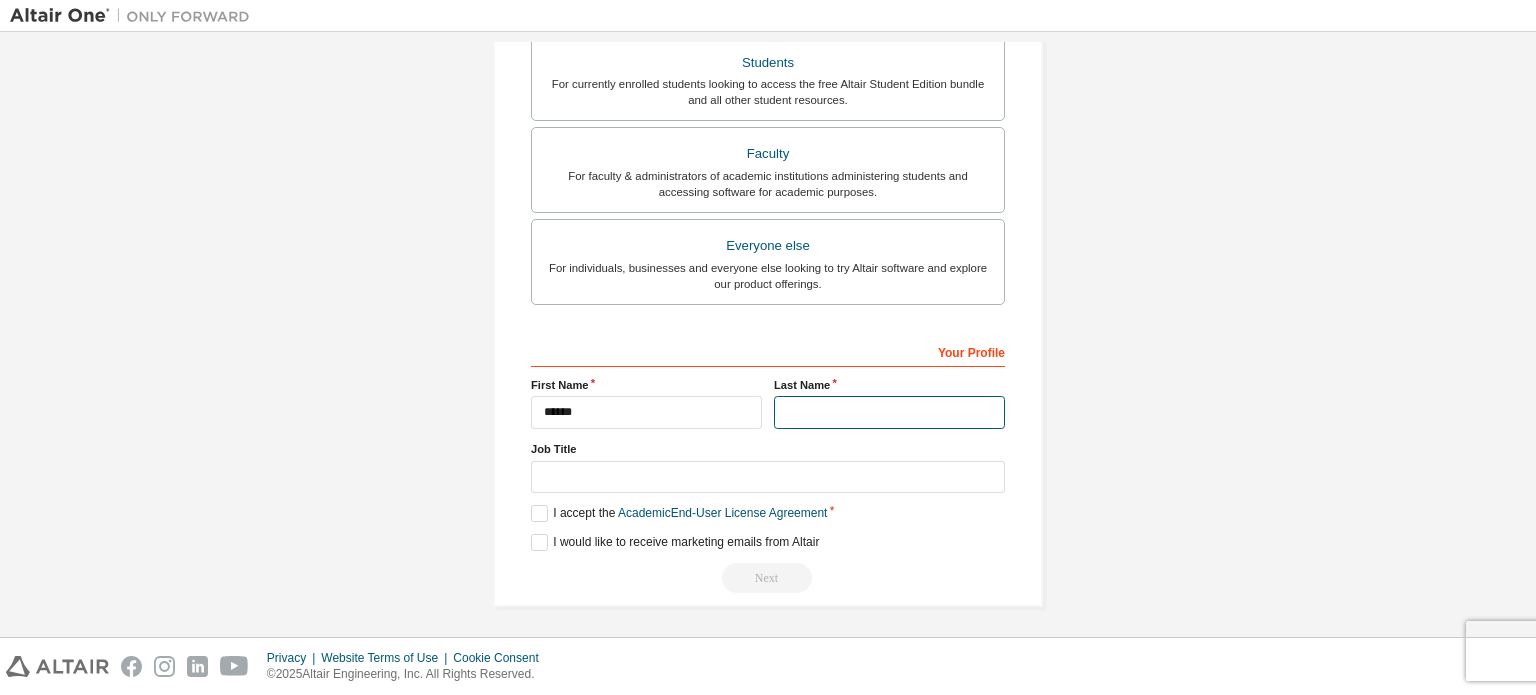 click at bounding box center (889, 412) 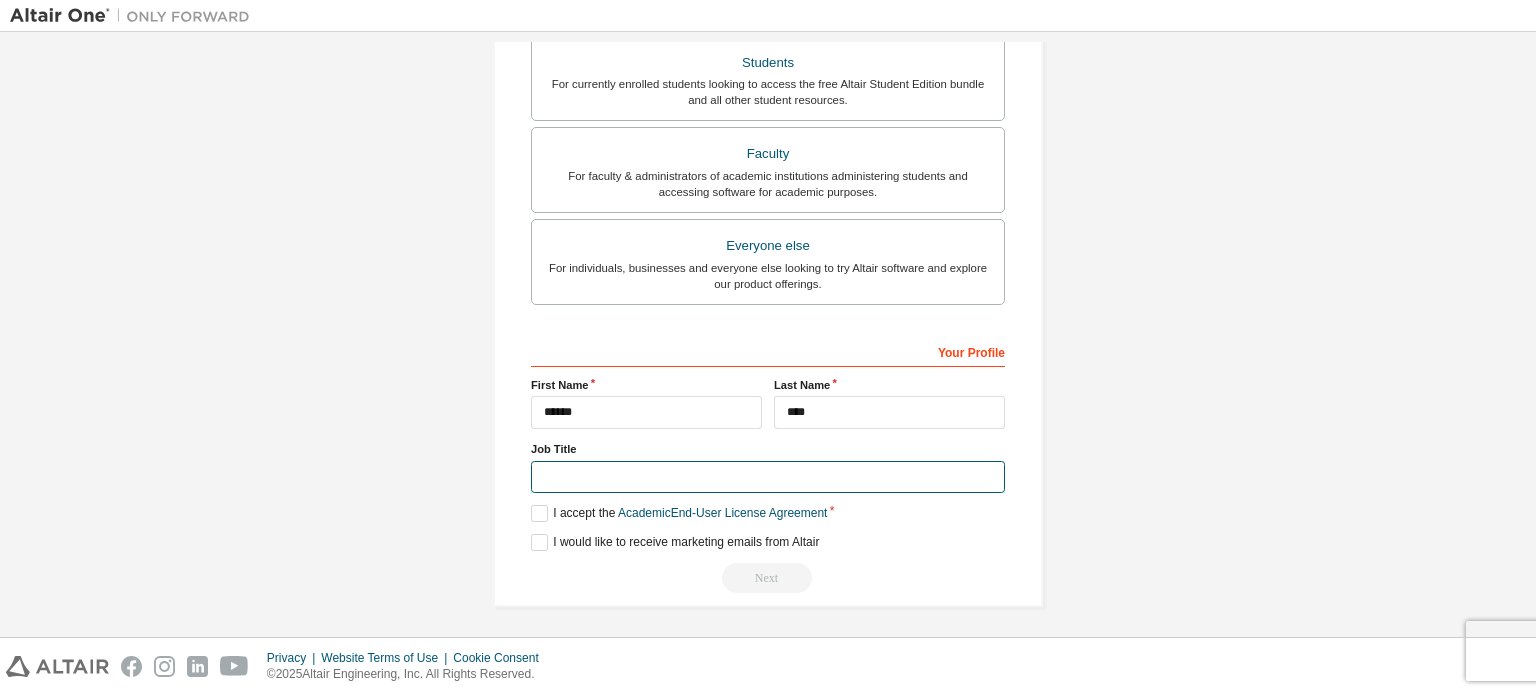 click at bounding box center (768, 477) 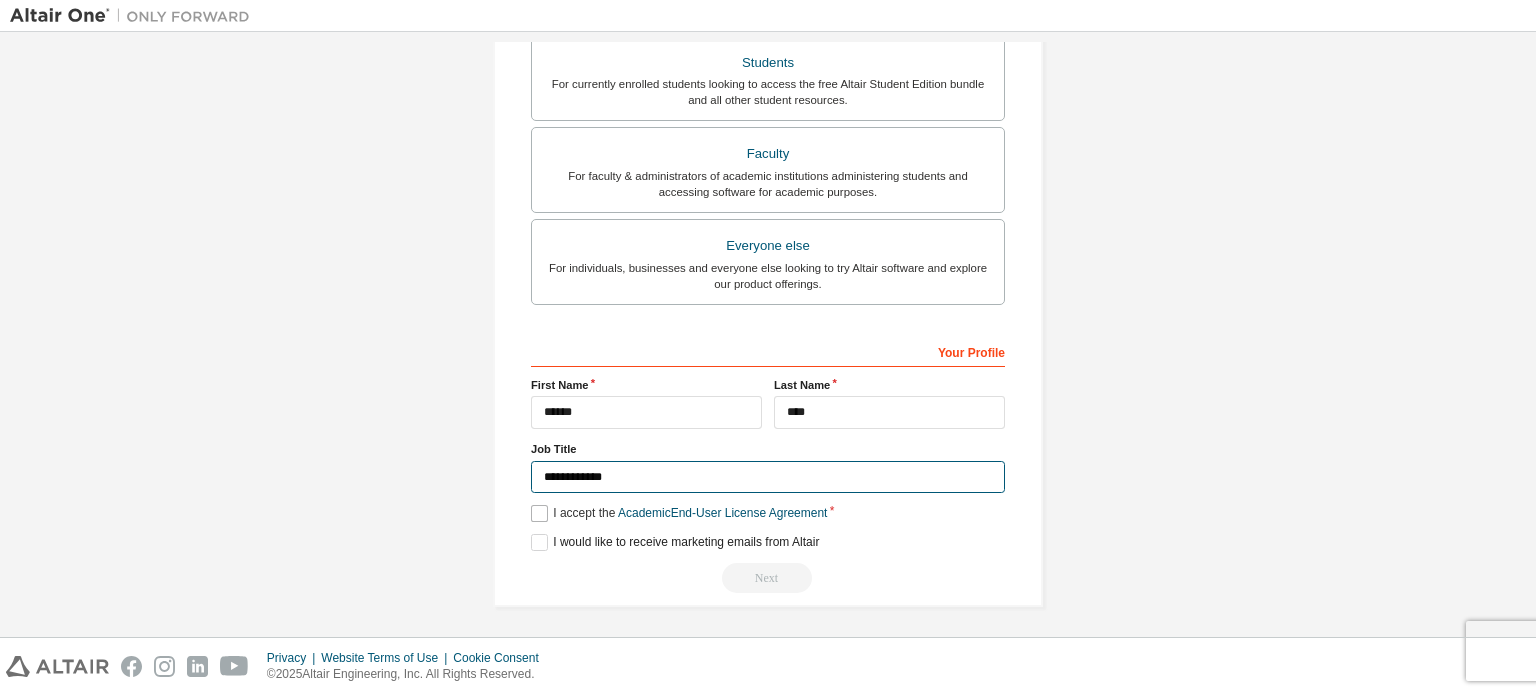 type on "**********" 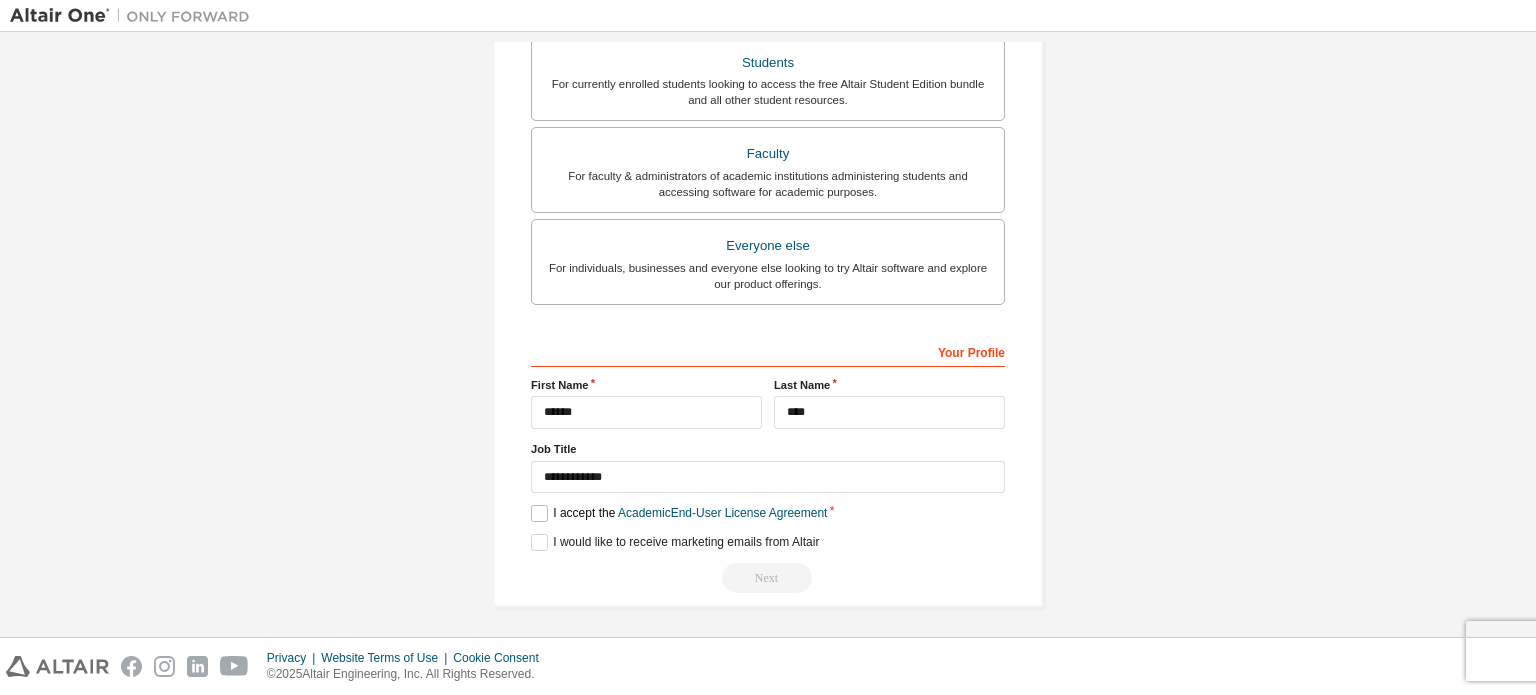 click on "I accept the   Academic   End-User License Agreement" at bounding box center [679, 513] 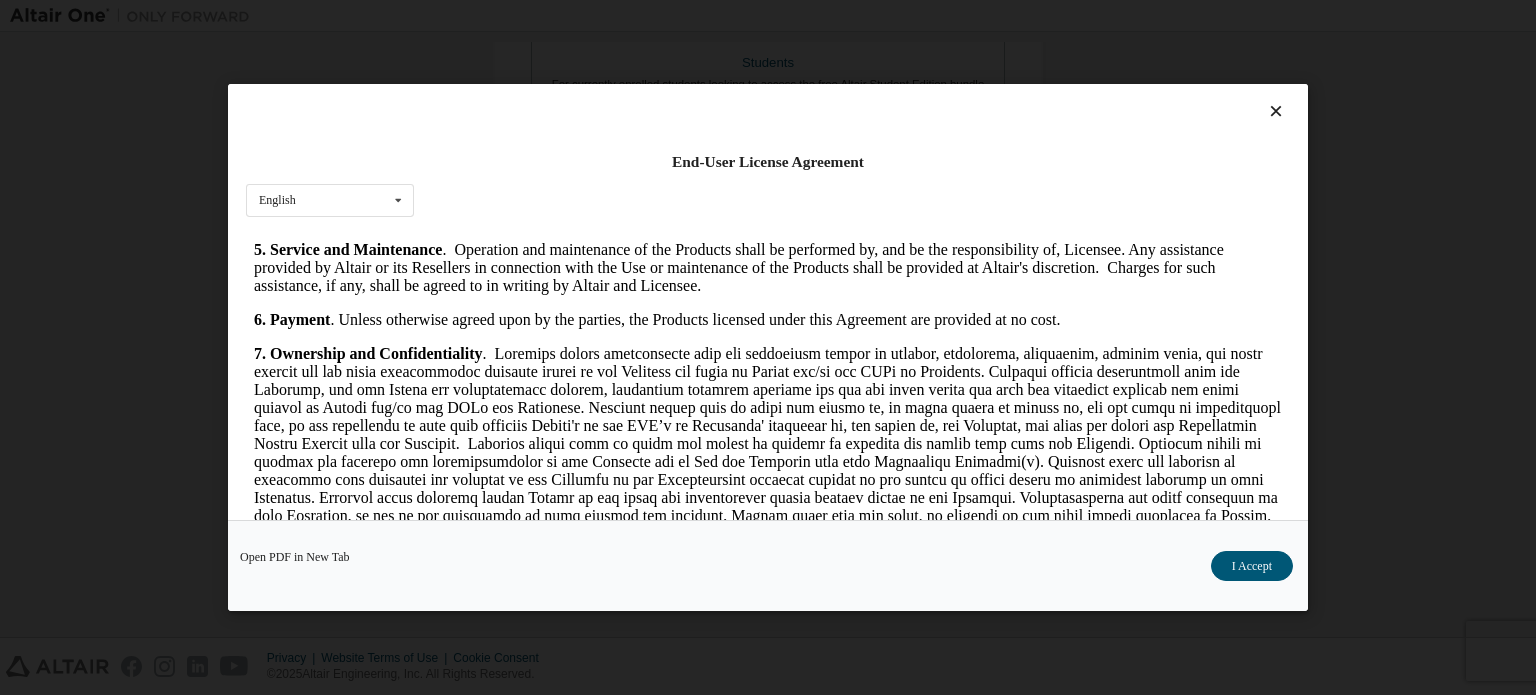 scroll, scrollTop: 1798, scrollLeft: 0, axis: vertical 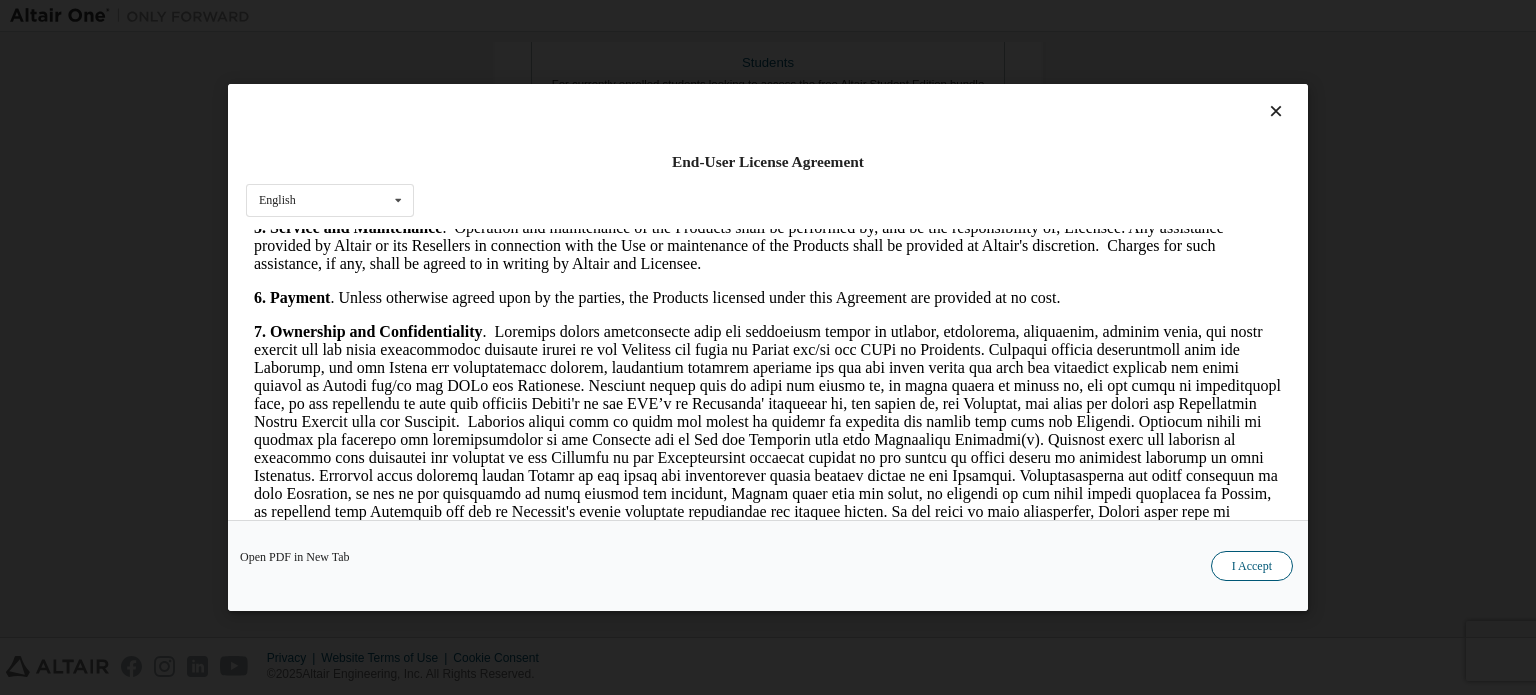 click on "I Accept" at bounding box center [1252, 566] 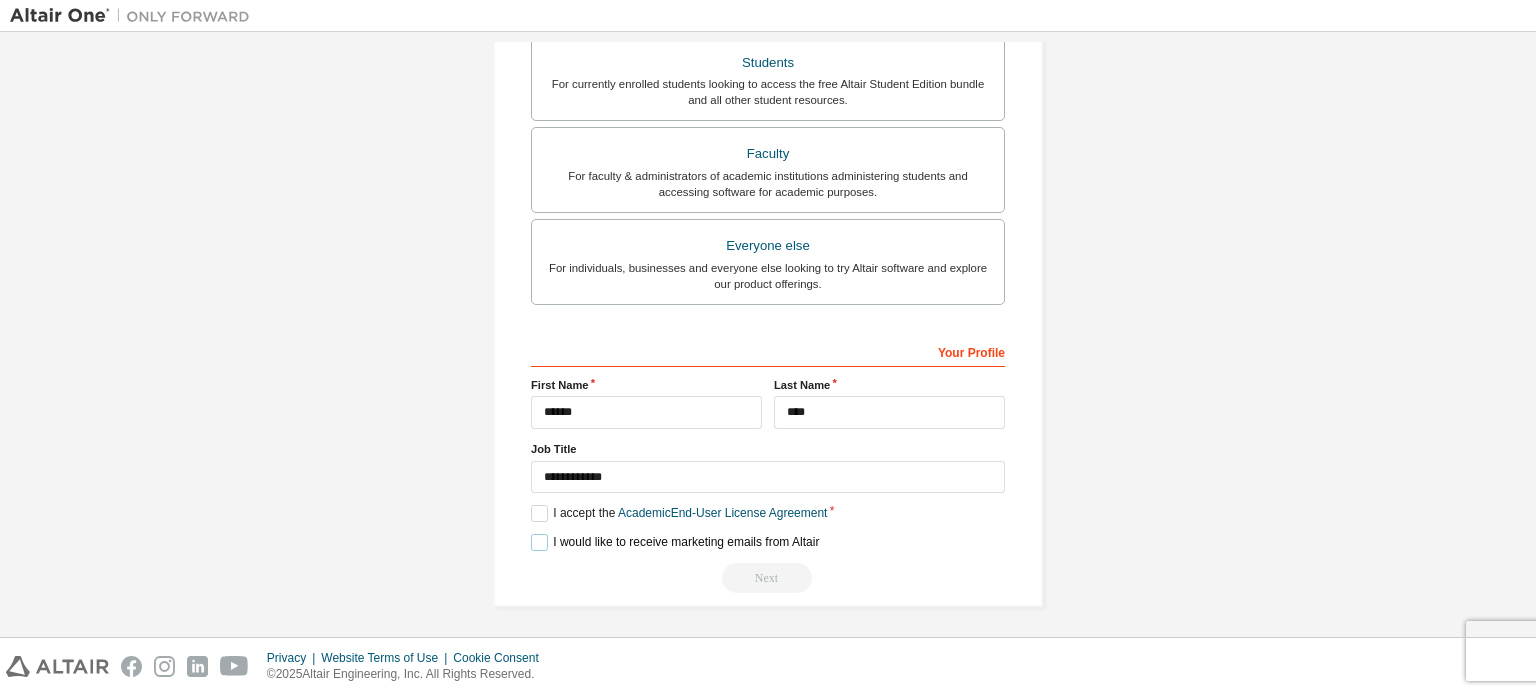click on "I would like to receive marketing emails from Altair" at bounding box center [675, 542] 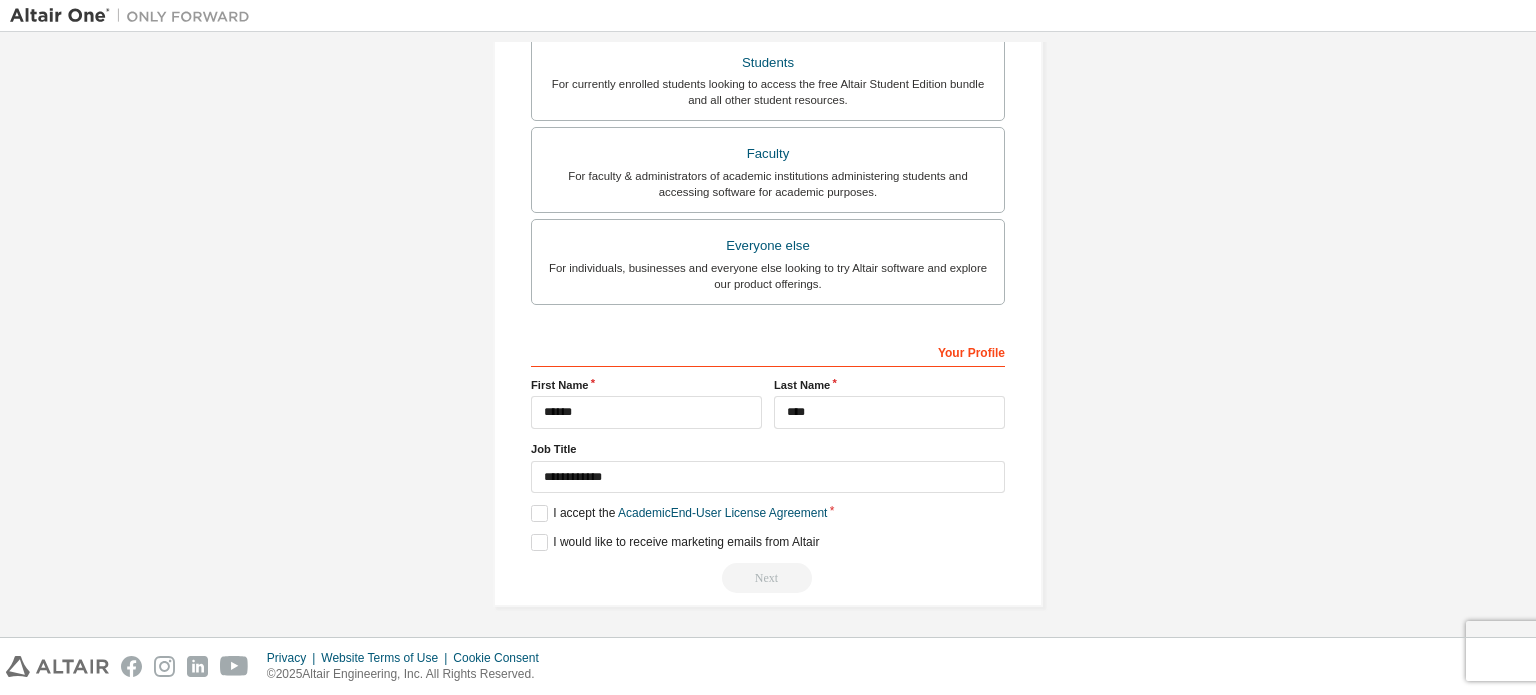click on "Next" at bounding box center [768, 578] 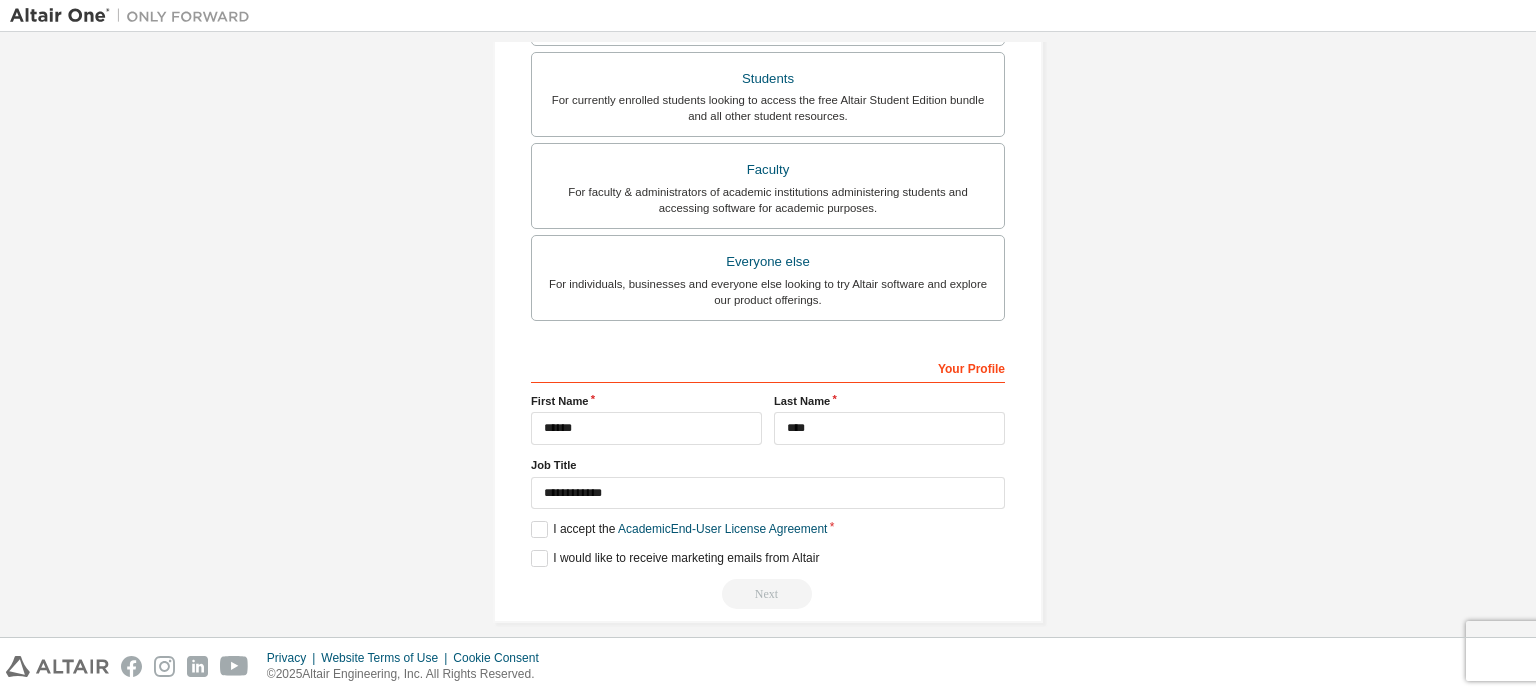 scroll, scrollTop: 521, scrollLeft: 0, axis: vertical 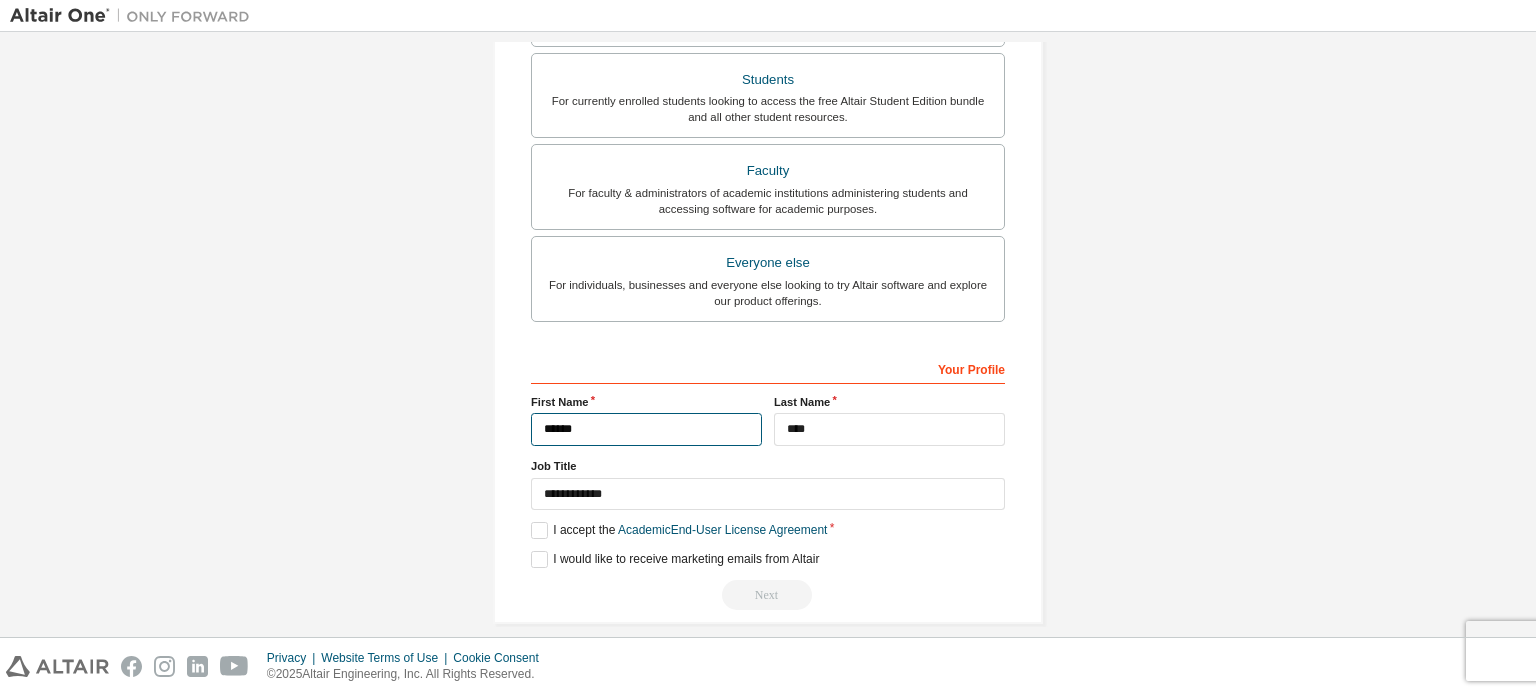 click on "******" at bounding box center [646, 429] 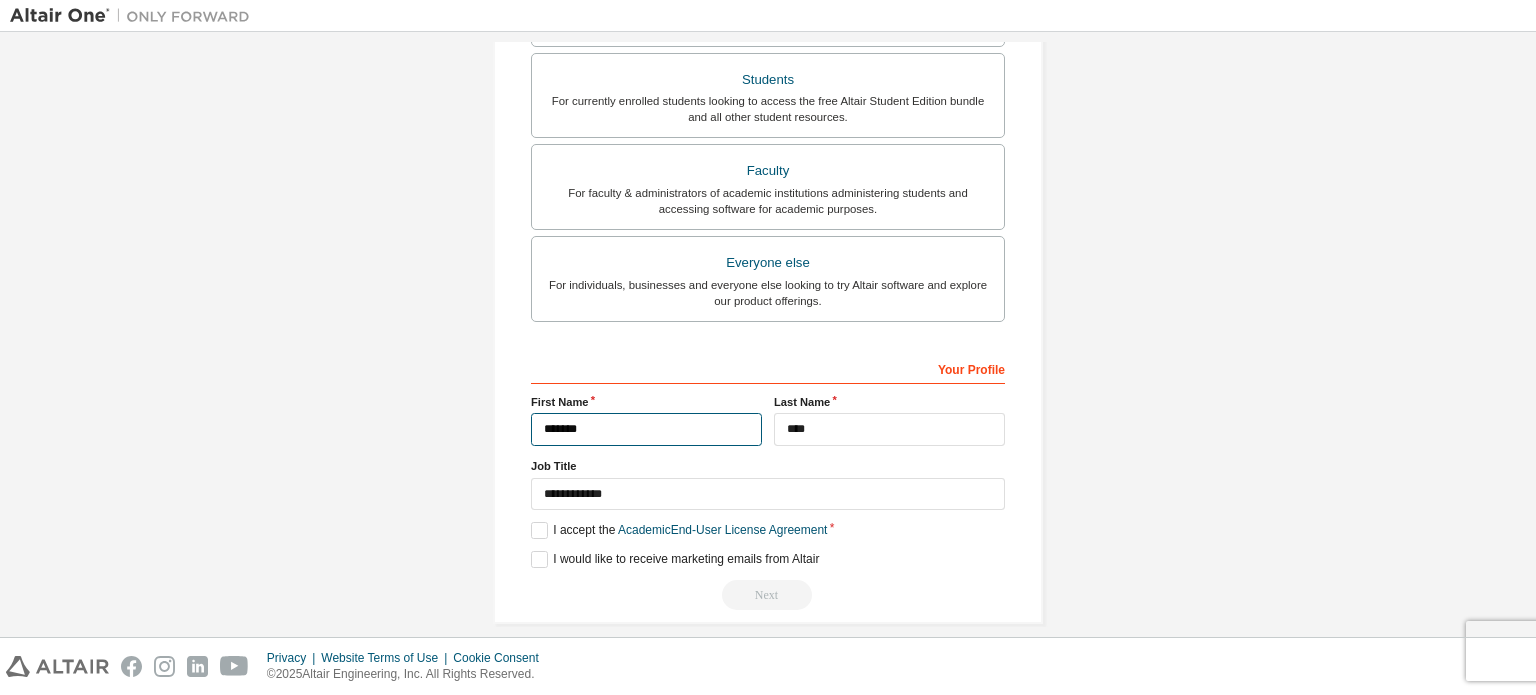 type on "******" 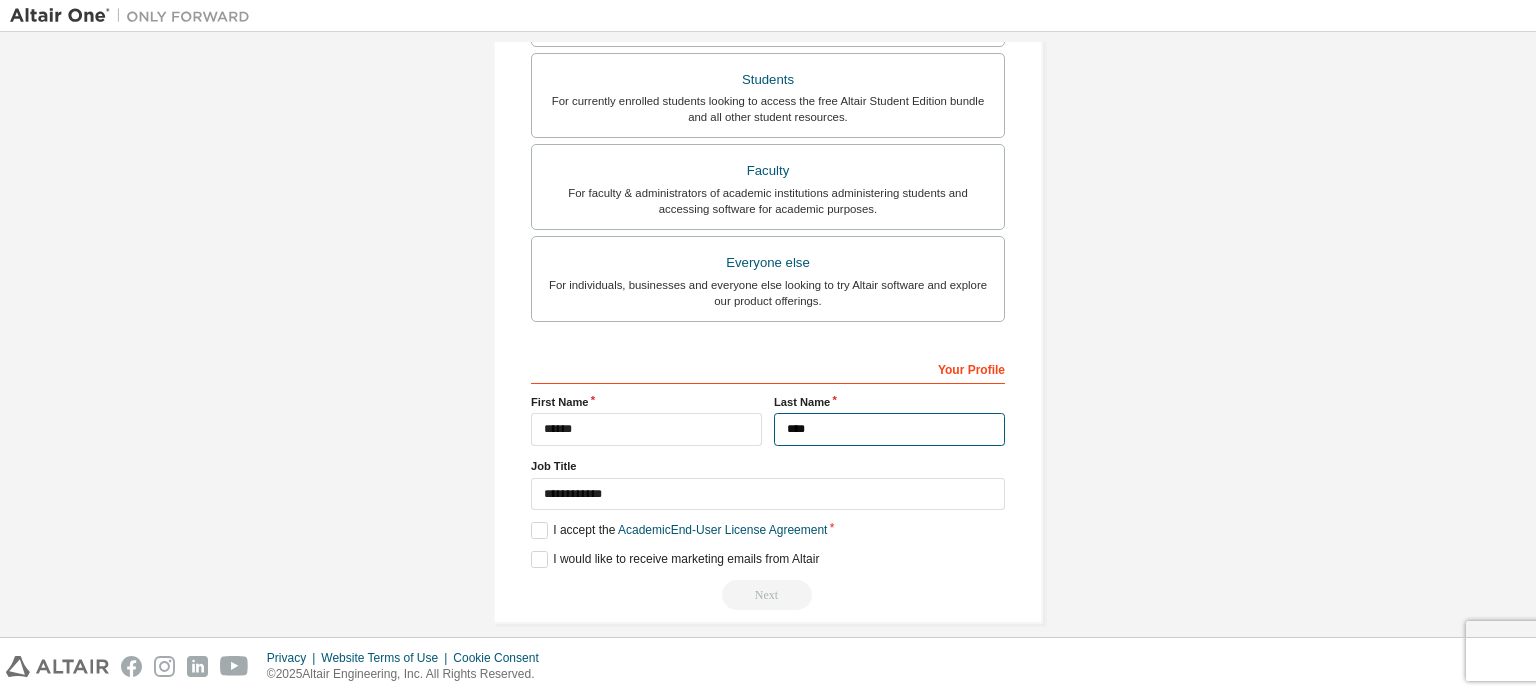 click on "****" at bounding box center [889, 429] 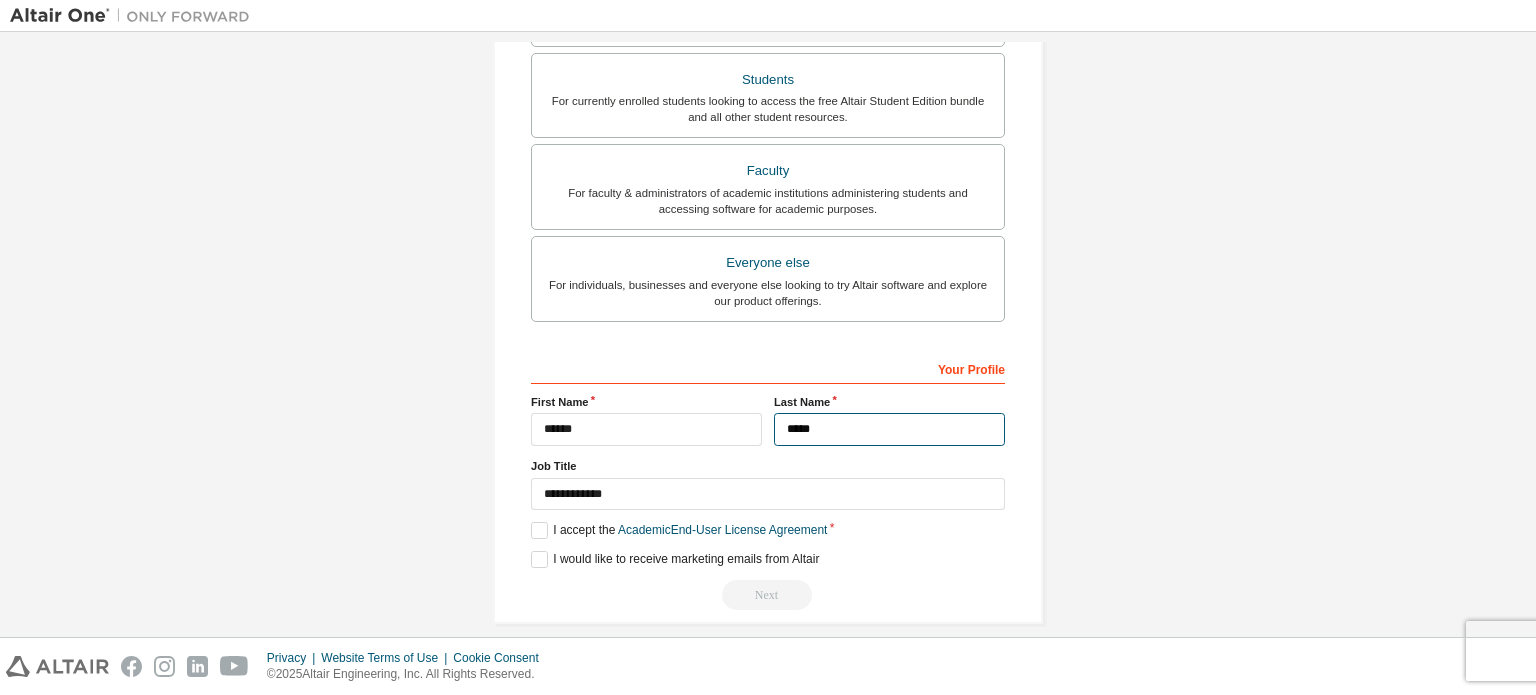 type on "****" 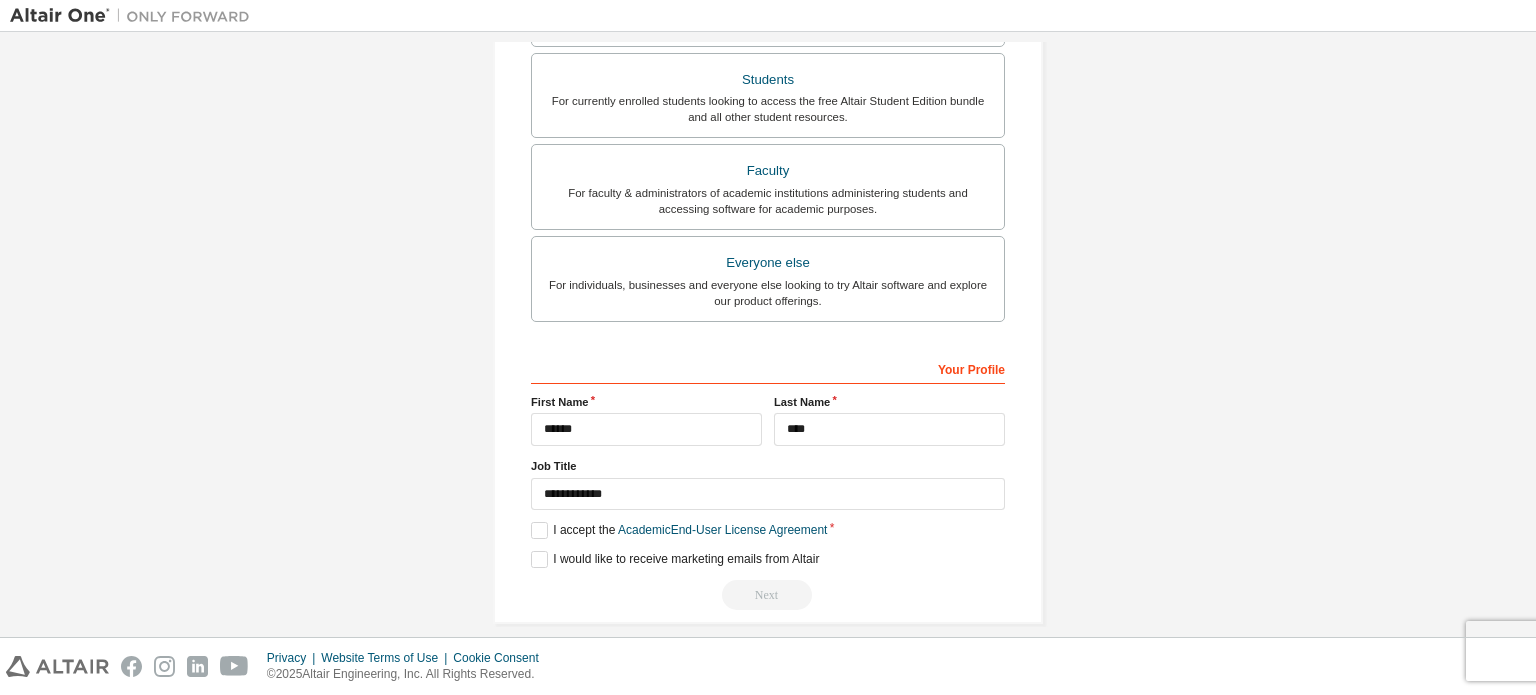 click on "Next" at bounding box center (768, 595) 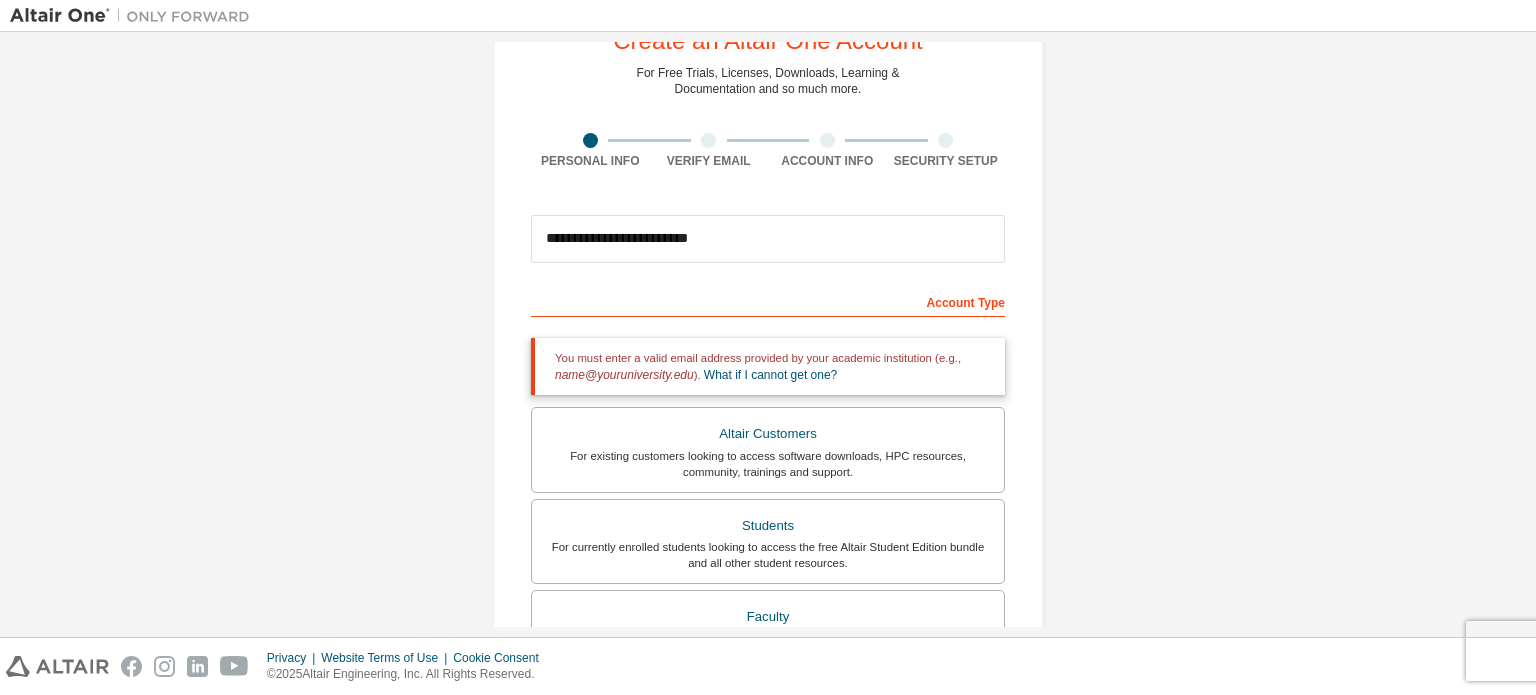 scroll, scrollTop: 0, scrollLeft: 0, axis: both 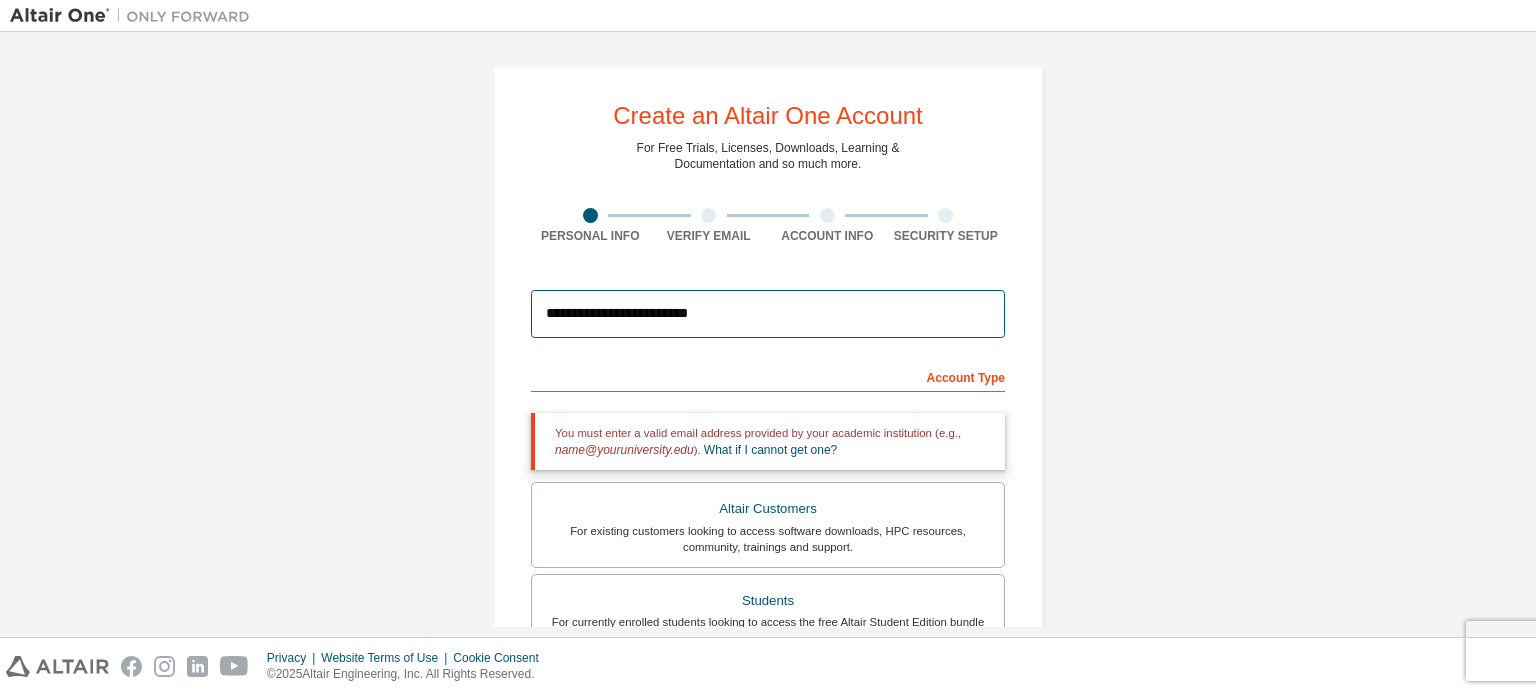 click on "**********" at bounding box center (768, 314) 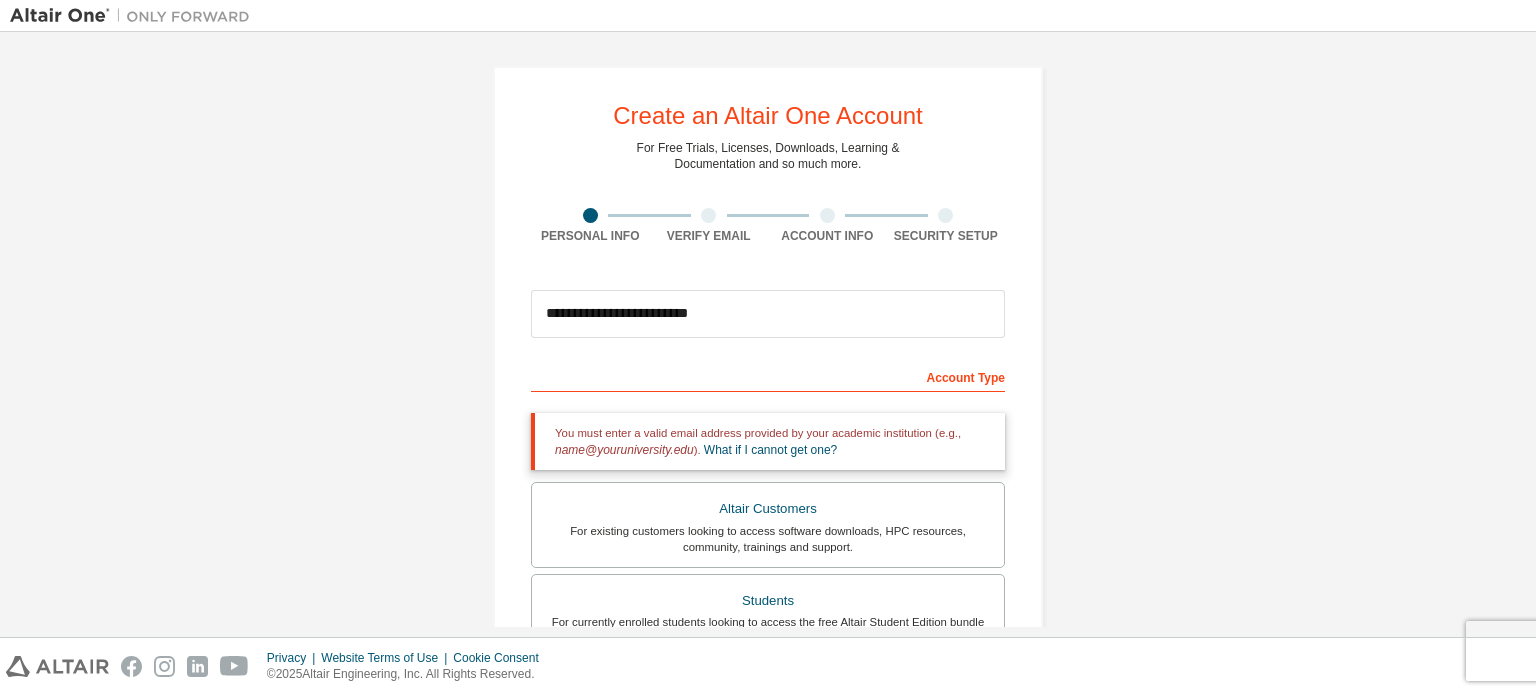 click on "You must enter a valid email address provided by your academic institution (e.g.,   name@youruniversity.edu ).   What if I cannot get one?" at bounding box center (768, 441) 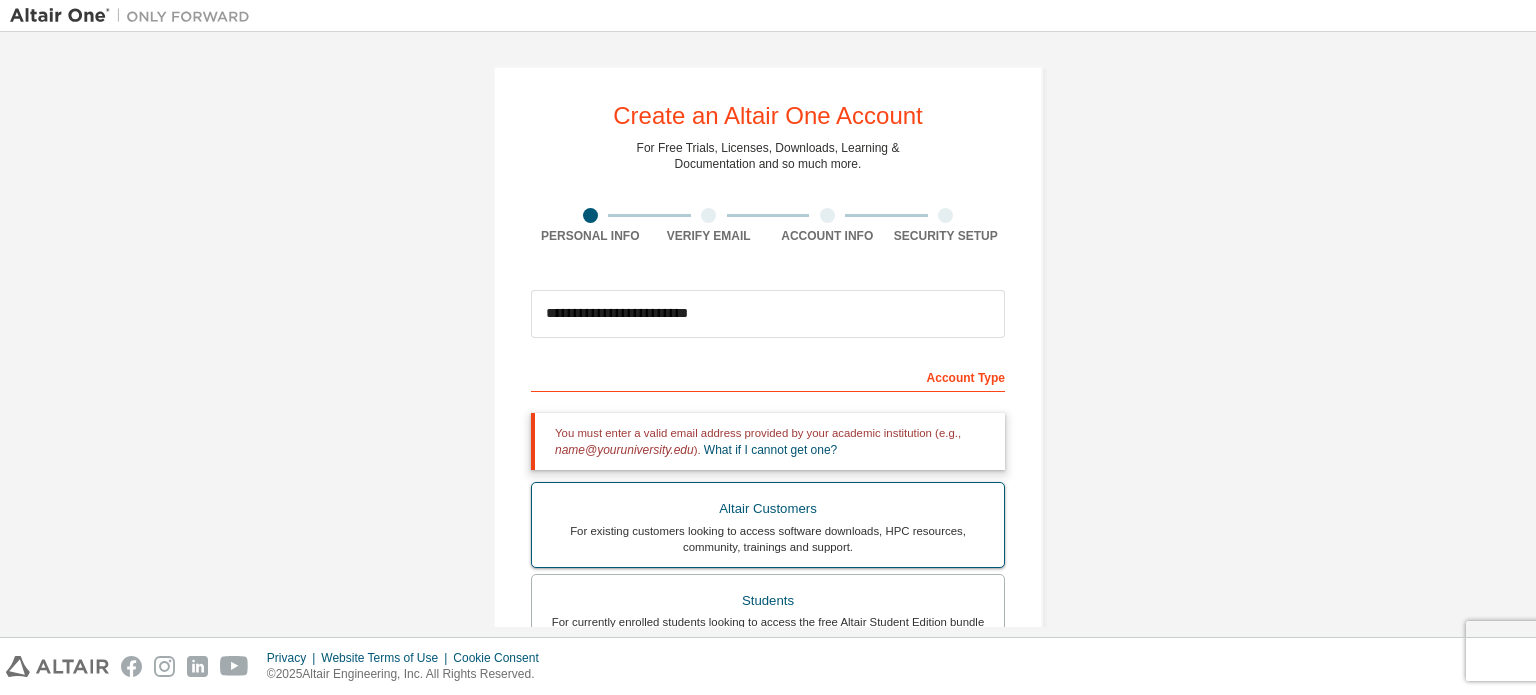 click on "For existing customers looking to access software downloads, HPC resources, community, trainings and support." at bounding box center [768, 539] 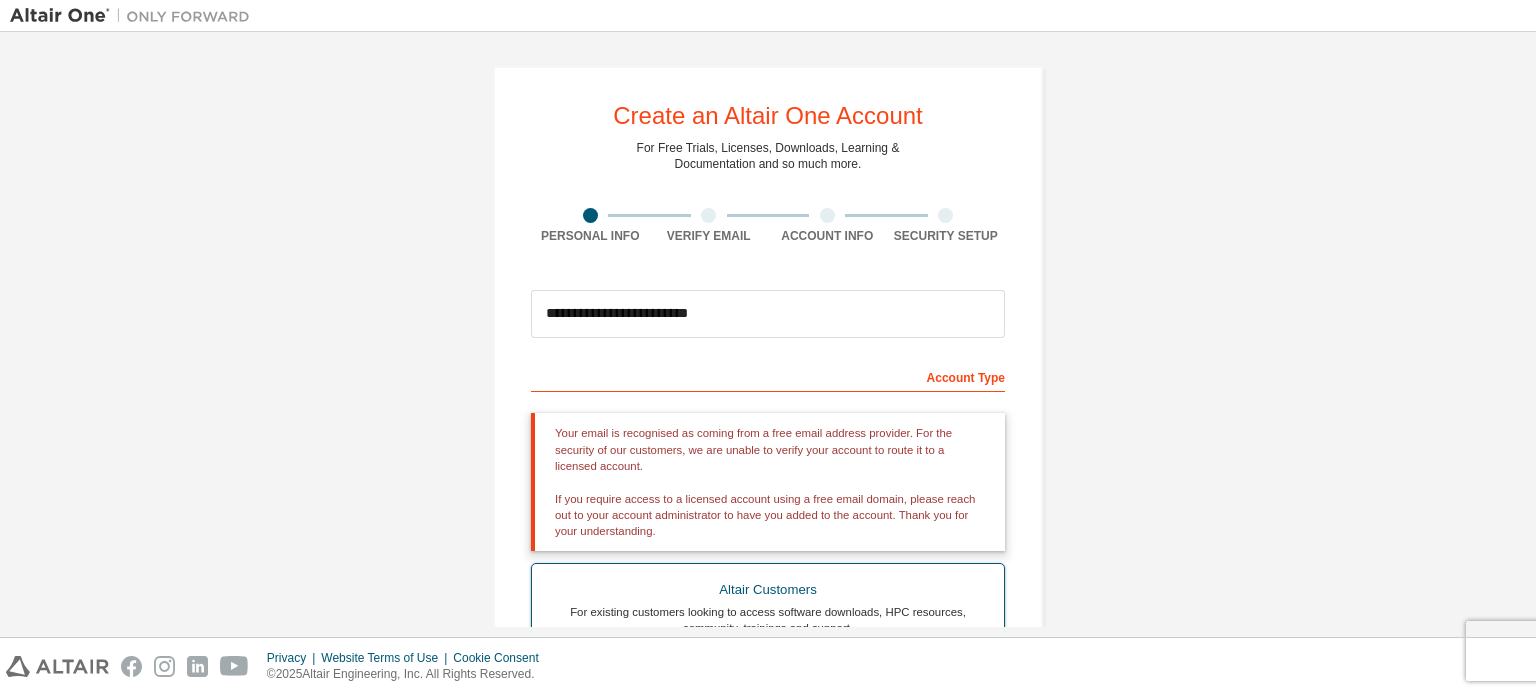 scroll, scrollTop: 142, scrollLeft: 0, axis: vertical 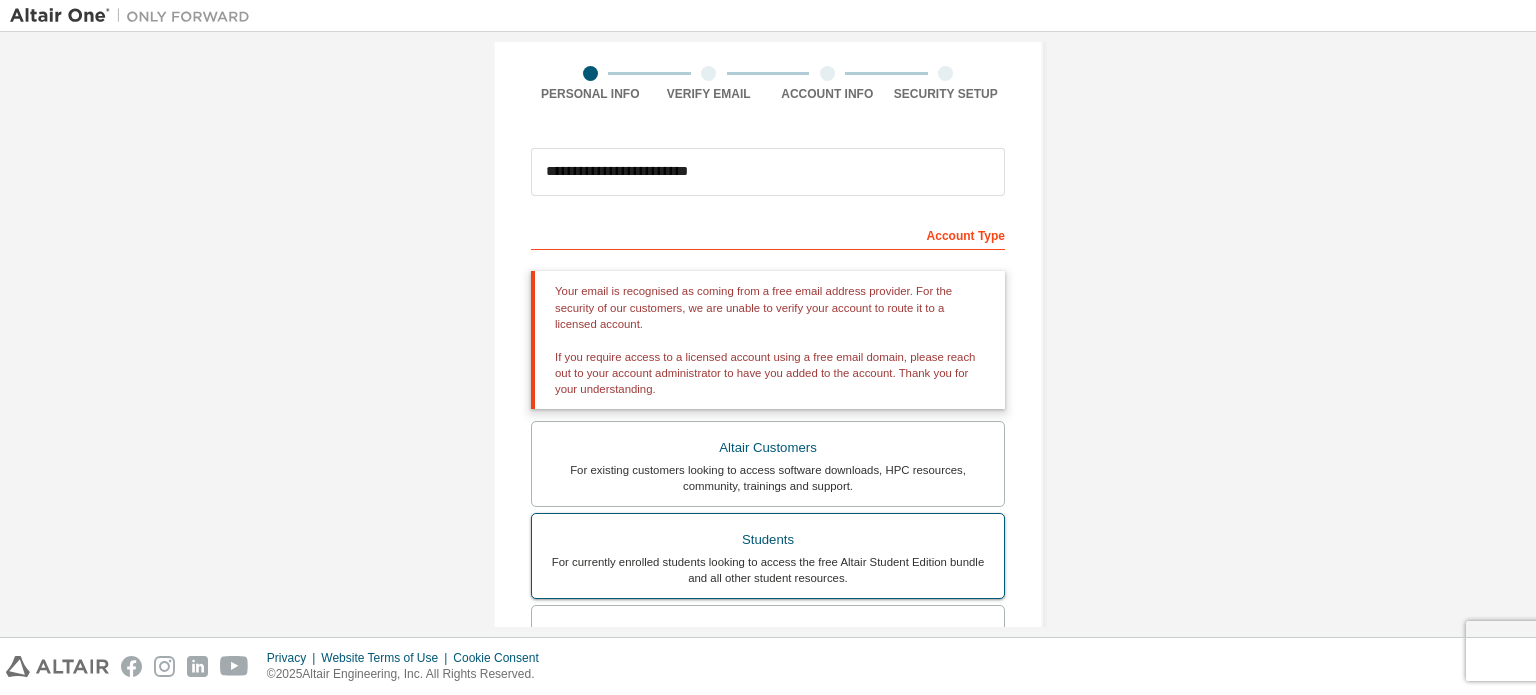 click on "For currently enrolled students looking to access the free Altair Student Edition bundle and all other student resources." at bounding box center (768, 570) 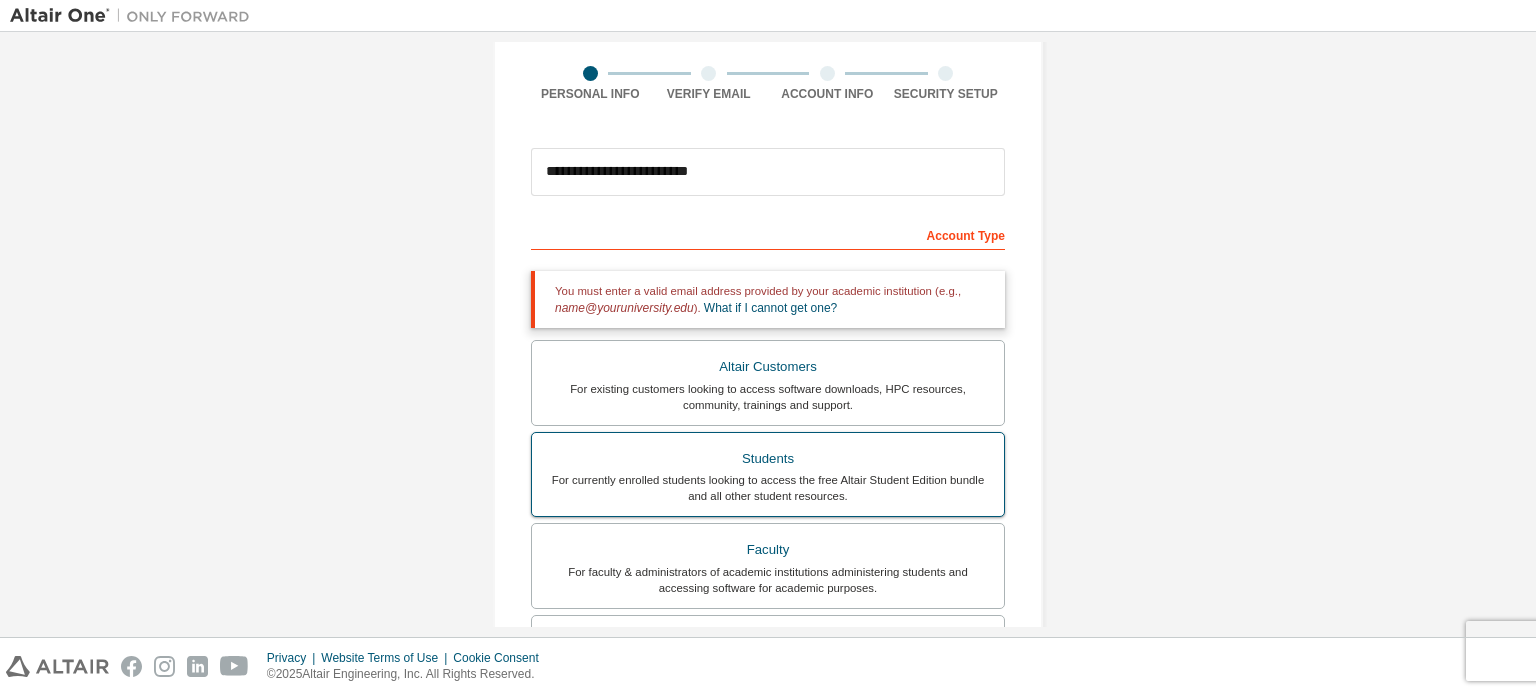 click on "Students" at bounding box center [768, 459] 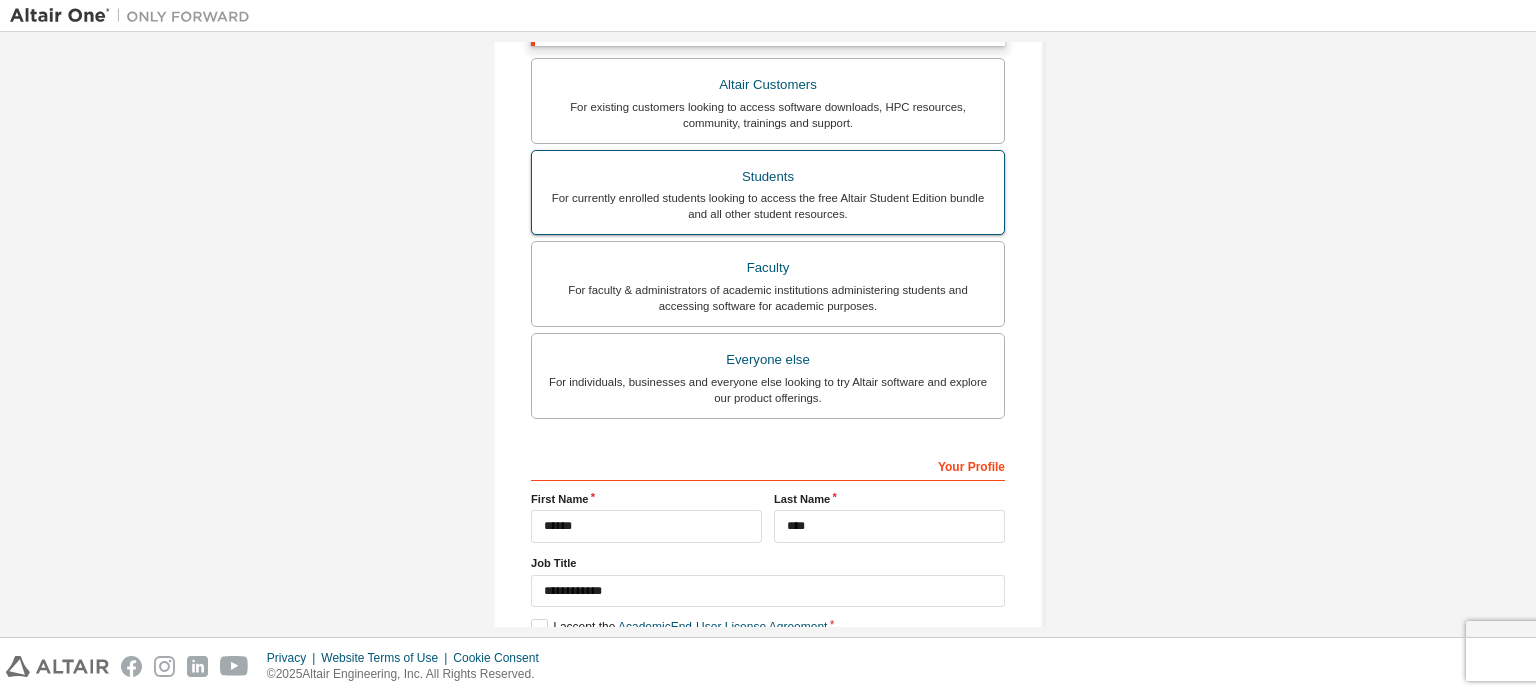 scroll, scrollTop: 538, scrollLeft: 0, axis: vertical 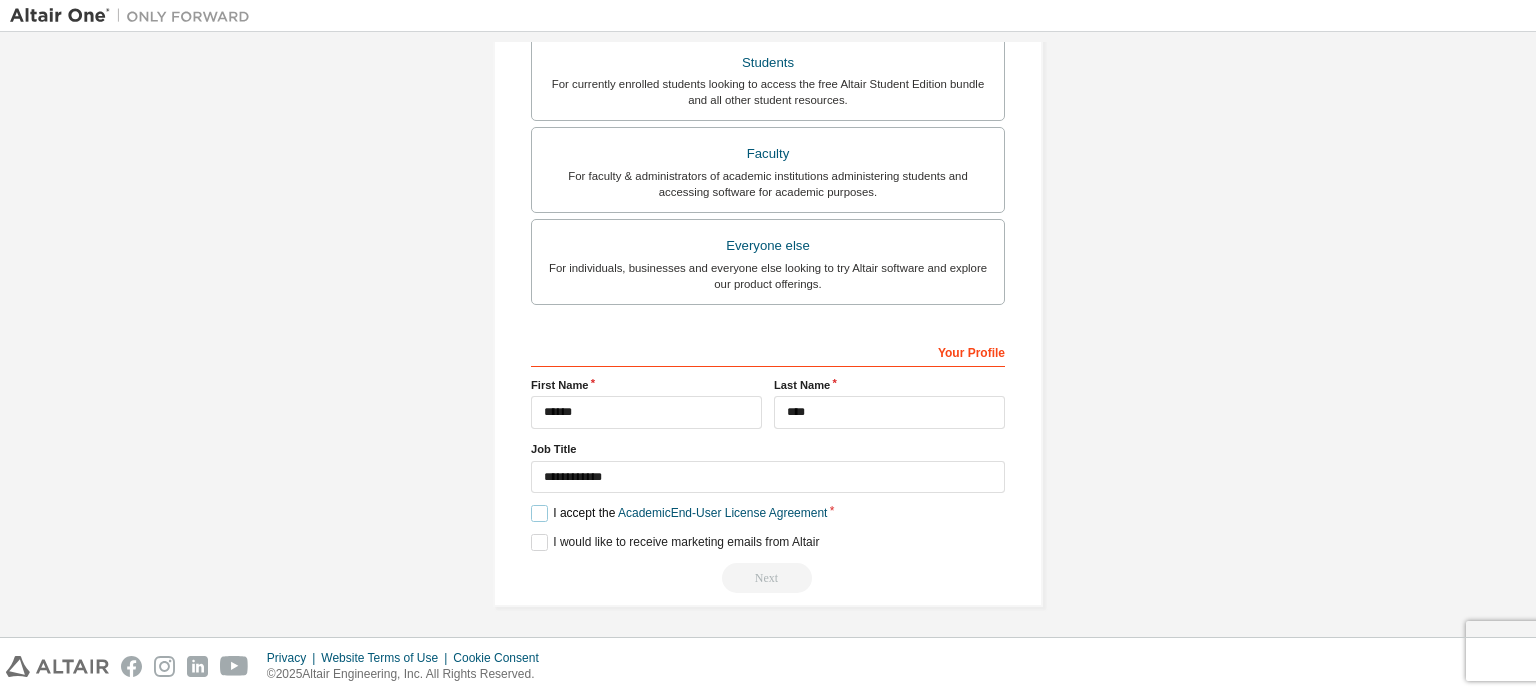 click on "I accept the   Academic   End-User License Agreement" at bounding box center (679, 513) 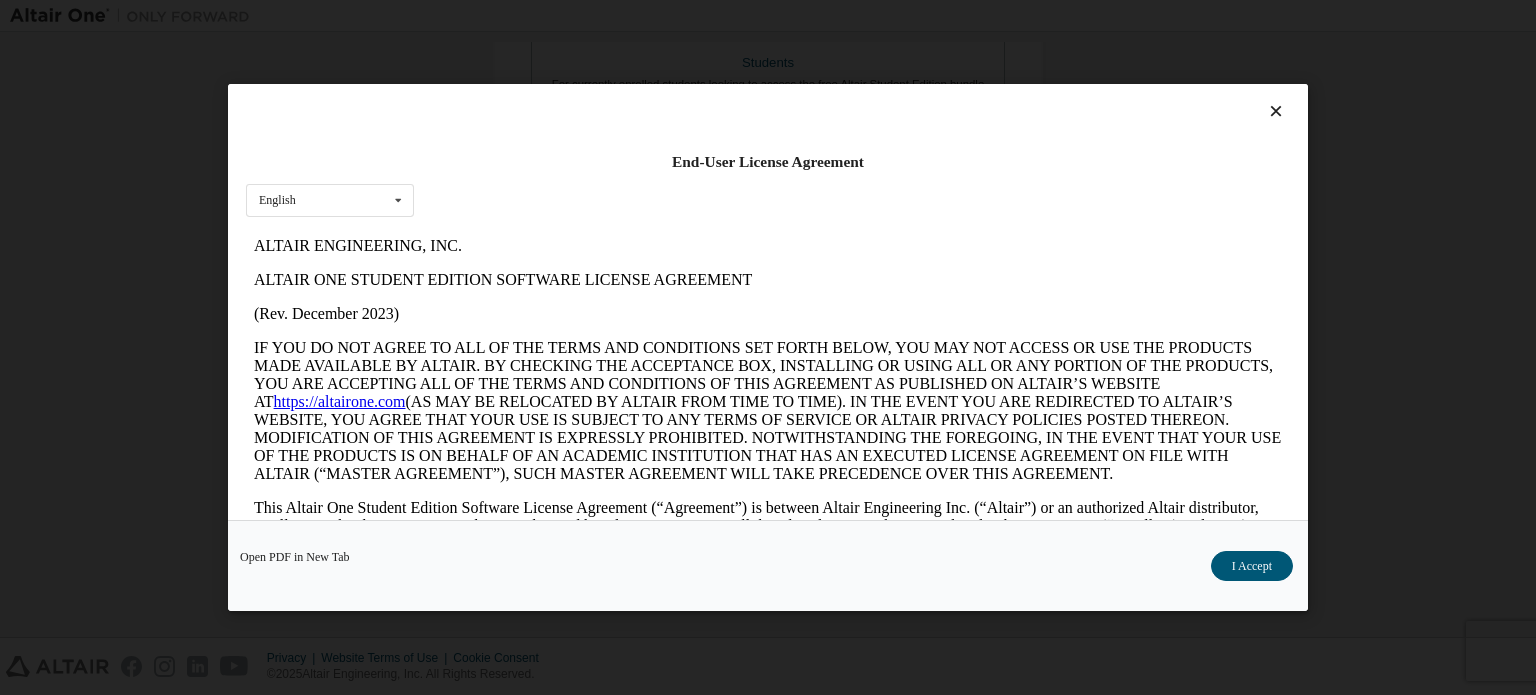 scroll, scrollTop: 0, scrollLeft: 0, axis: both 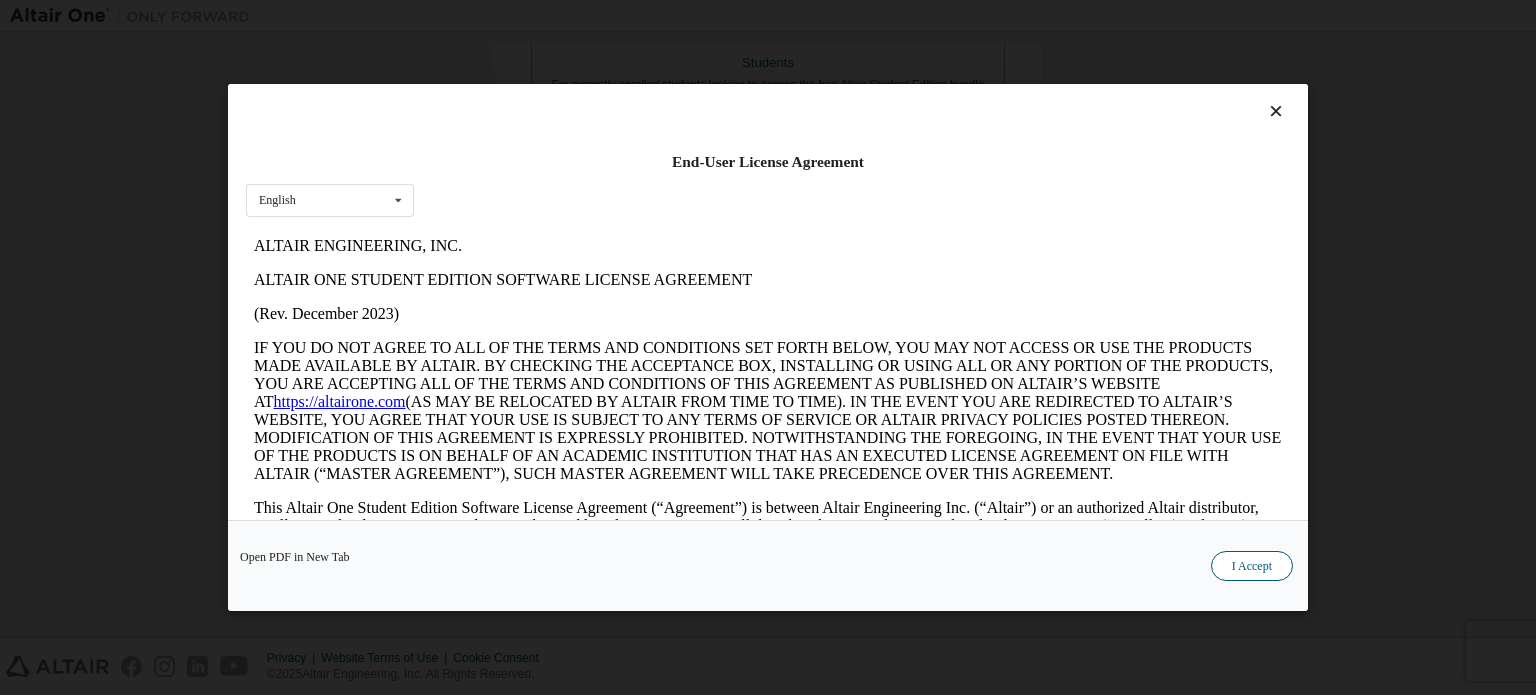 click on "I Accept" at bounding box center (1252, 566) 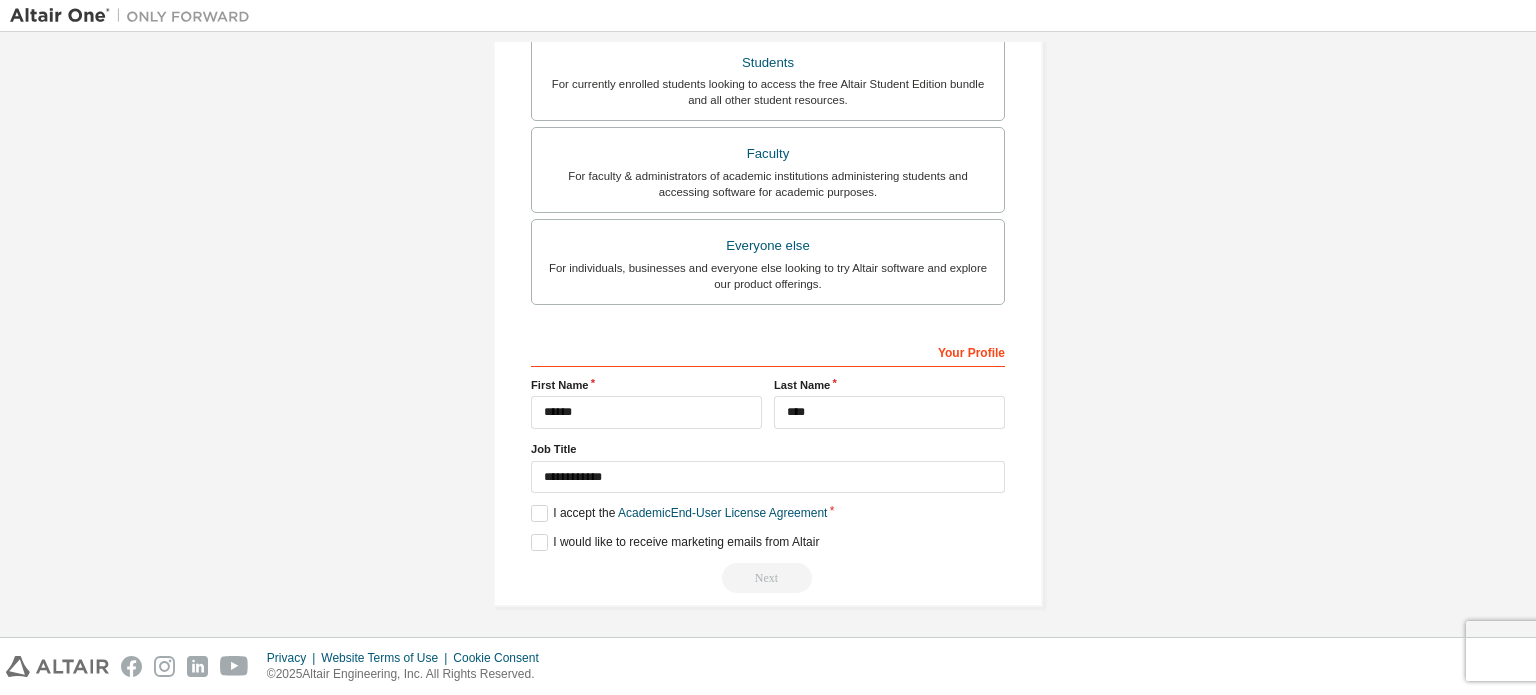 click on "Next" at bounding box center (768, 578) 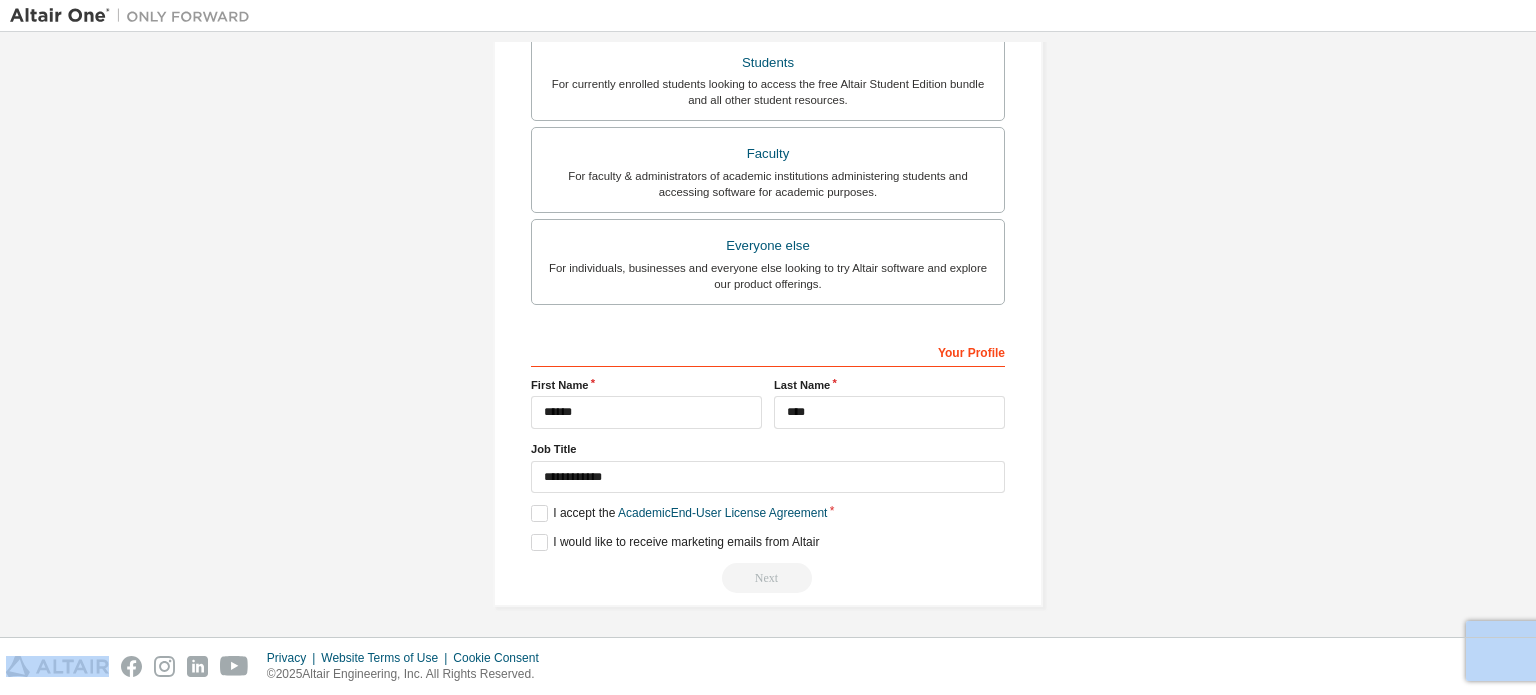 click on "Next" at bounding box center [768, 578] 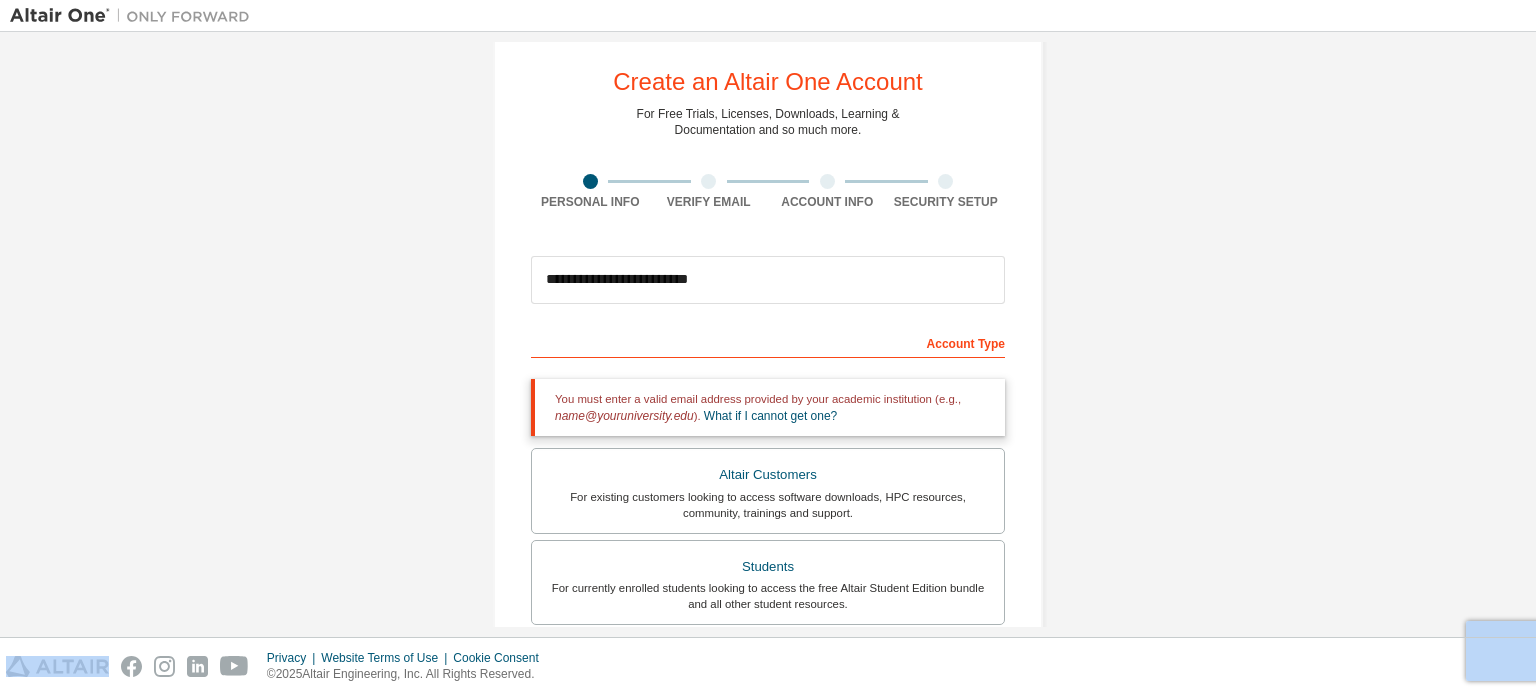 scroll, scrollTop: 0, scrollLeft: 0, axis: both 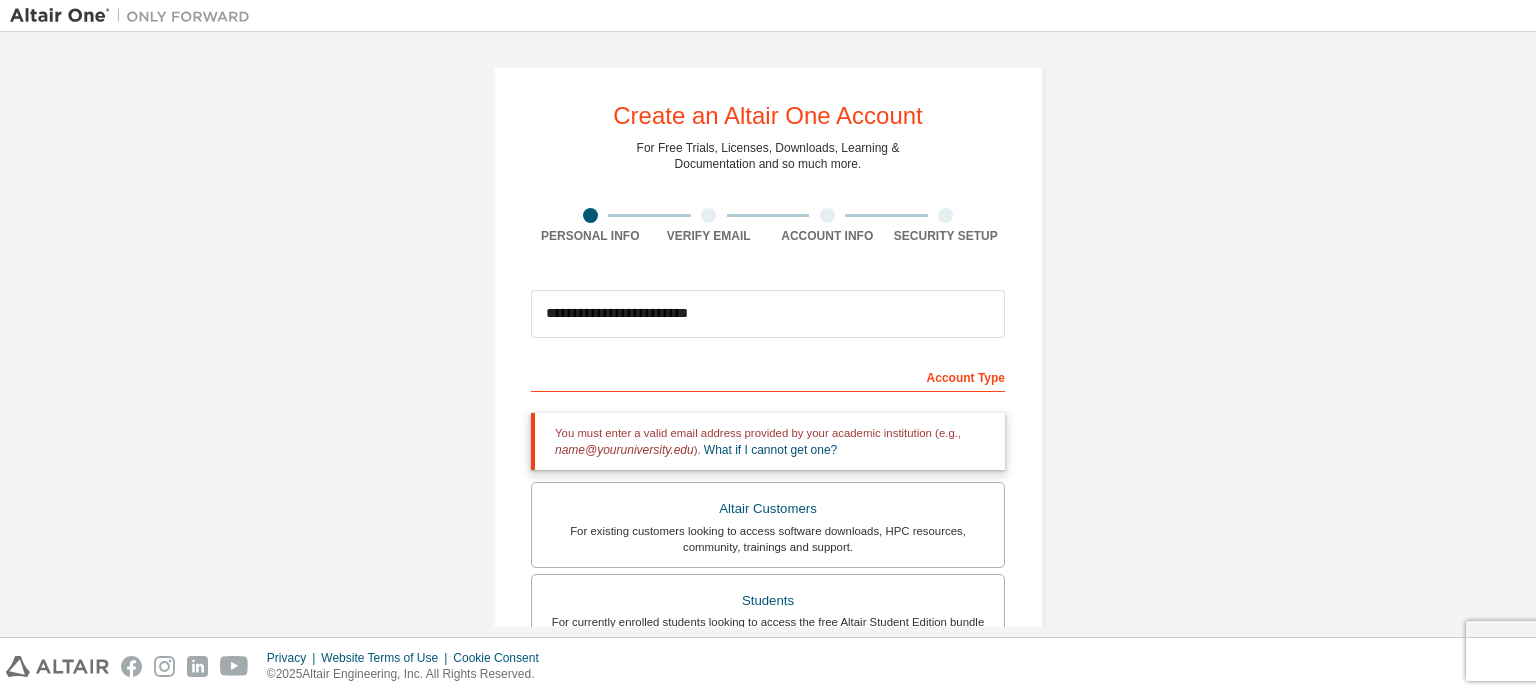 click at bounding box center (708, 215) 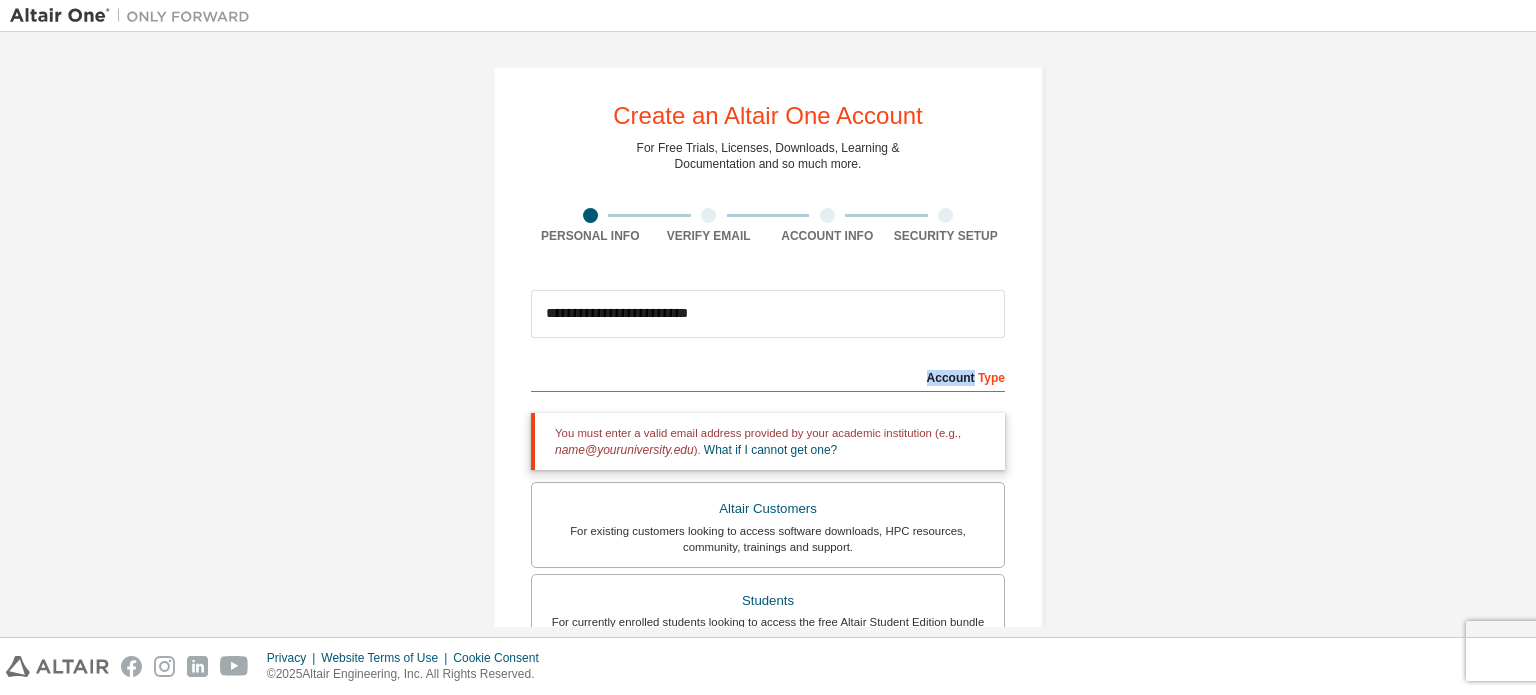 click on "Account Type" at bounding box center [768, 376] 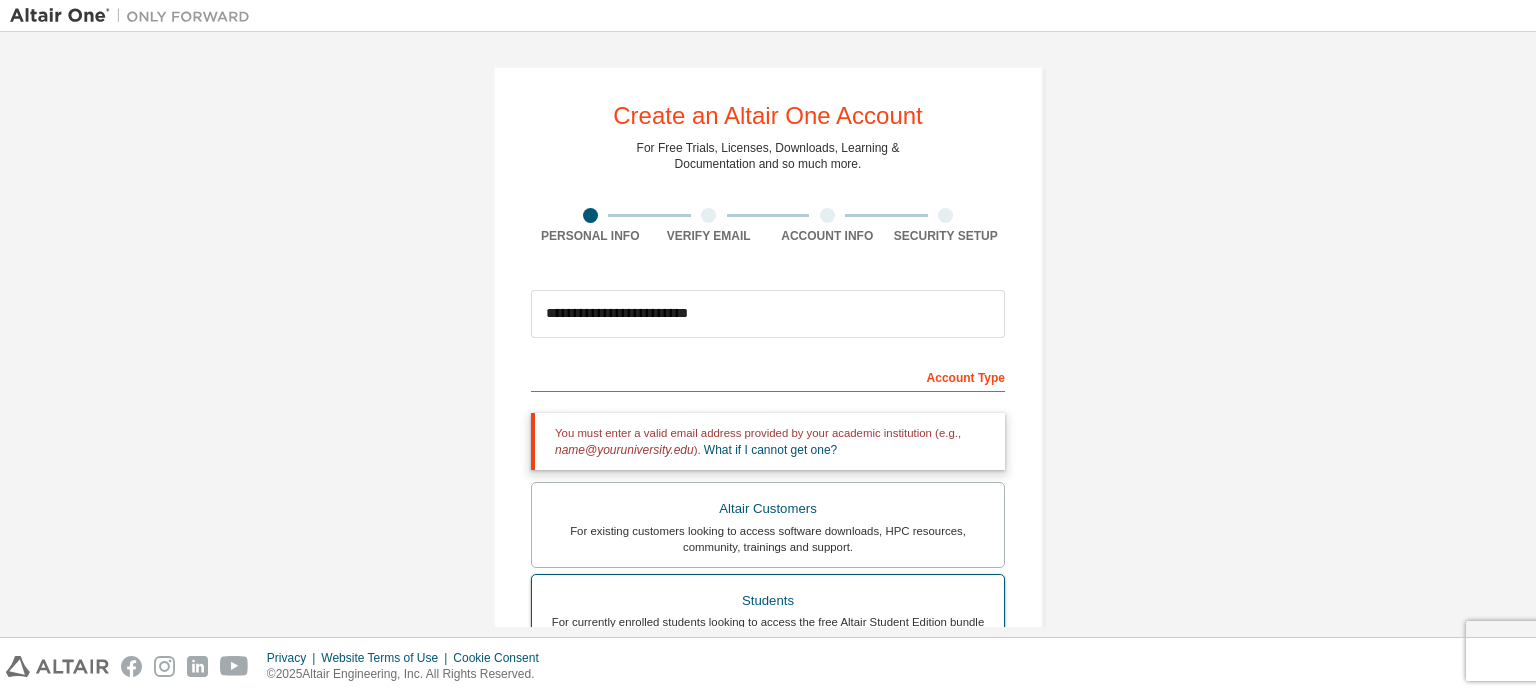 click on "Students" at bounding box center [768, 601] 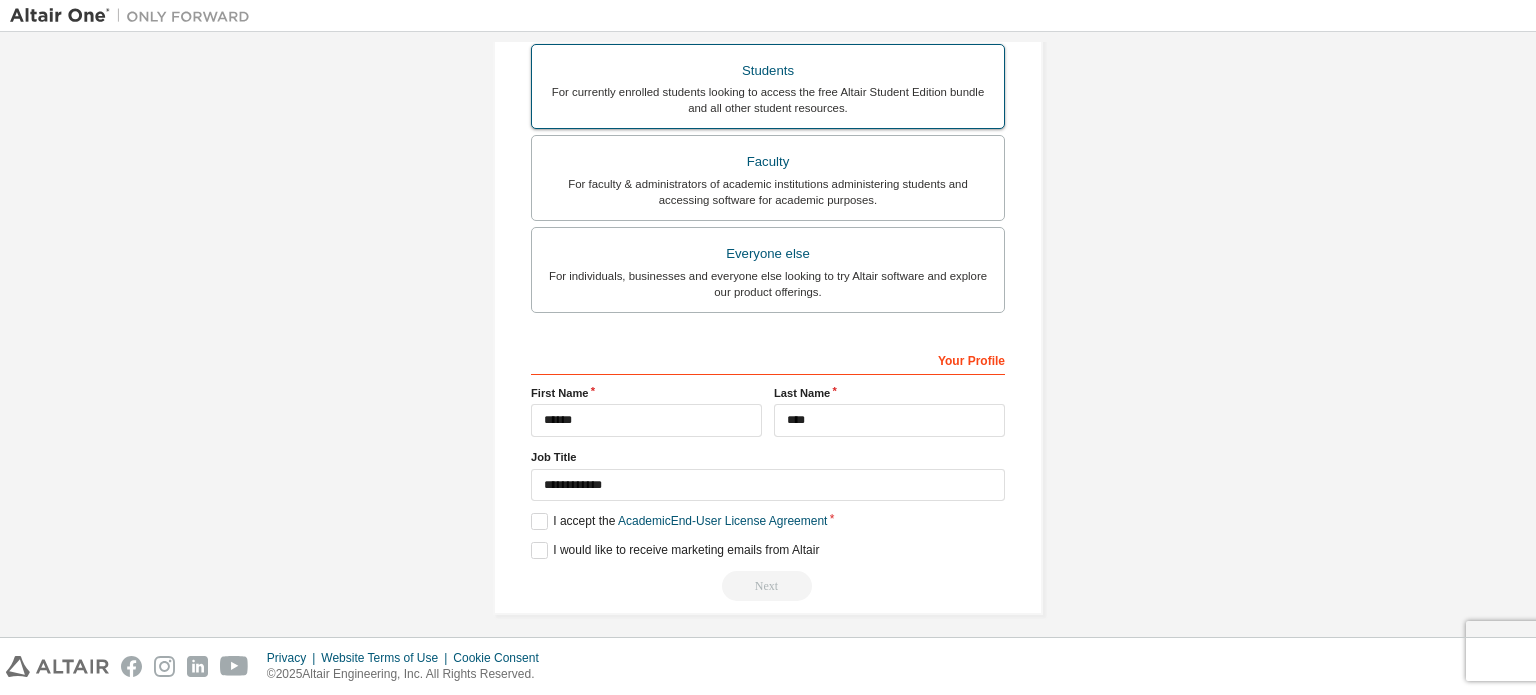 scroll, scrollTop: 538, scrollLeft: 0, axis: vertical 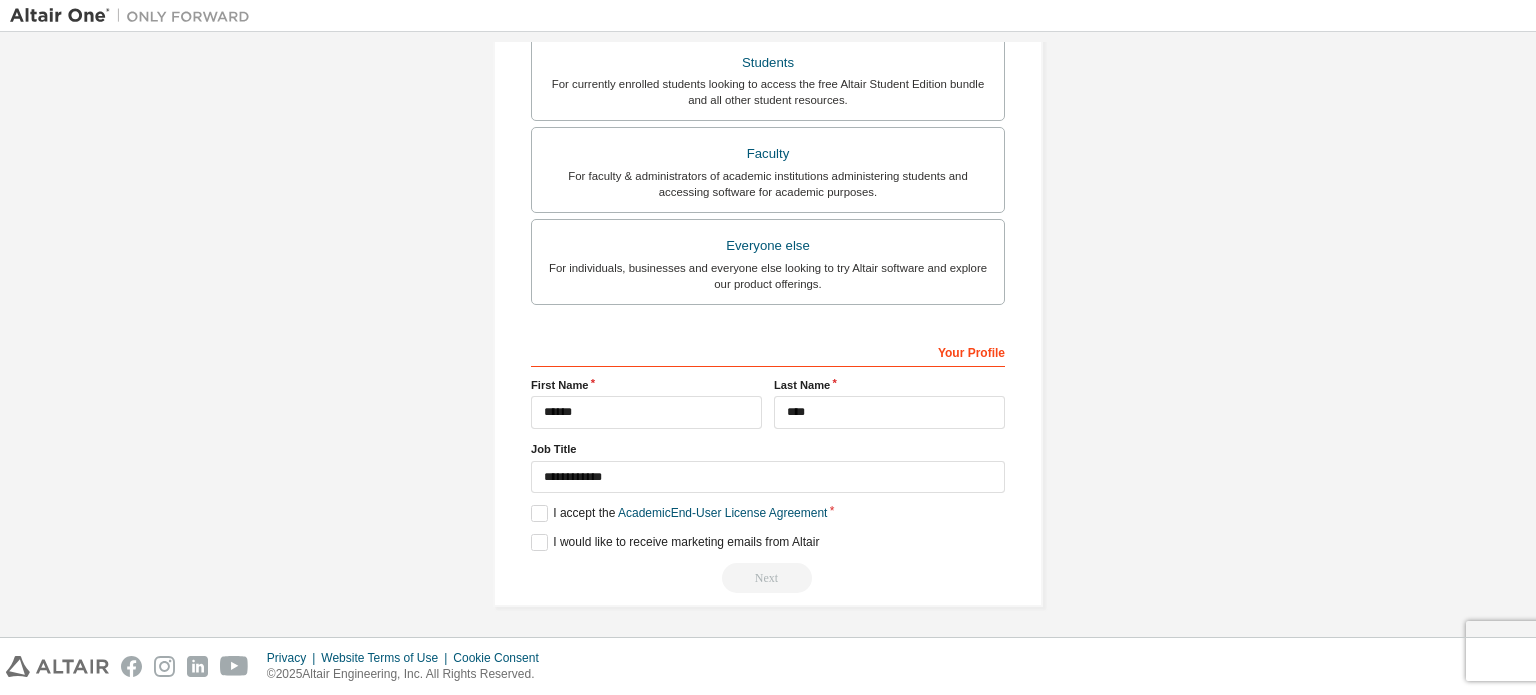 click on "Next" at bounding box center [768, 578] 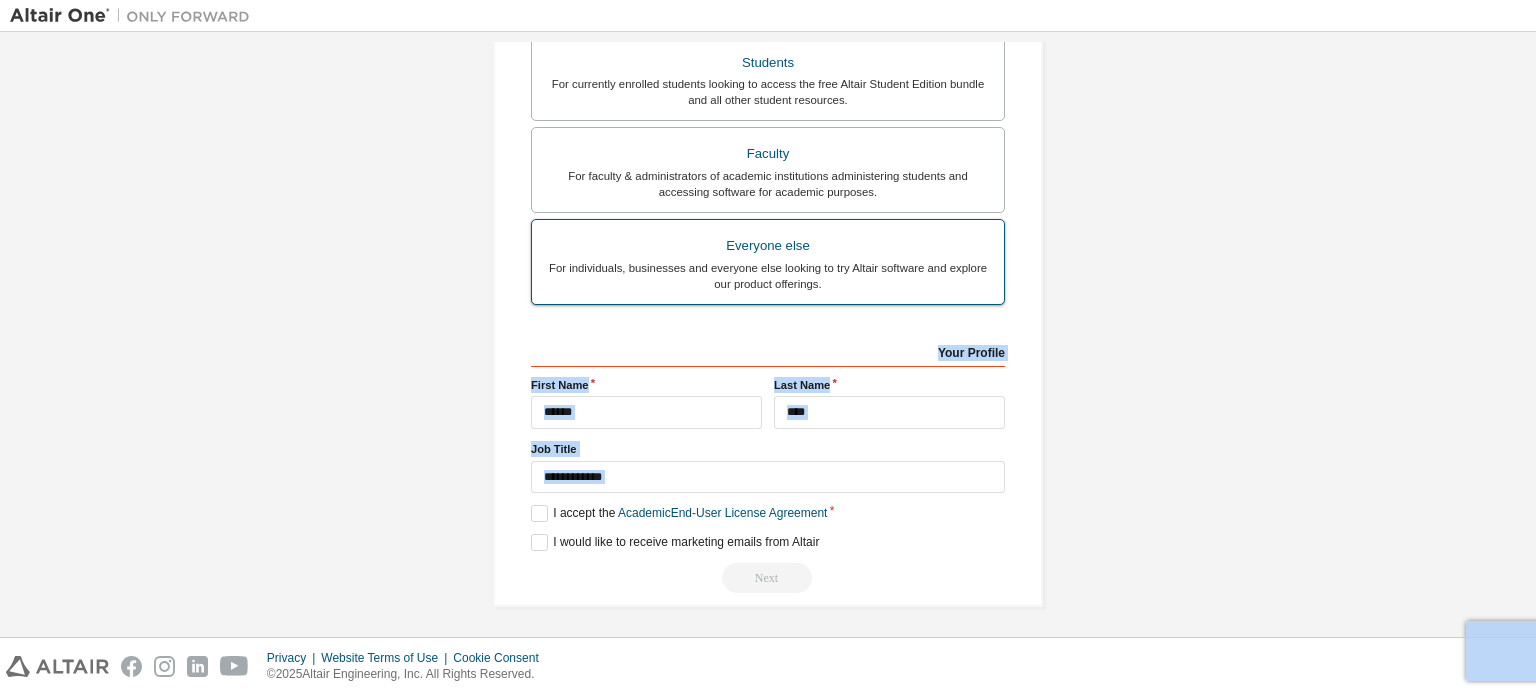 drag, startPoint x: 775, startPoint y: 577, endPoint x: 727, endPoint y: 256, distance: 324.56894 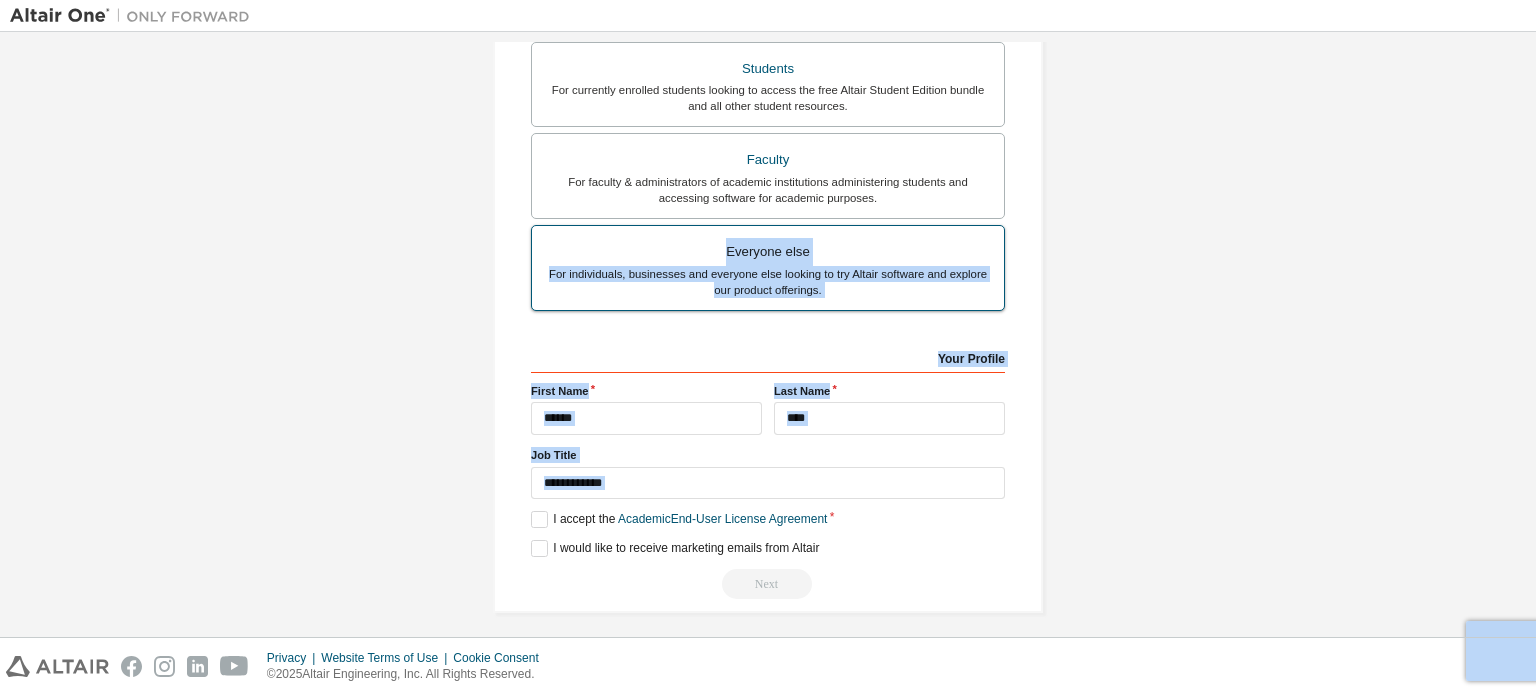 click on "For individuals, businesses and everyone else looking to try Altair software and explore our product offerings." at bounding box center [768, 282] 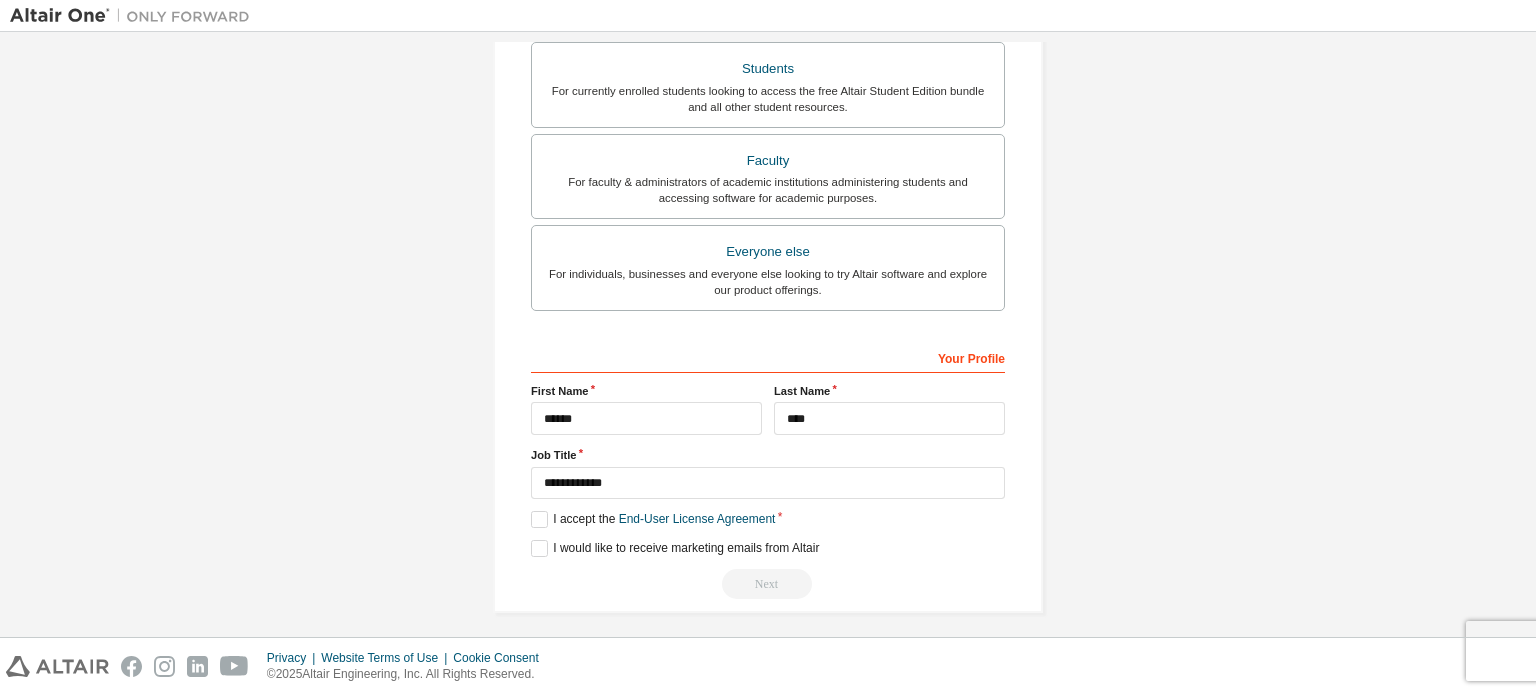 scroll, scrollTop: 469, scrollLeft: 0, axis: vertical 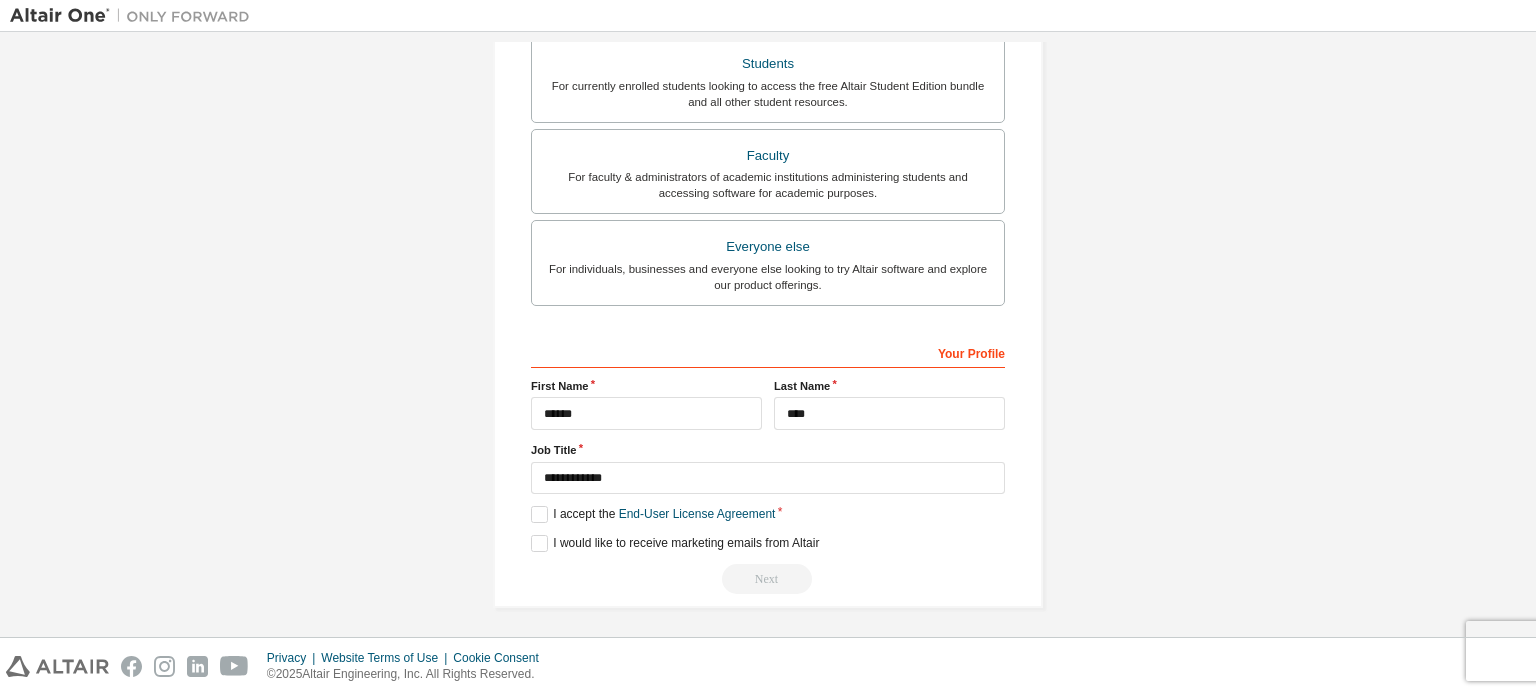 click on "Next" at bounding box center (768, 579) 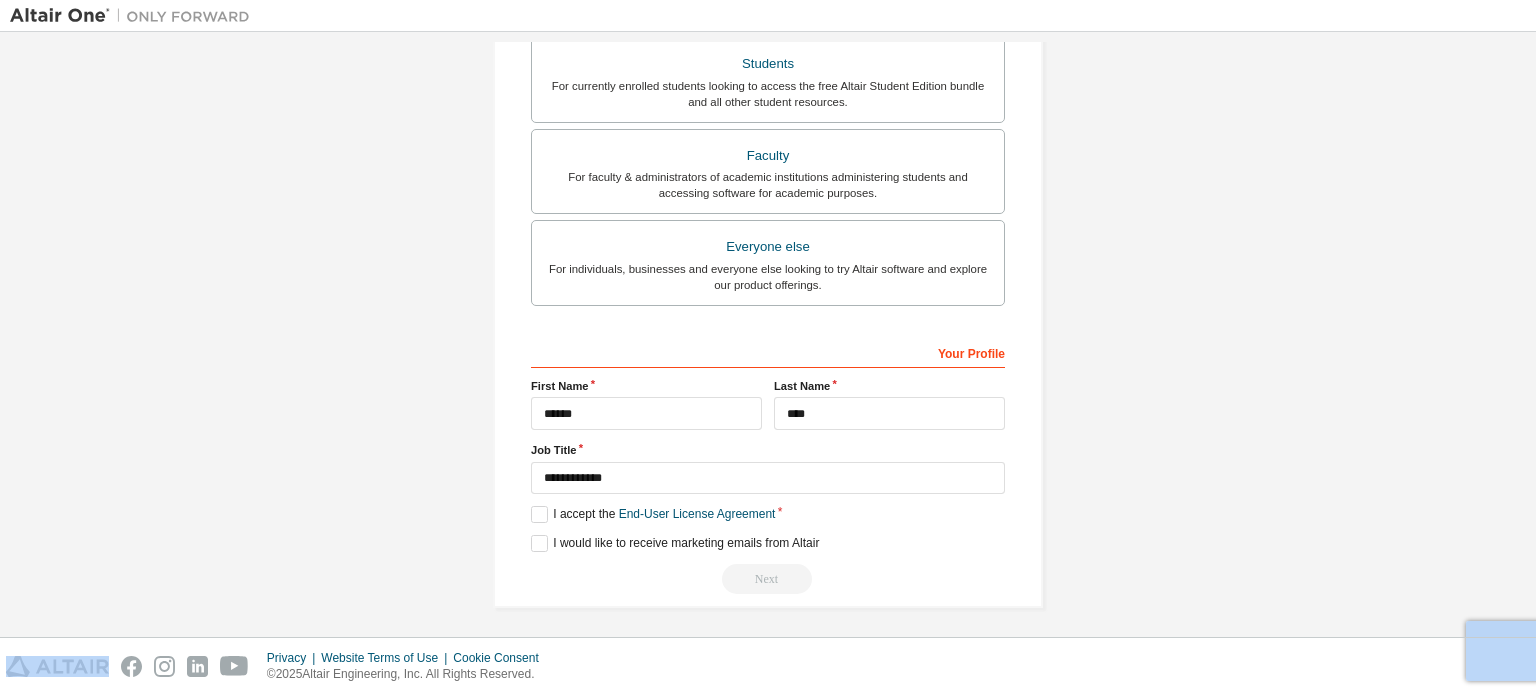 click on "Next" at bounding box center (768, 579) 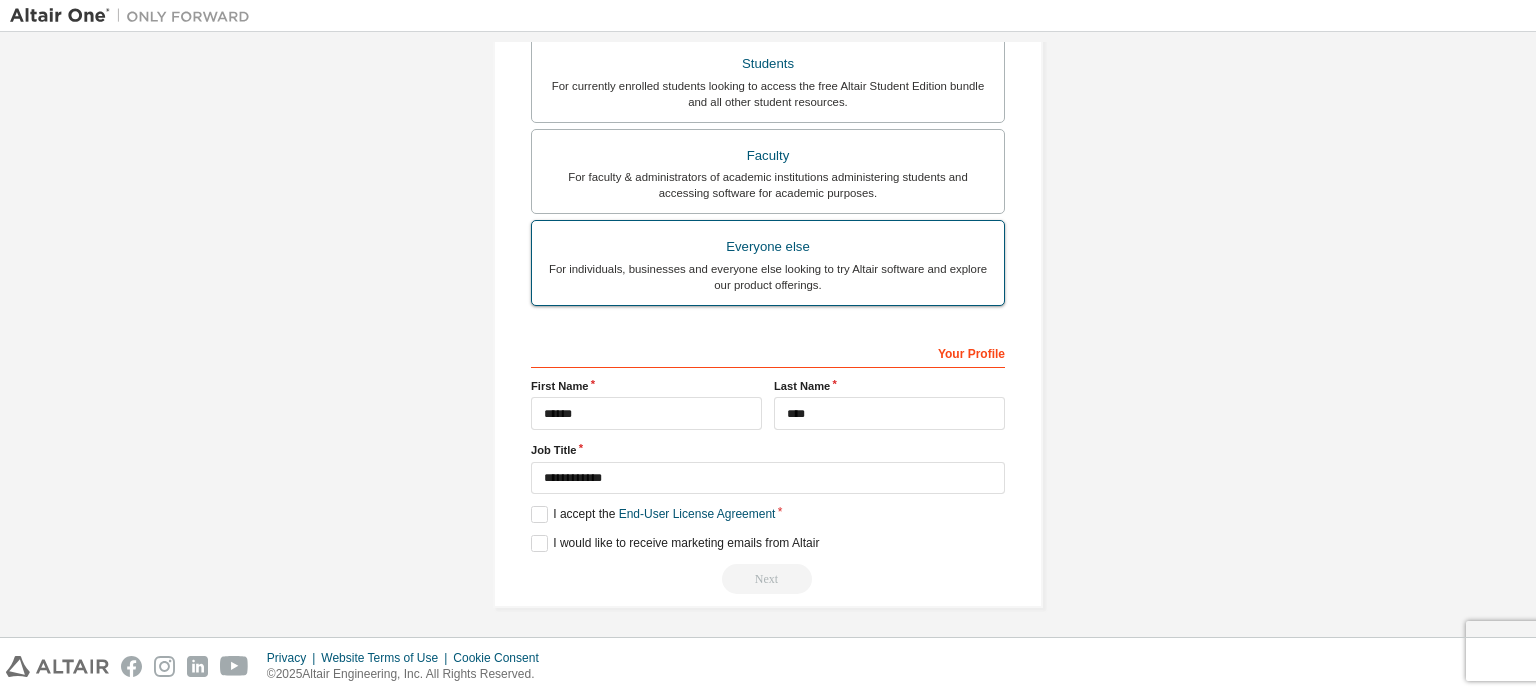 click on "Everyone else" at bounding box center [768, 247] 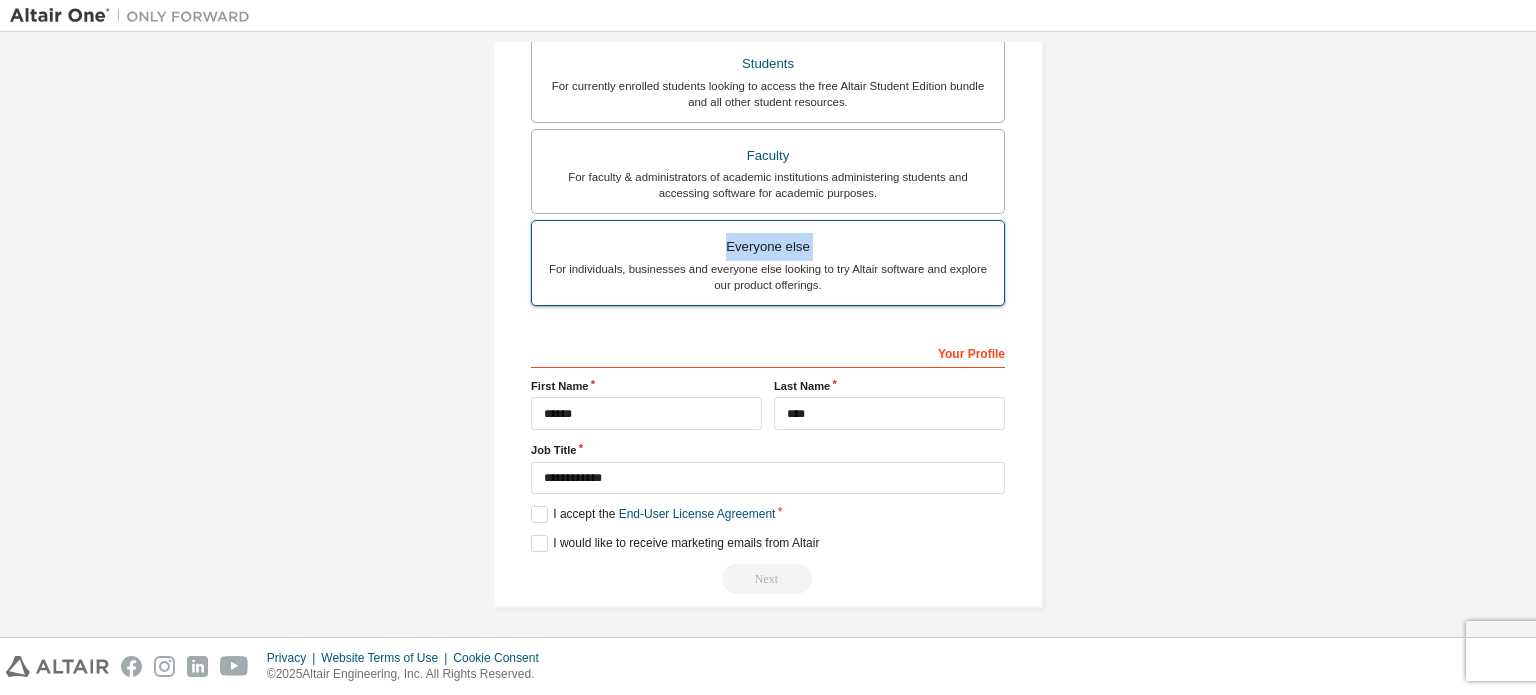 click on "Everyone else" at bounding box center (768, 247) 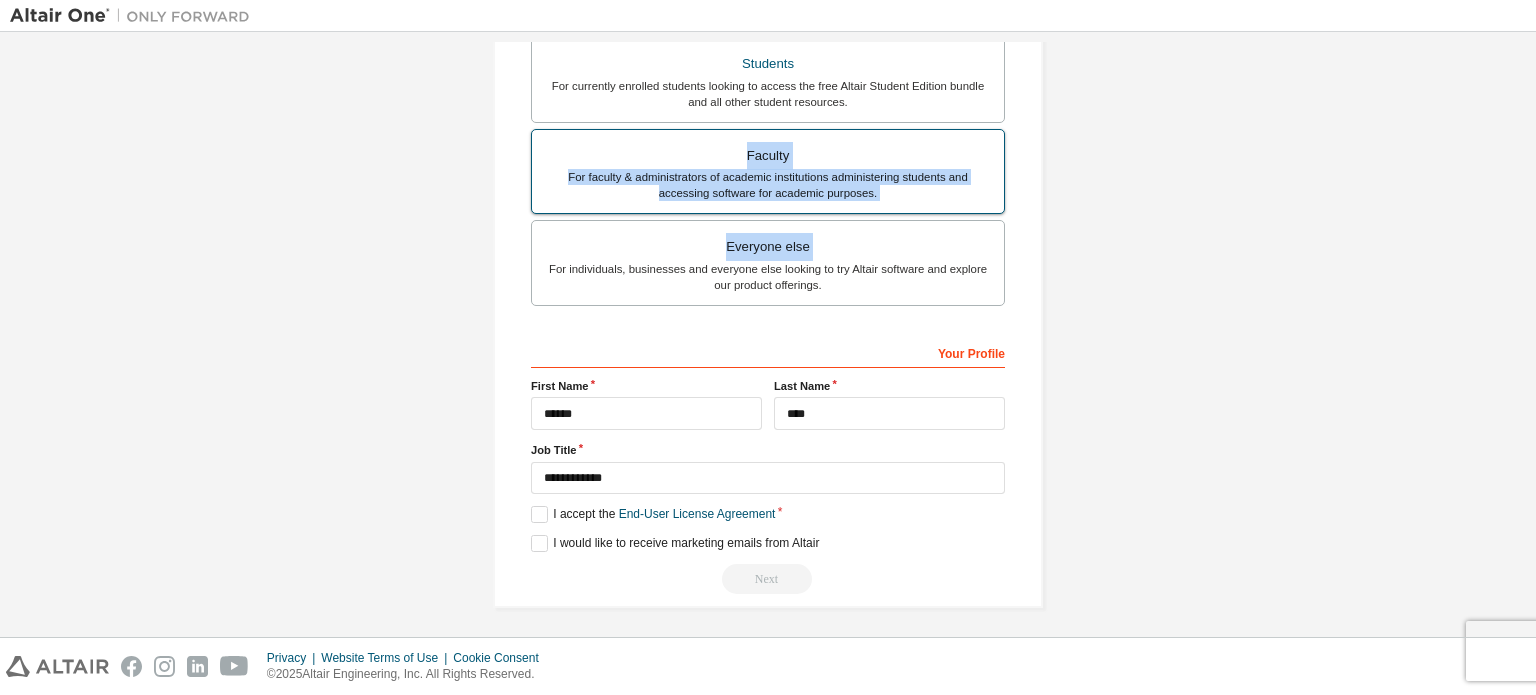 drag, startPoint x: 924, startPoint y: 245, endPoint x: 894, endPoint y: 139, distance: 110.16351 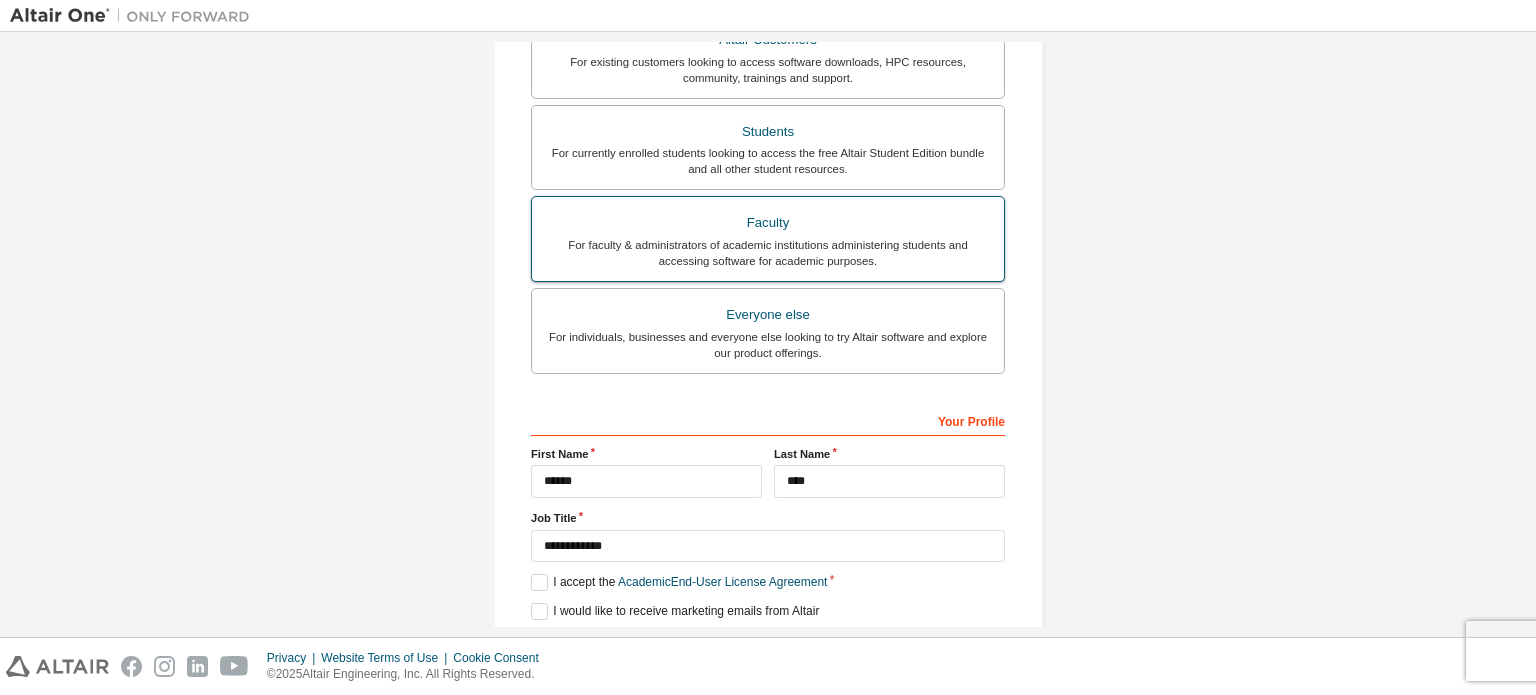 scroll, scrollTop: 538, scrollLeft: 0, axis: vertical 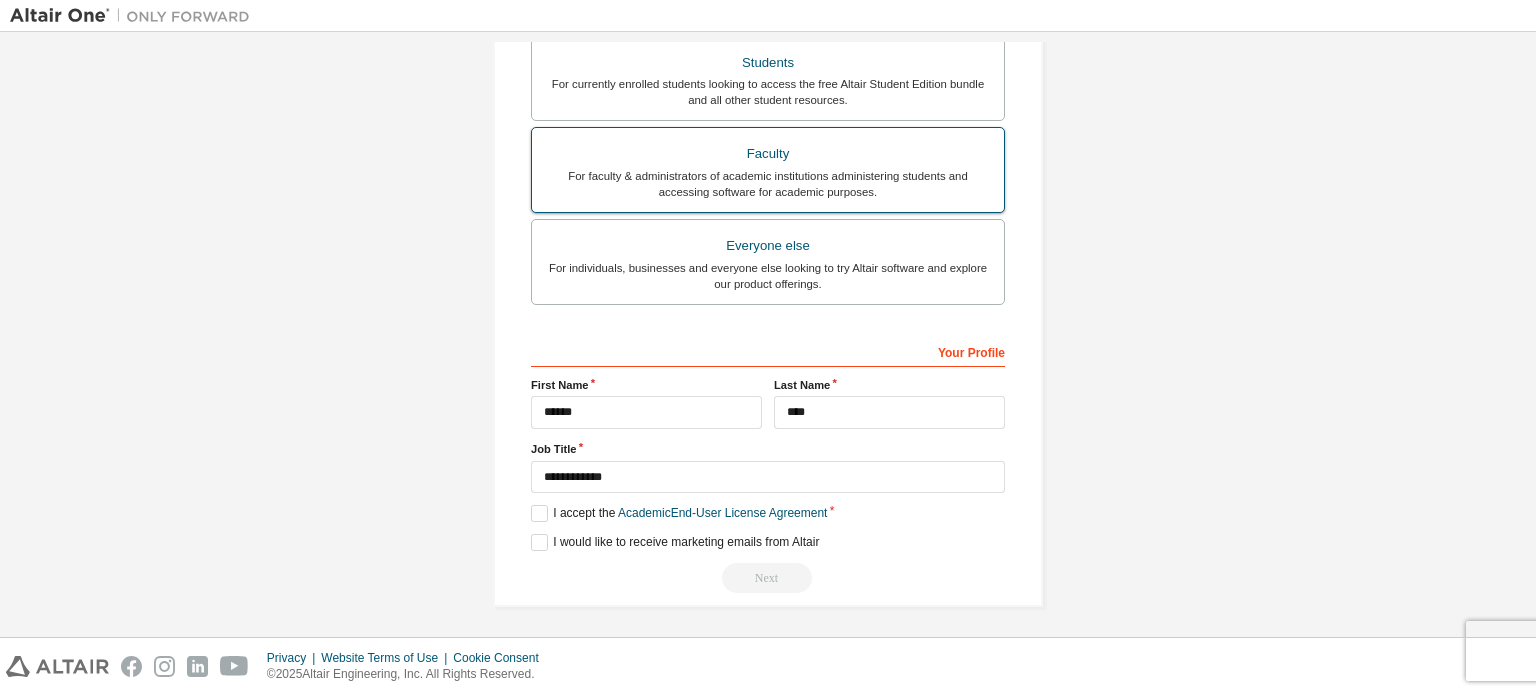 click on "Faculty" at bounding box center (768, 154) 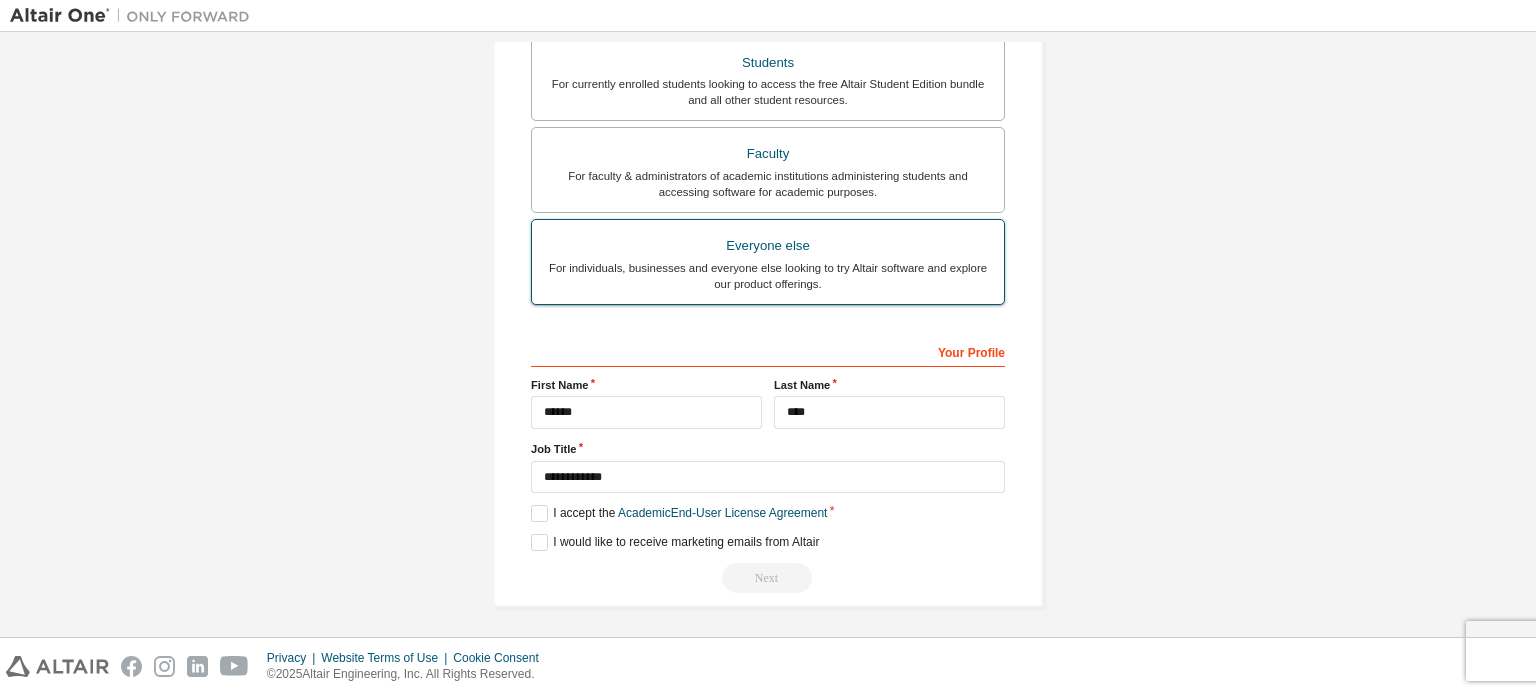 click on "Everyone else" at bounding box center [768, 246] 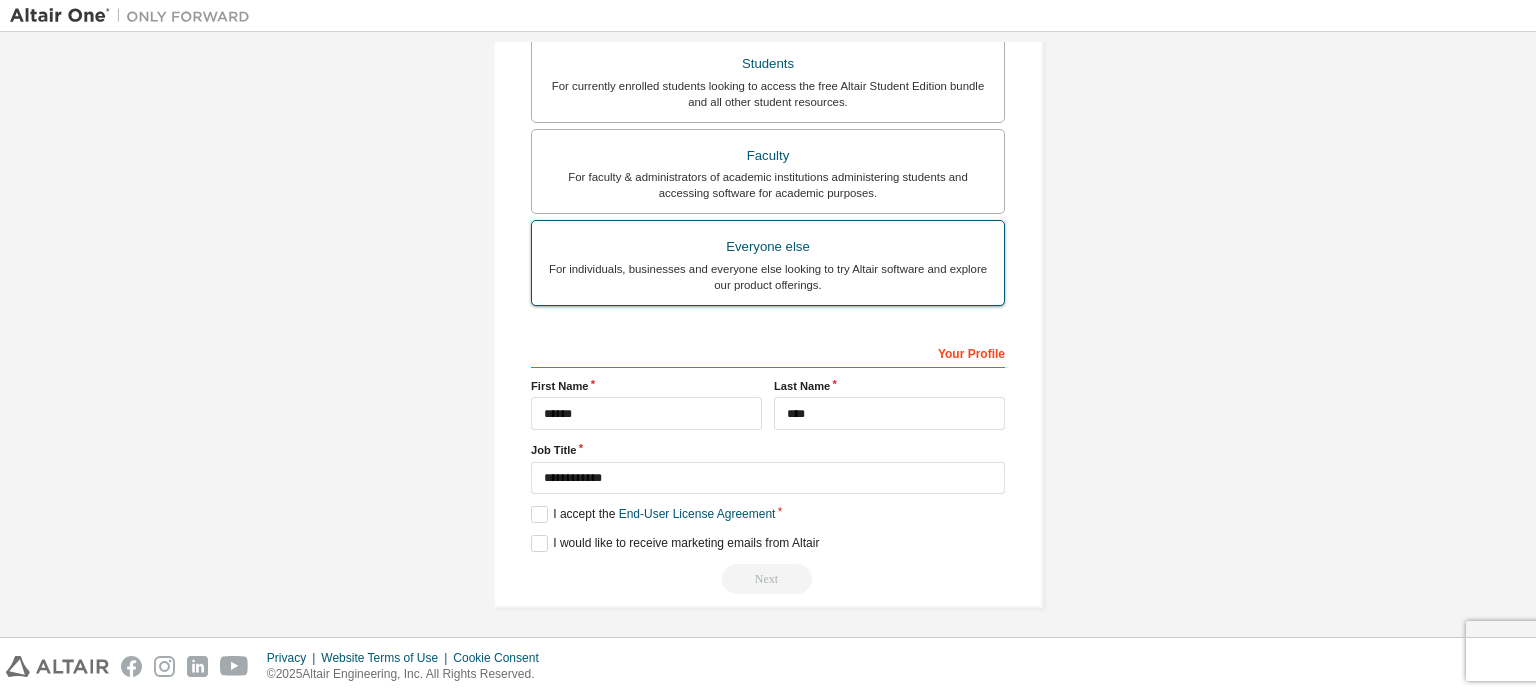 click on "Everyone else" at bounding box center [768, 247] 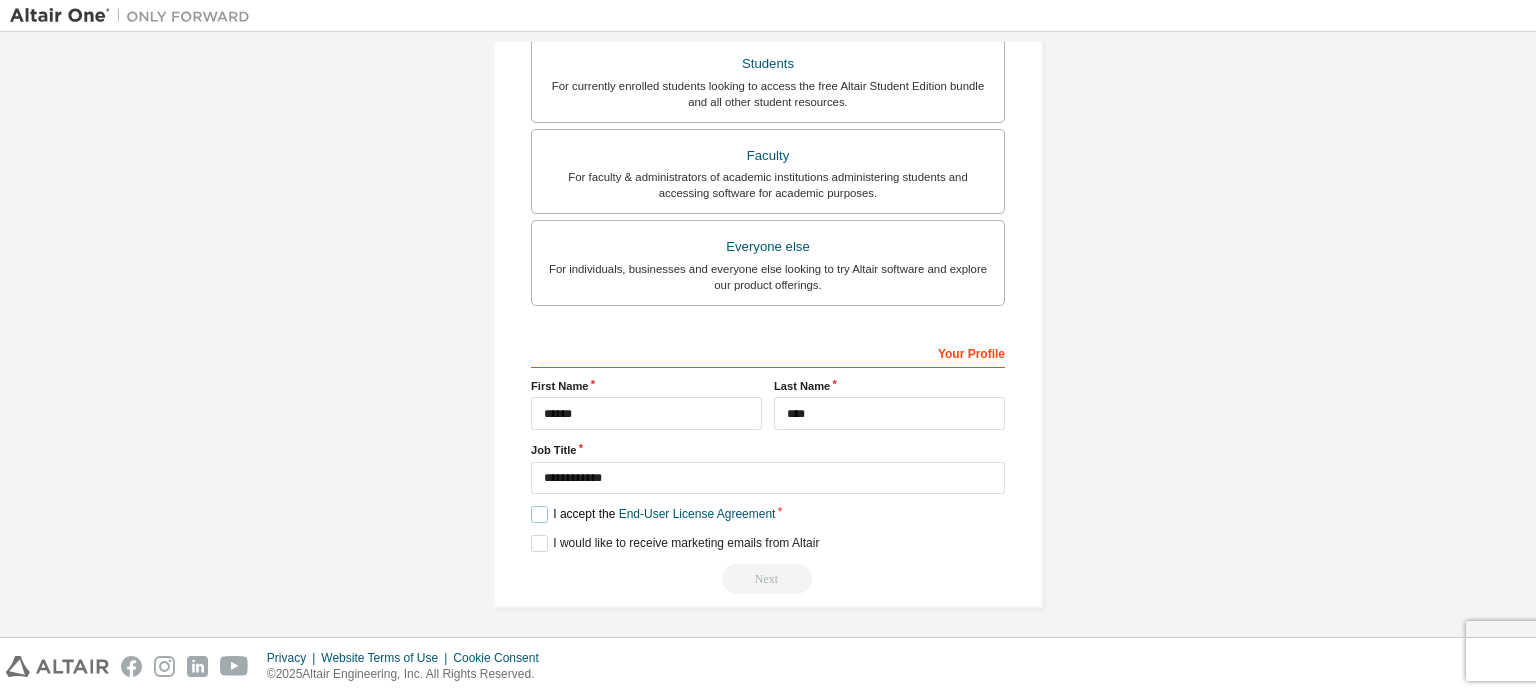 click on "I accept the    End-User License Agreement" at bounding box center (653, 514) 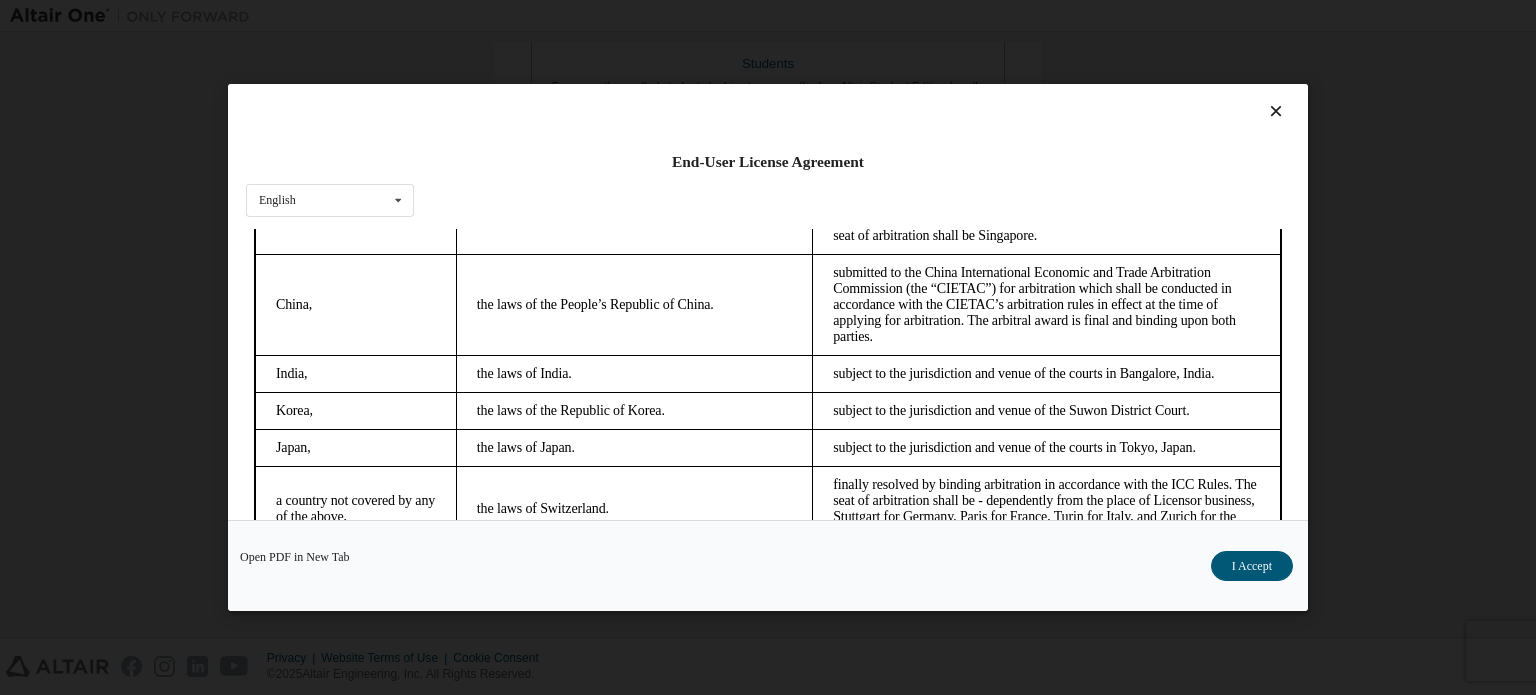 scroll, scrollTop: 5630, scrollLeft: 0, axis: vertical 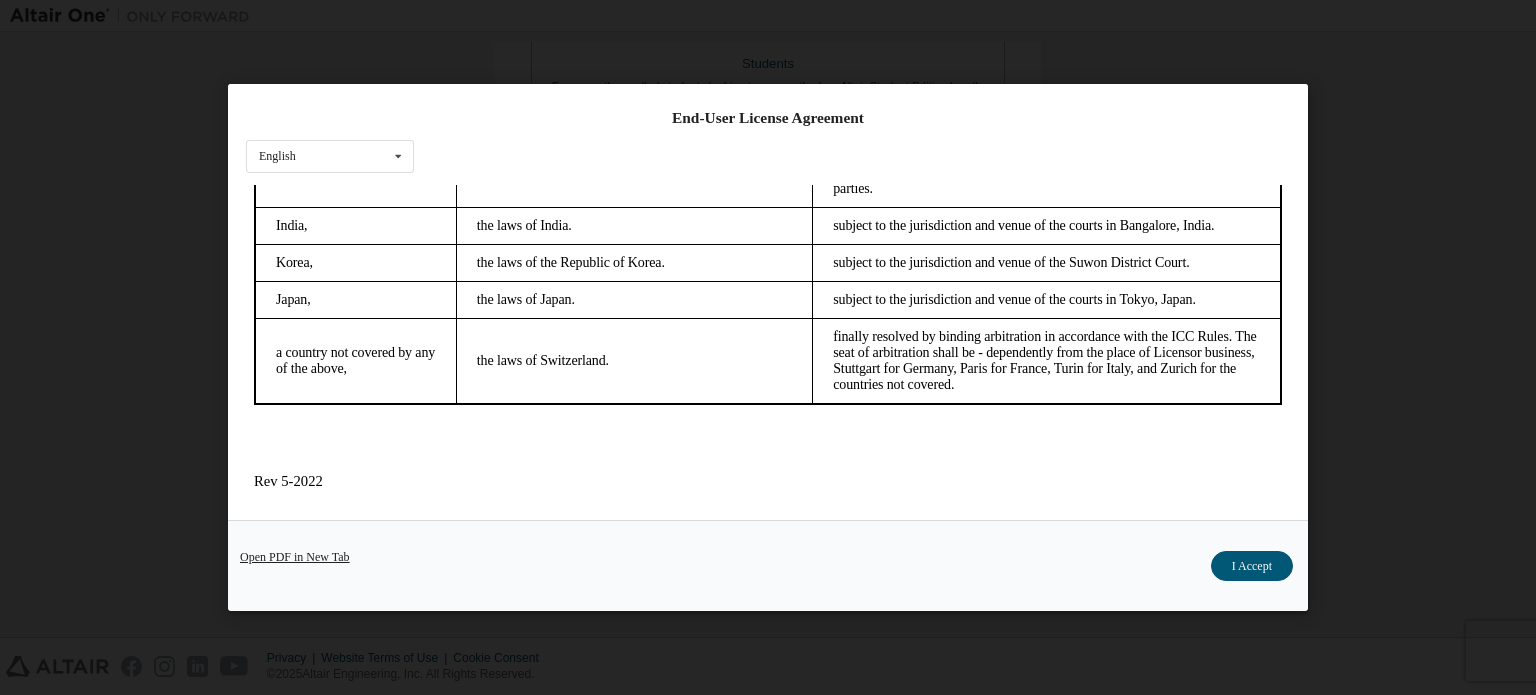 click on "Open PDF in New Tab" at bounding box center (295, 557) 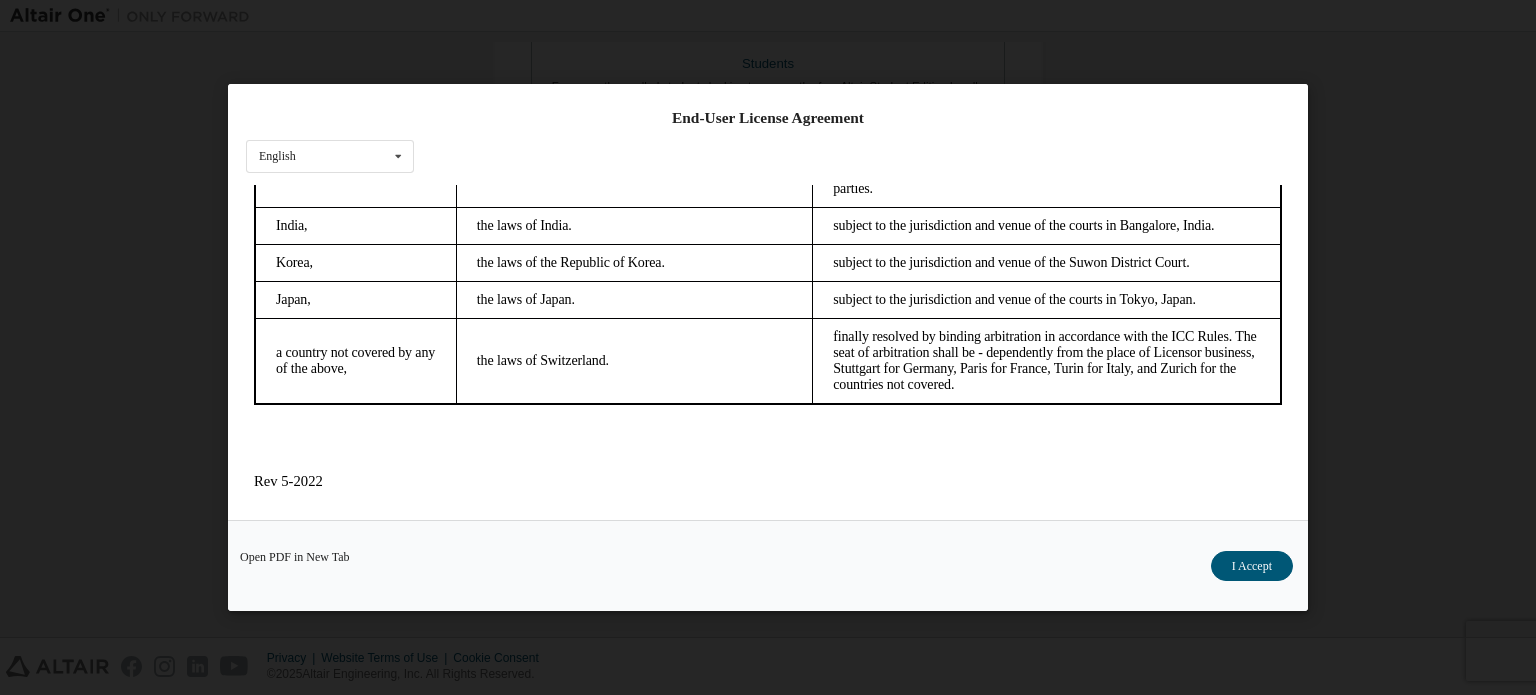 click on "End-User License Agreement English English Chinese French German Japanese Korean Portuguese" at bounding box center [768, 302] 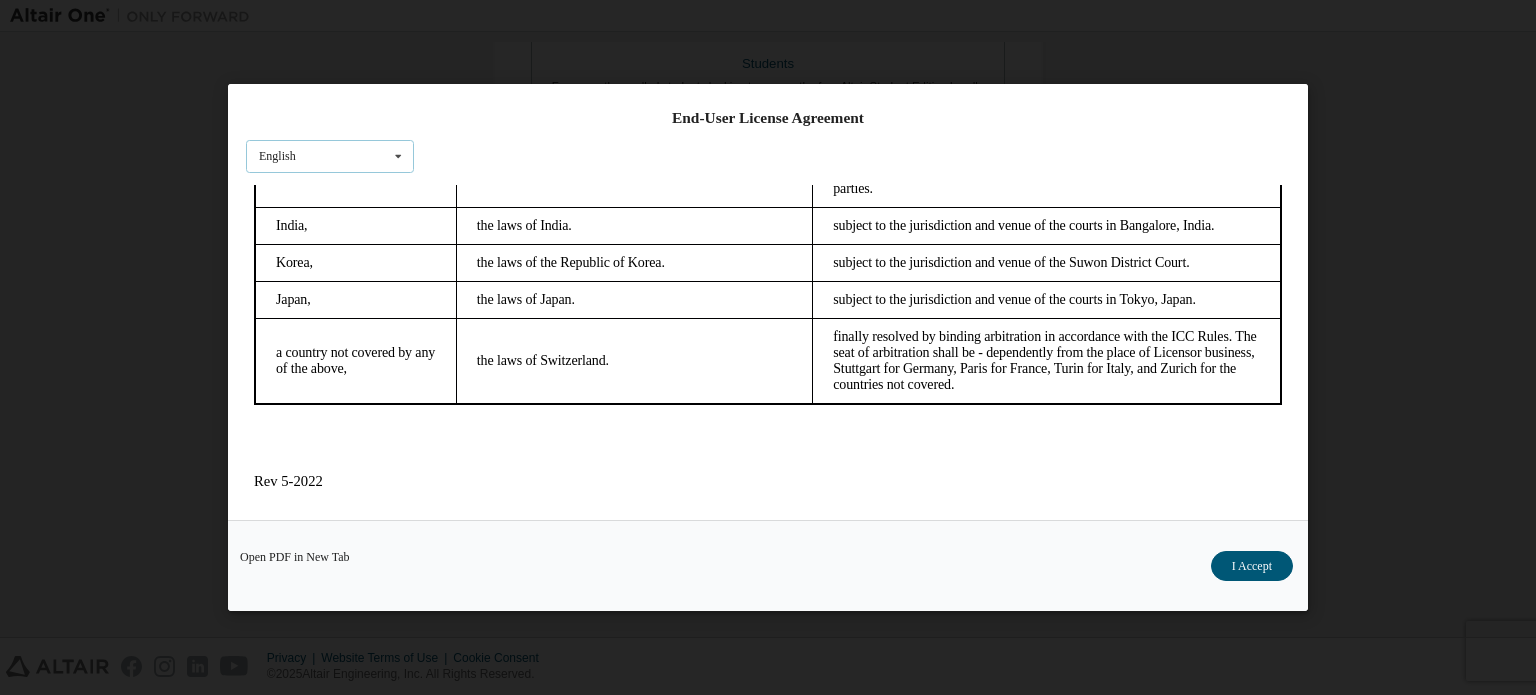 click on "English English Chinese French German Japanese Korean Portuguese" at bounding box center [330, 156] 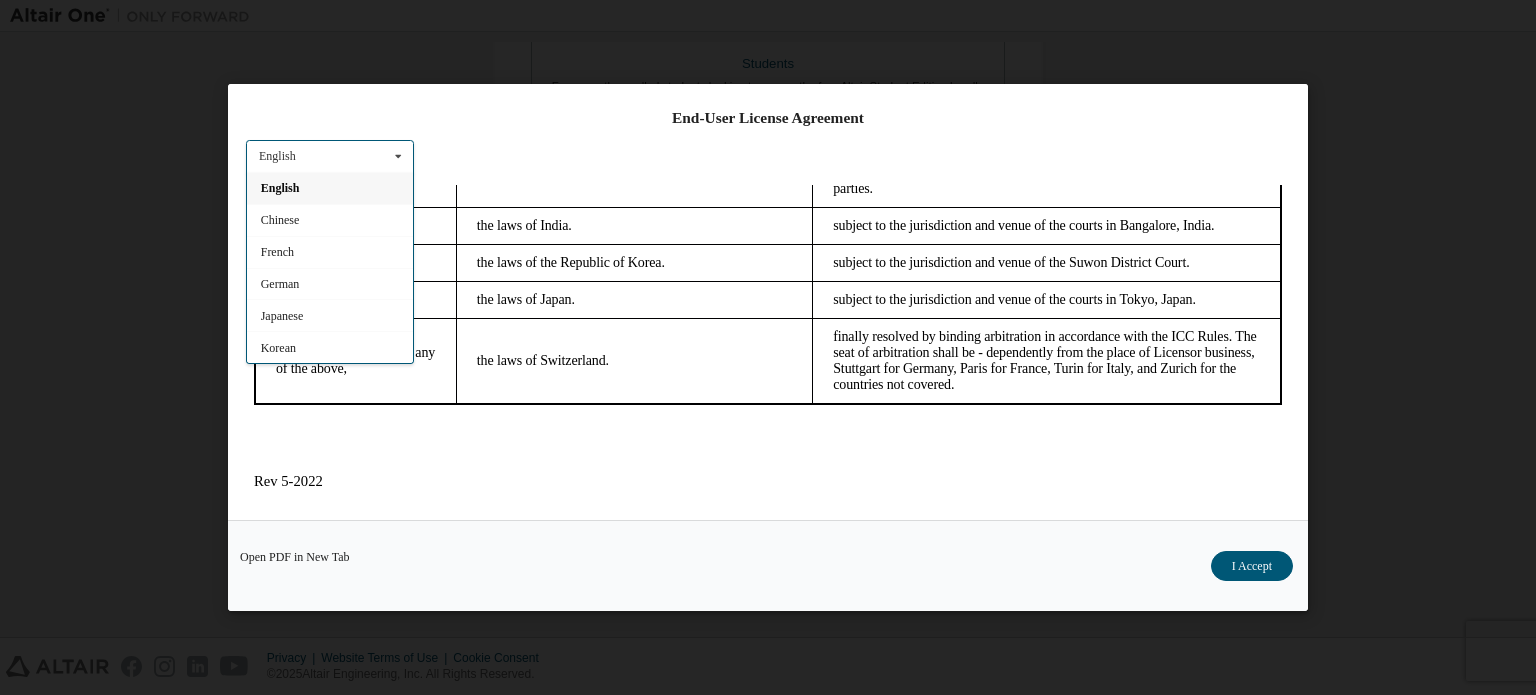 click on "English English Chinese French German Japanese Korean Portuguese" at bounding box center [330, 156] 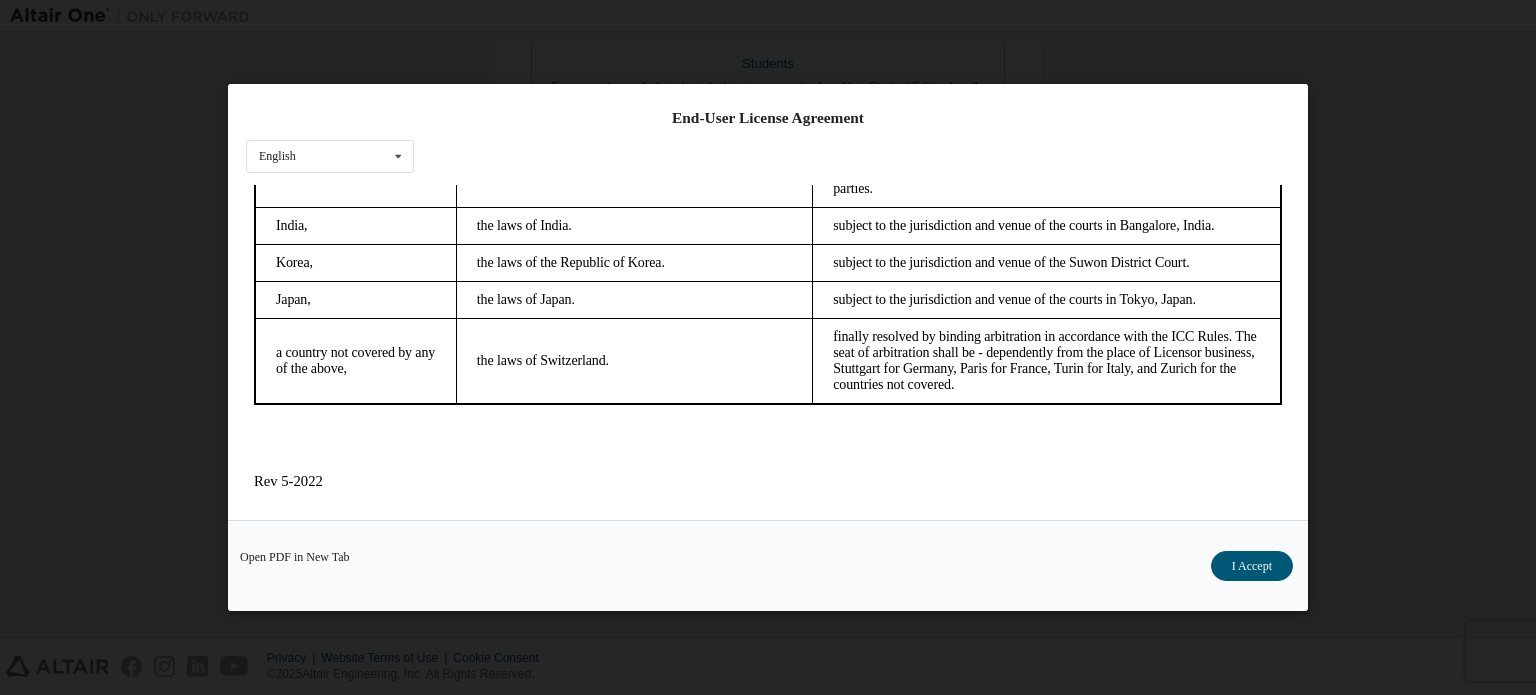 click on "End-User License Agreement English English Chinese French German Japanese Korean Portuguese" at bounding box center (768, 302) 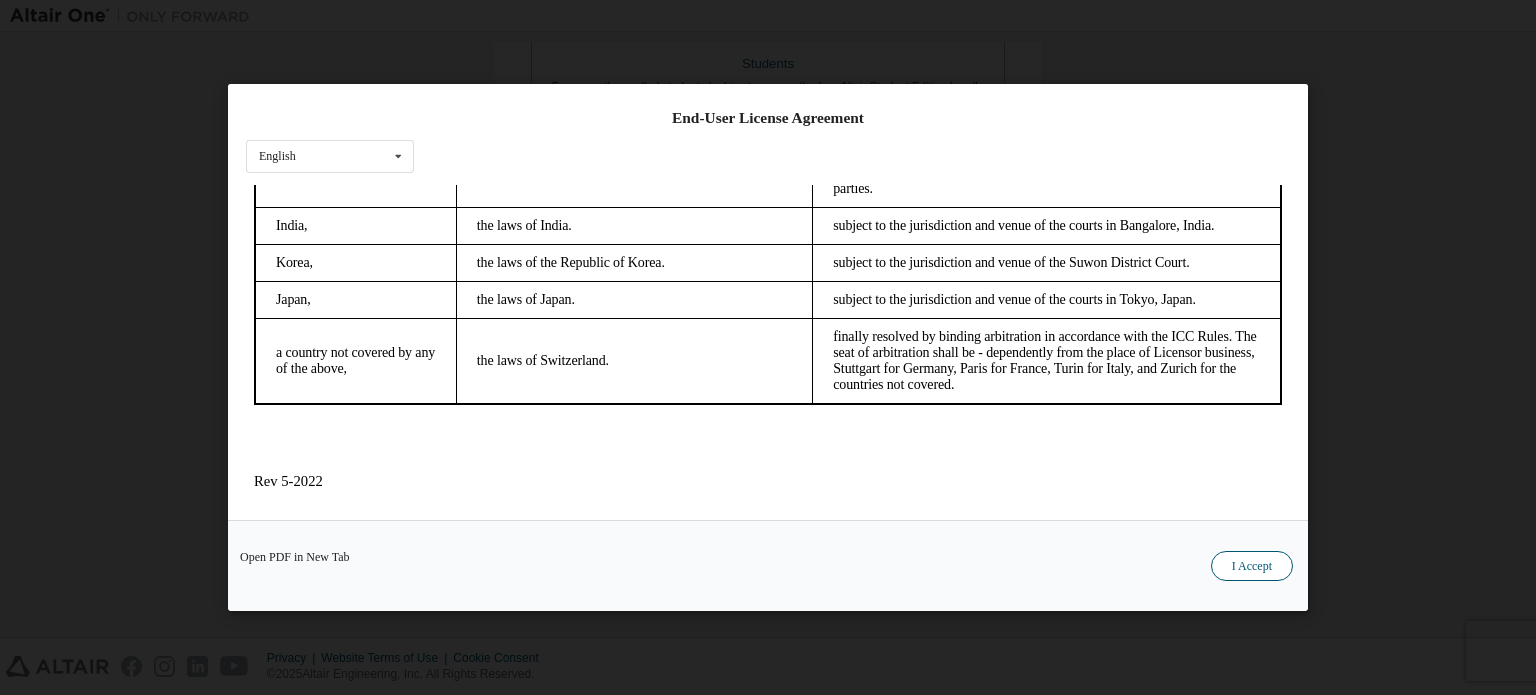 click on "I Accept" at bounding box center (1252, 566) 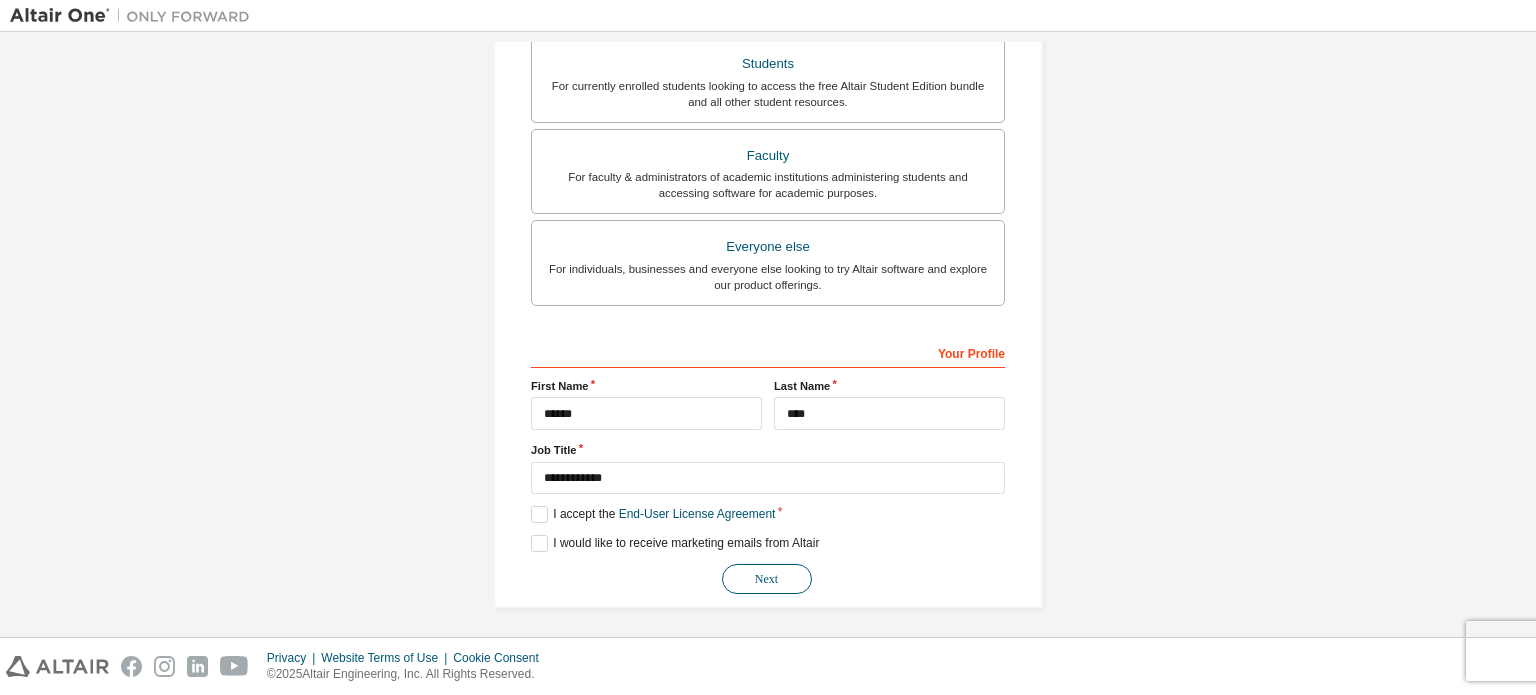 click on "Next" at bounding box center (767, 579) 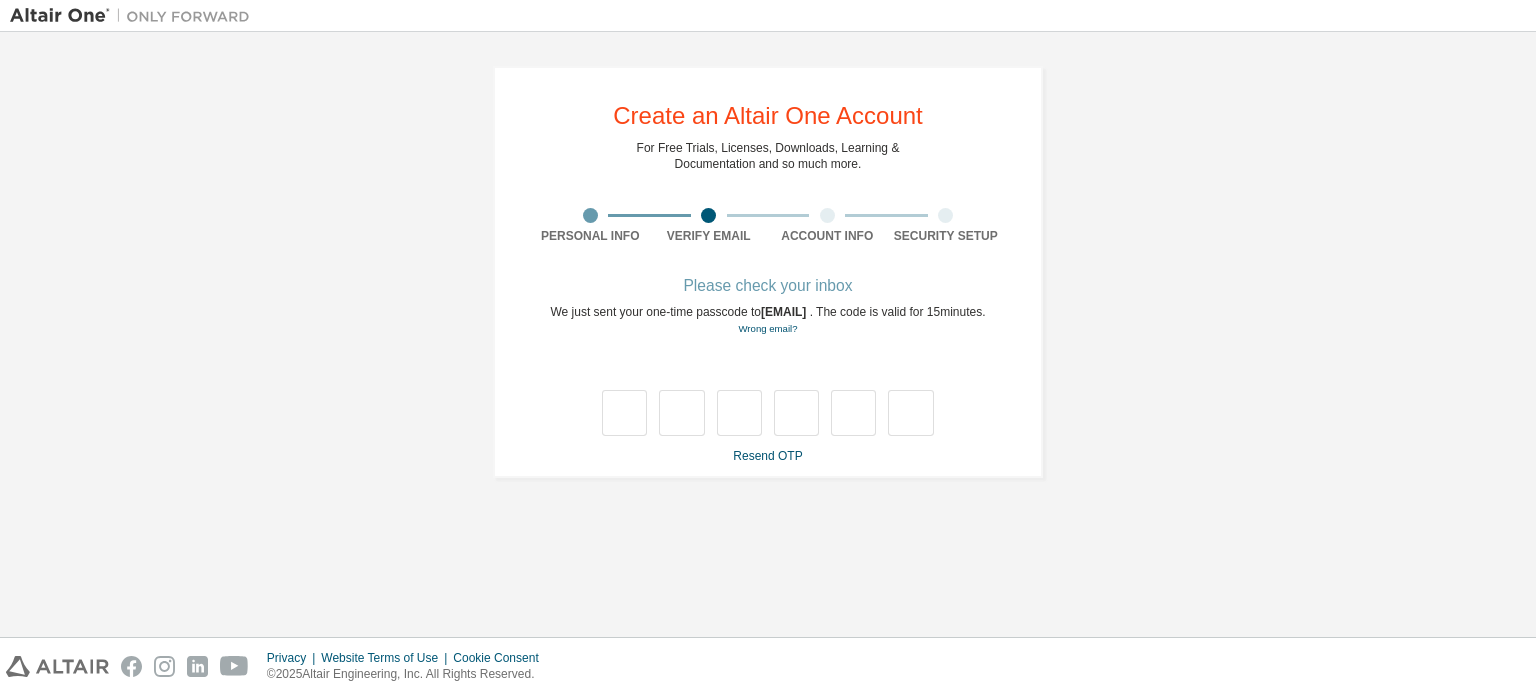 scroll, scrollTop: 0, scrollLeft: 0, axis: both 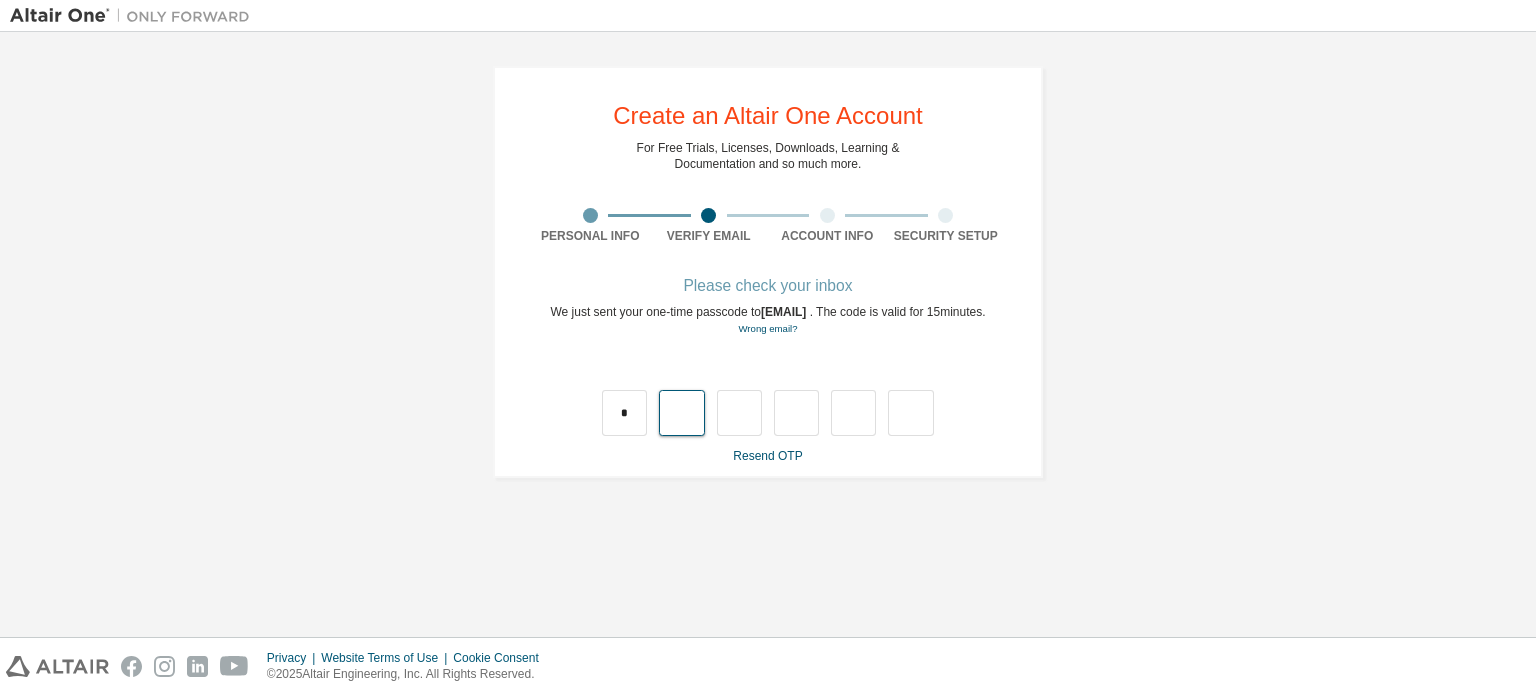 type on "*" 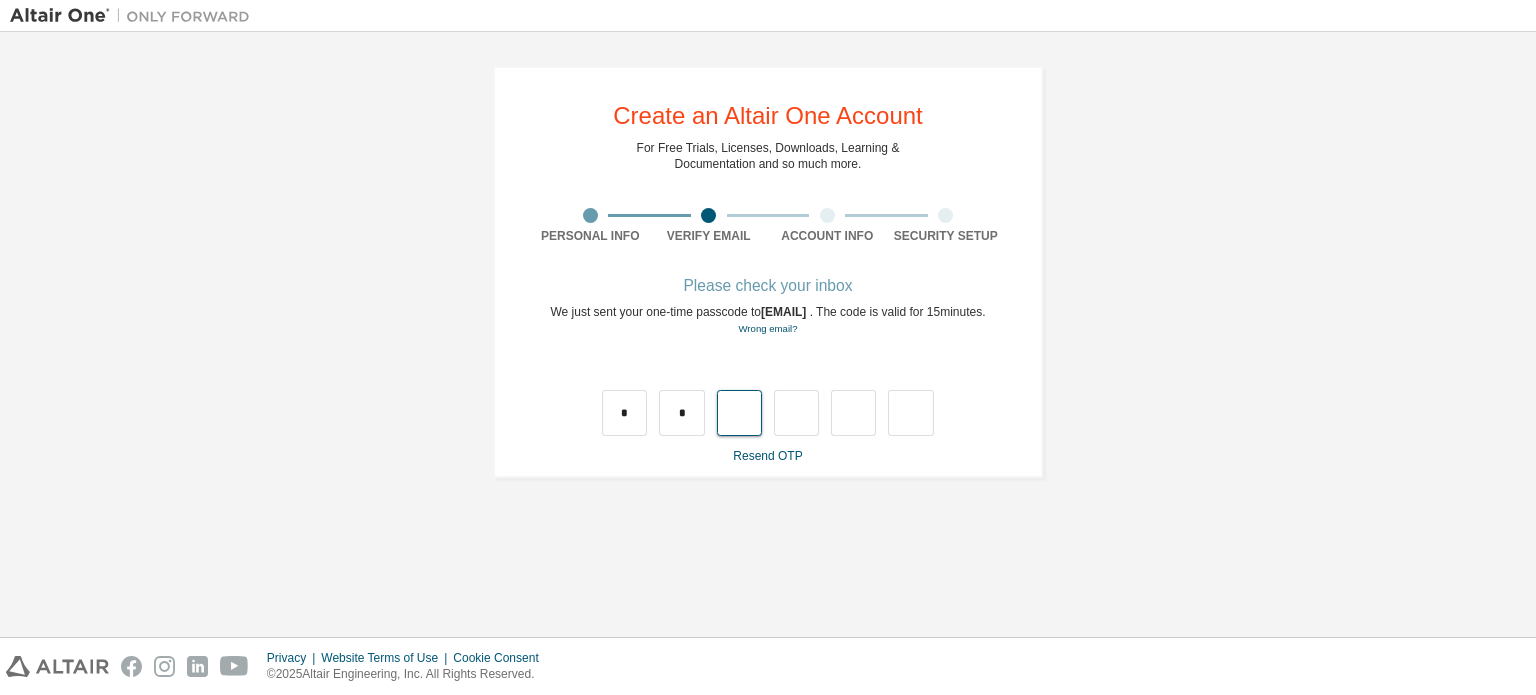 type on "*" 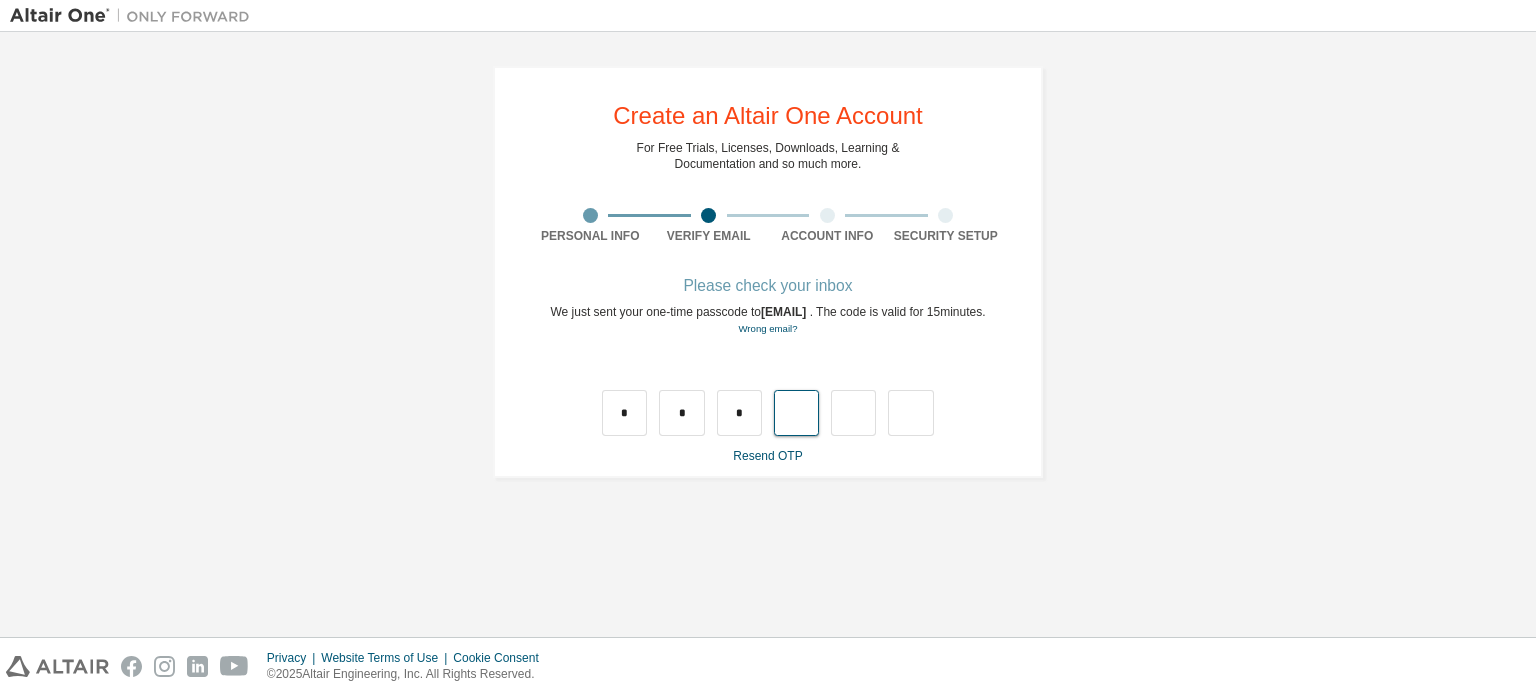 type on "*" 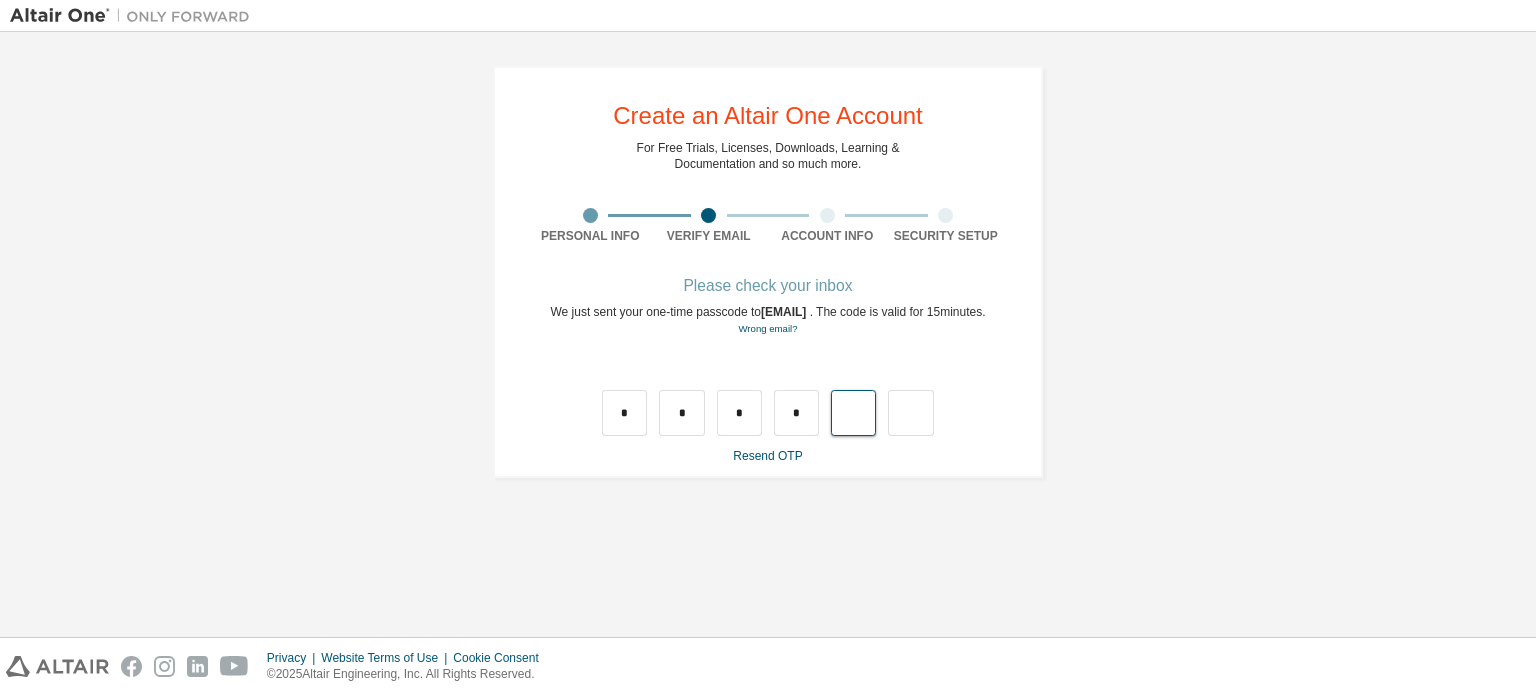 type on "*" 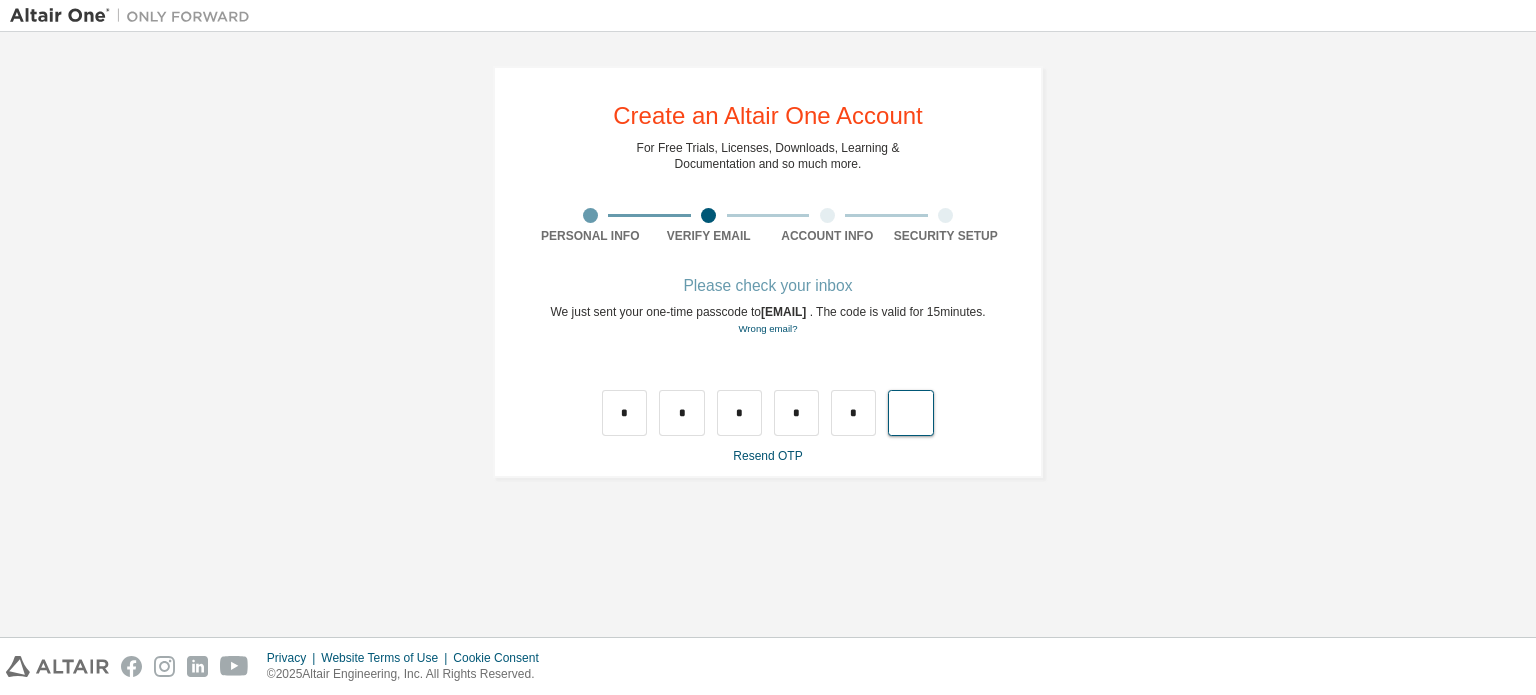 type on "*" 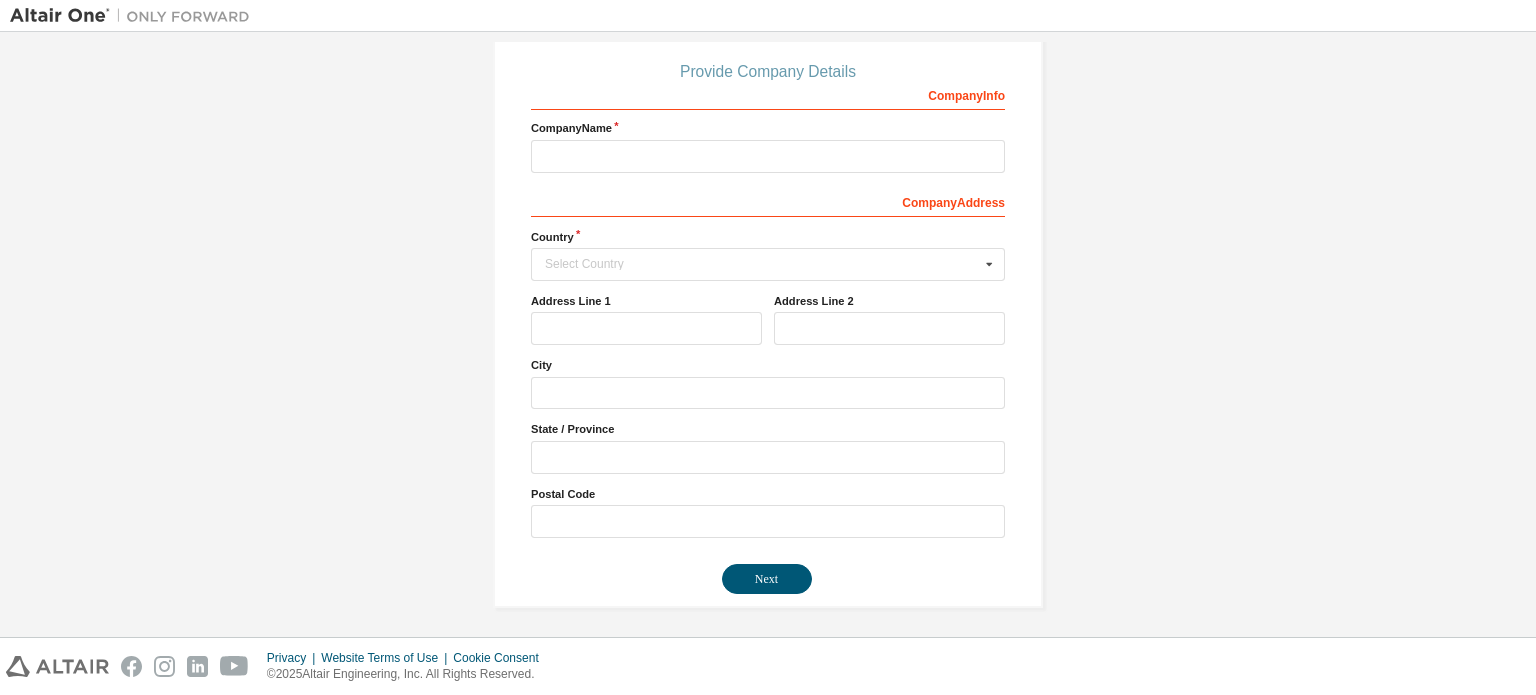scroll, scrollTop: 0, scrollLeft: 0, axis: both 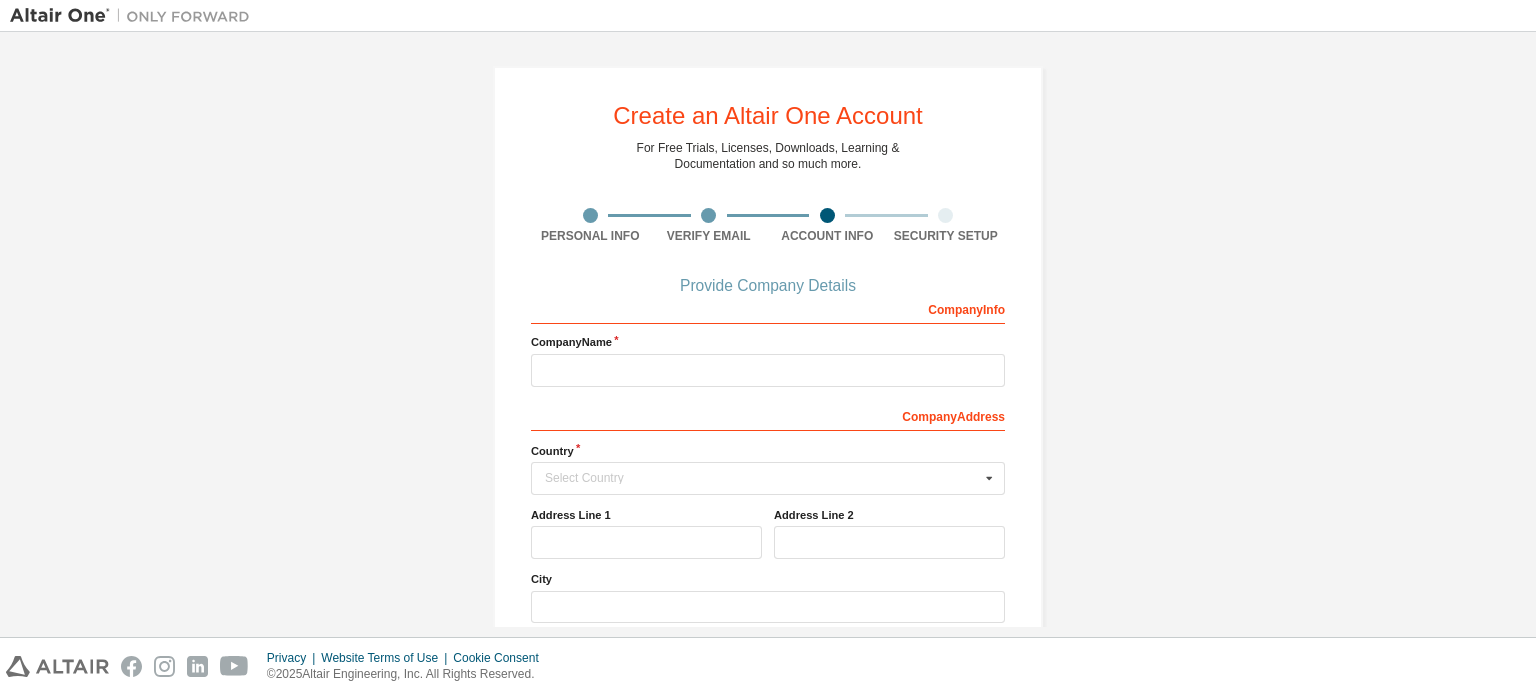 drag, startPoint x: 769, startPoint y: 351, endPoint x: 745, endPoint y: 379, distance: 36.878178 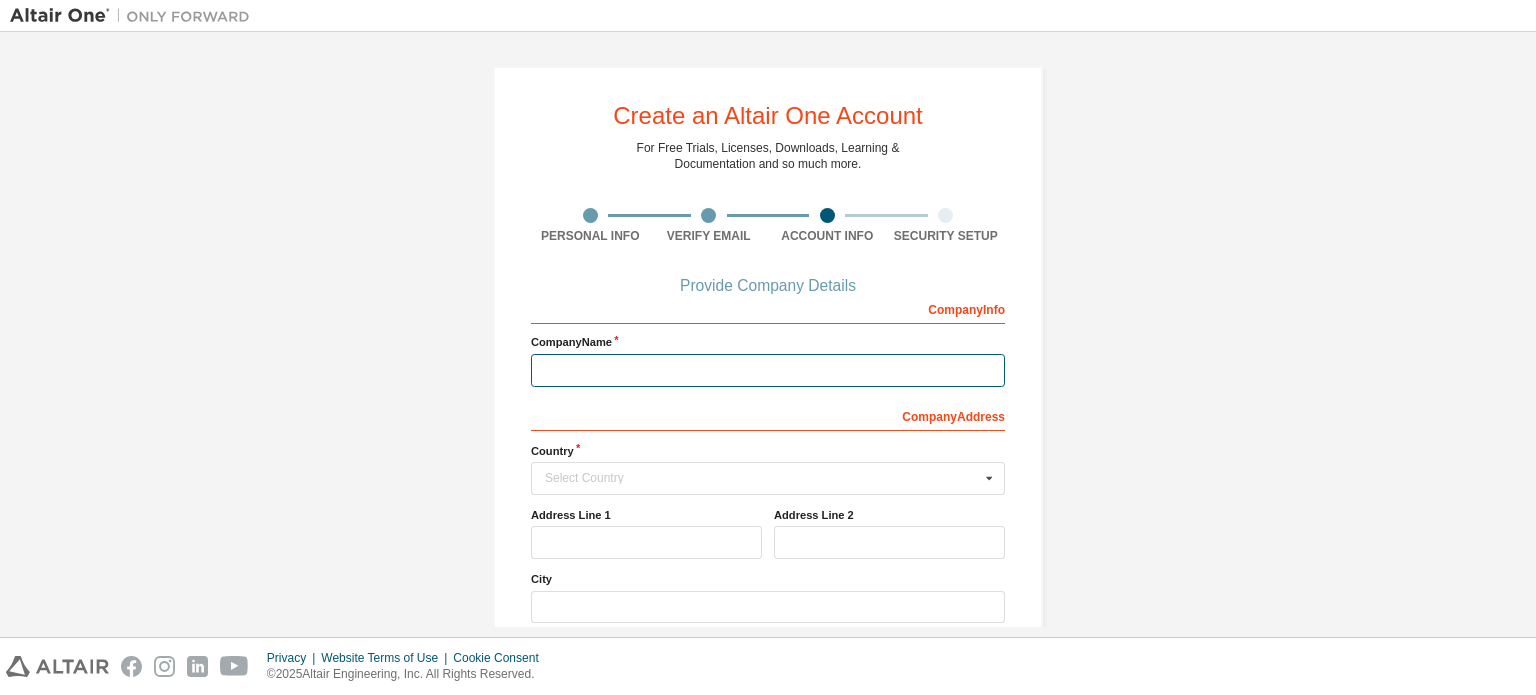 click at bounding box center [768, 370] 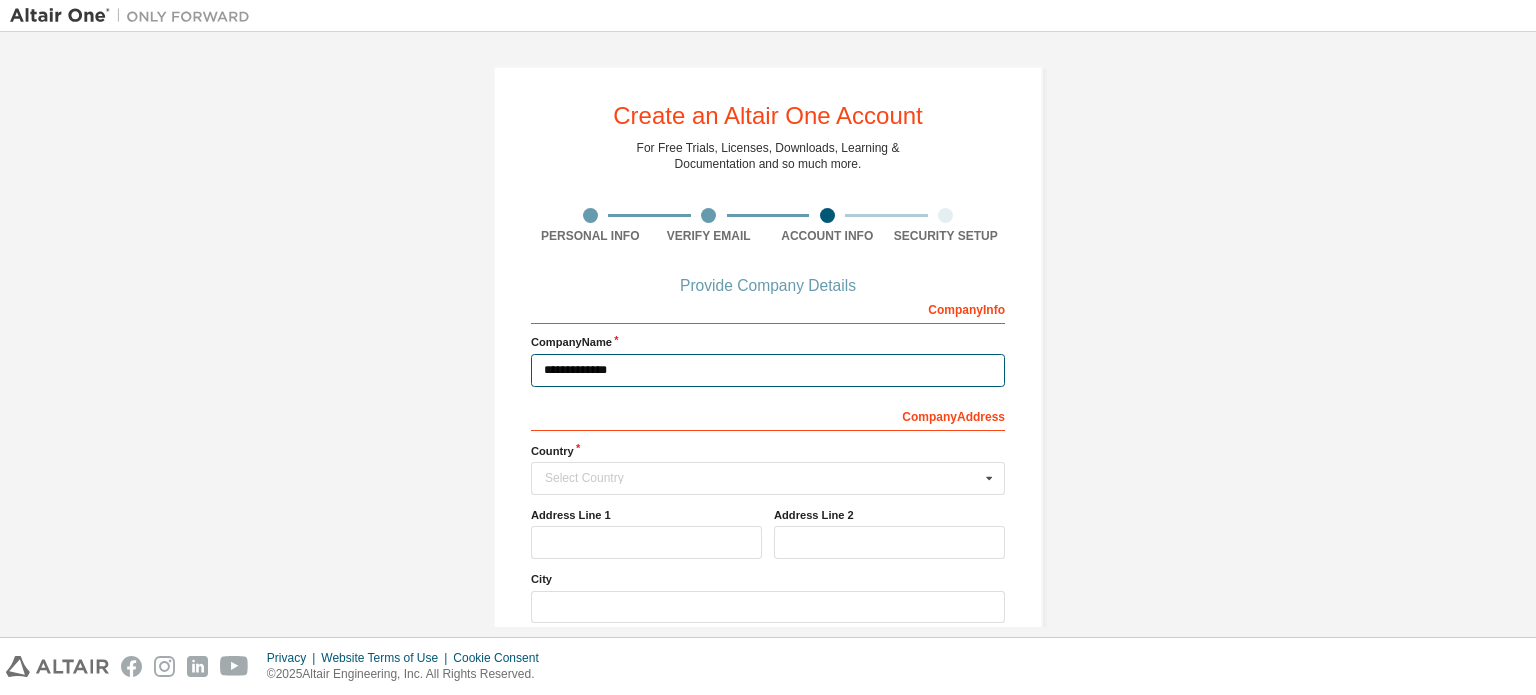 type on "**********" 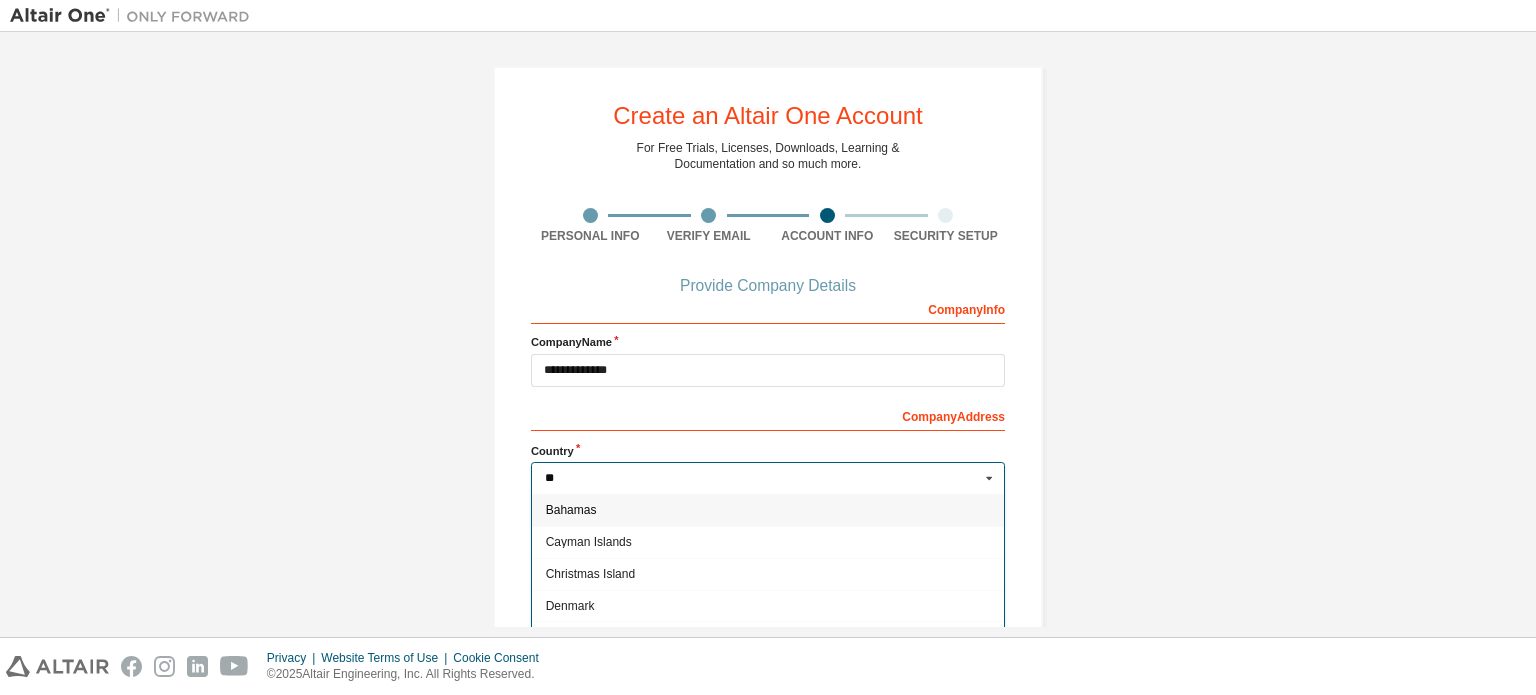 type on "*" 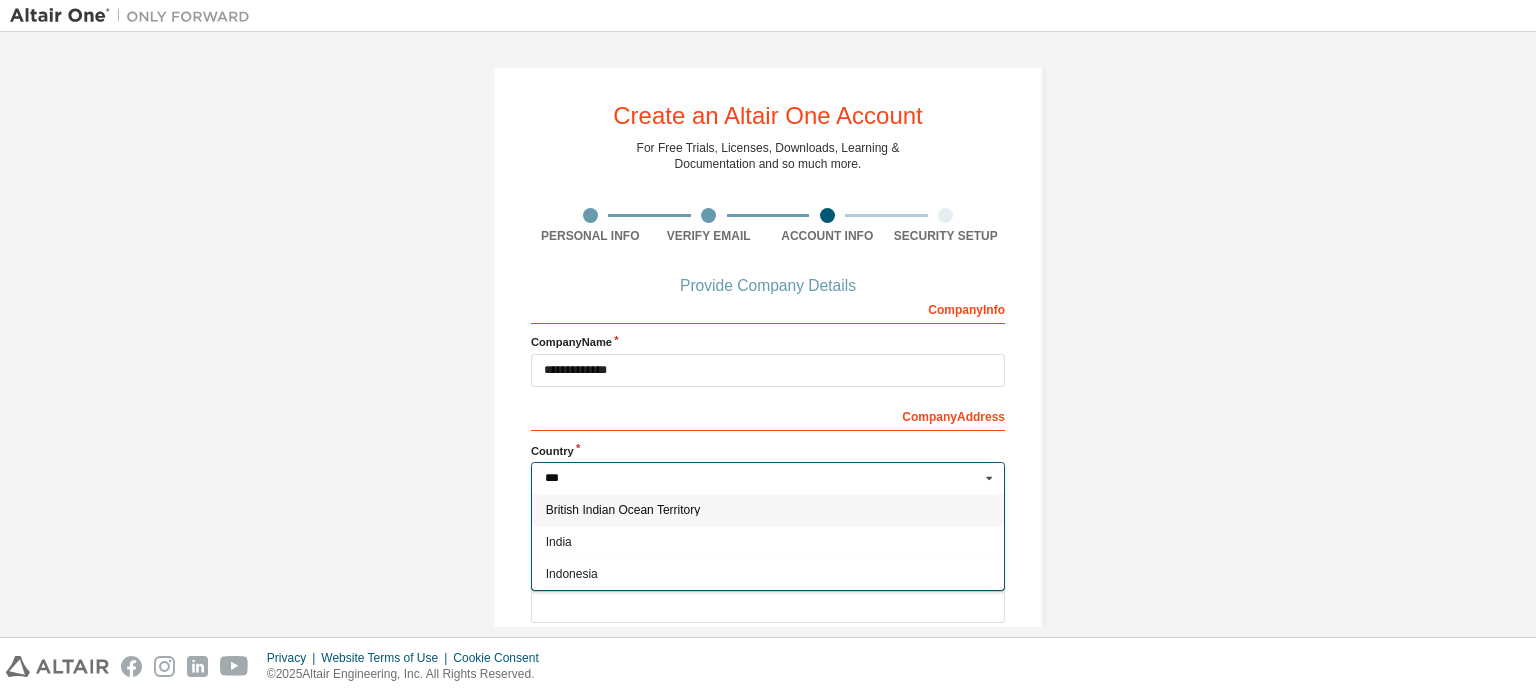 type on "****" 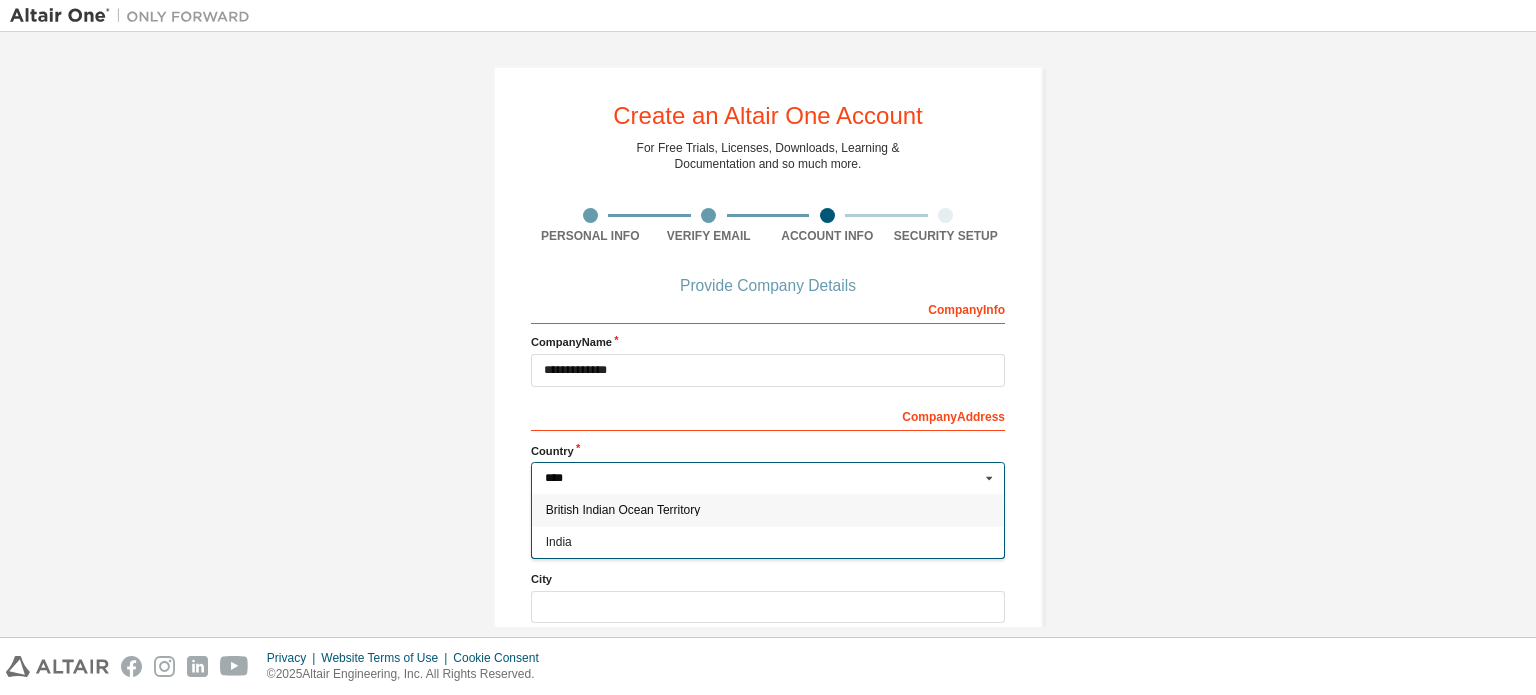 type on "***" 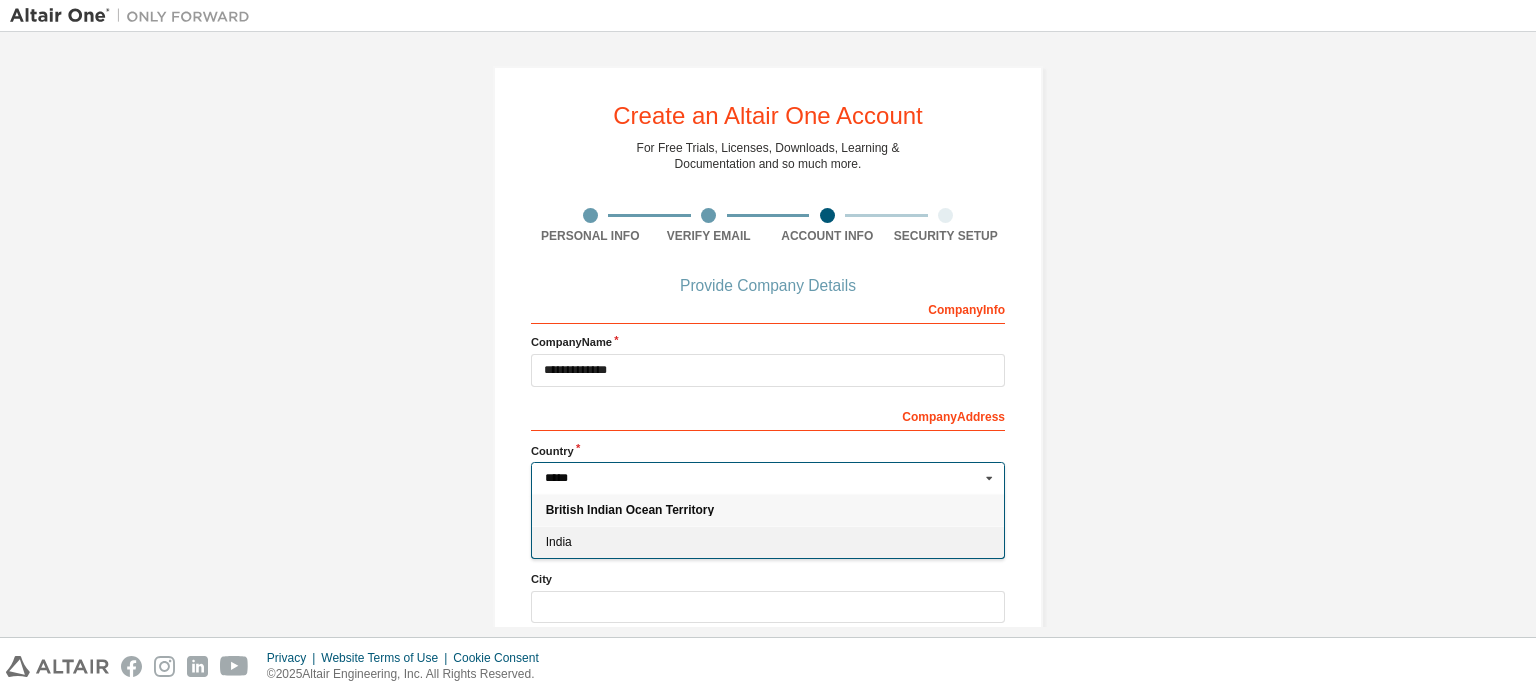 type on "*****" 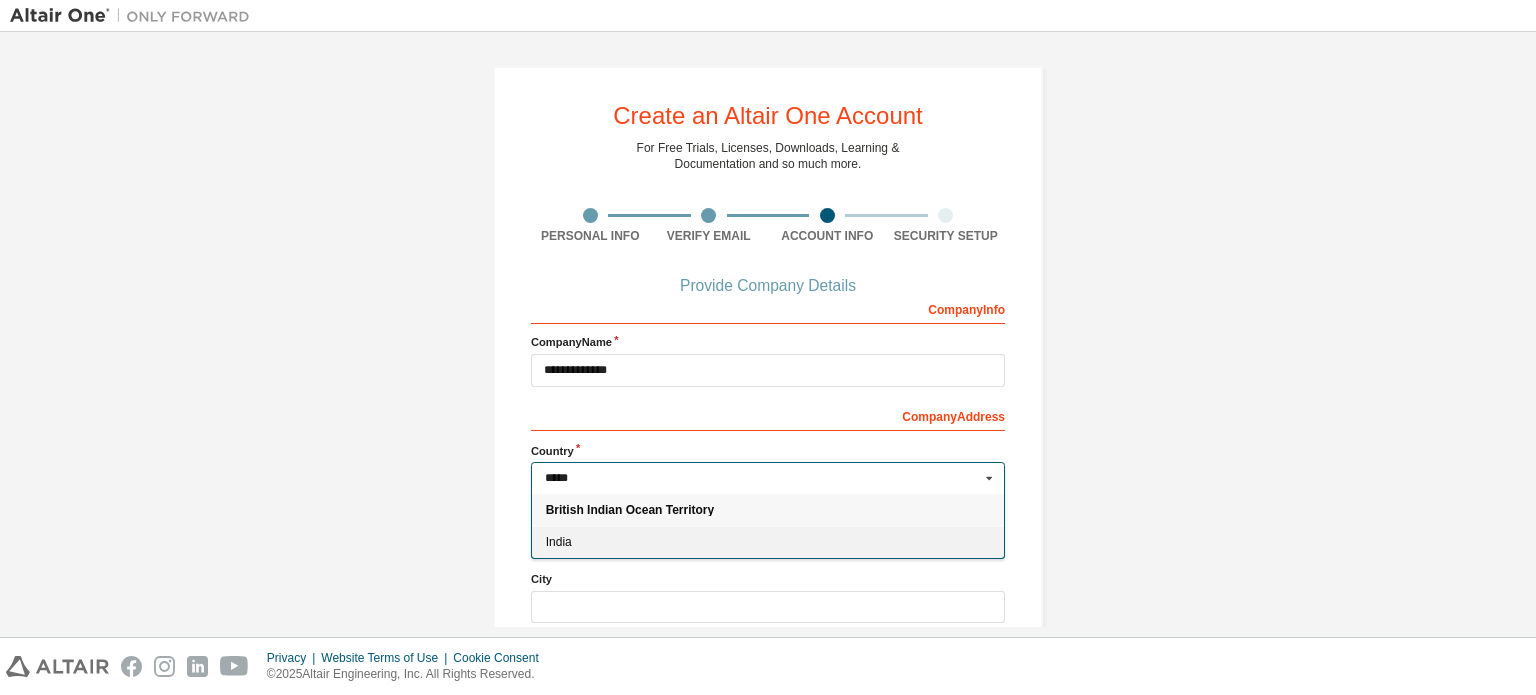 click on "India" at bounding box center [768, 542] 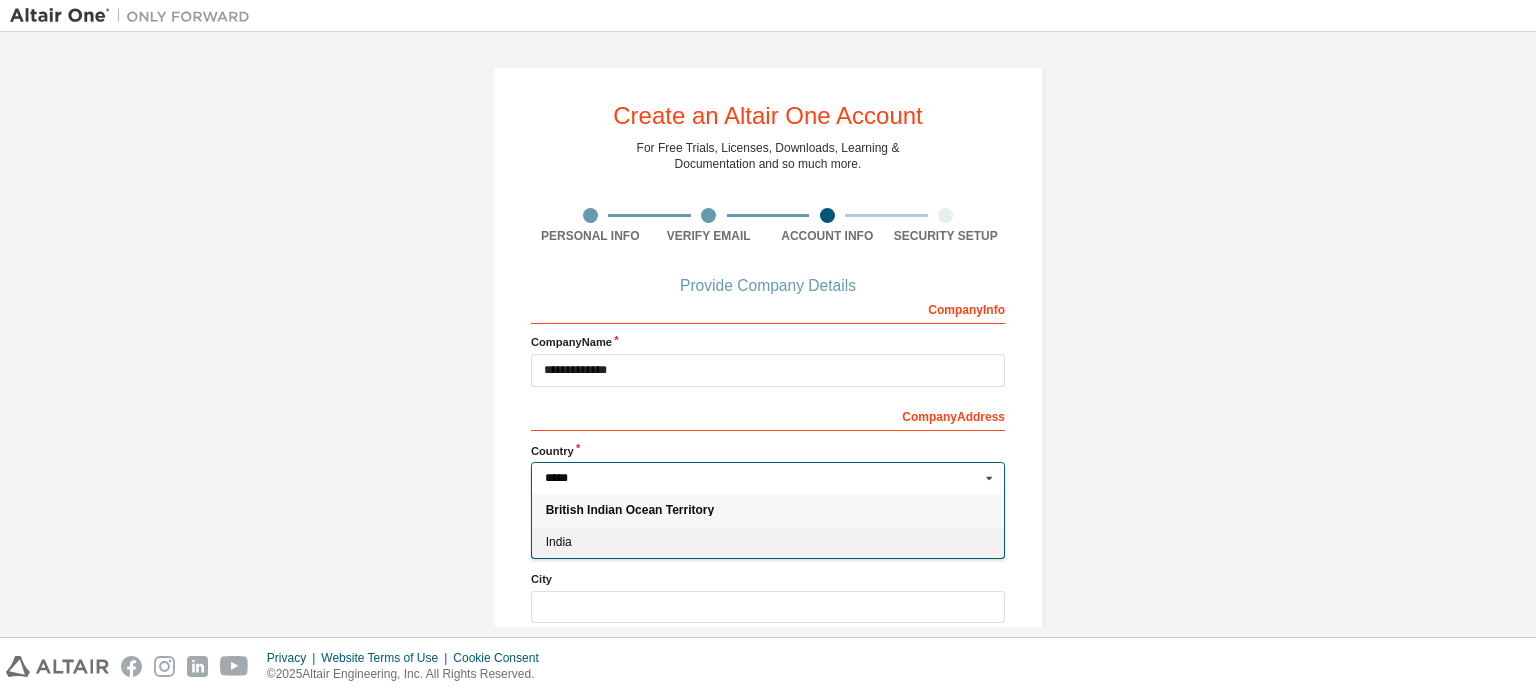 type on "***" 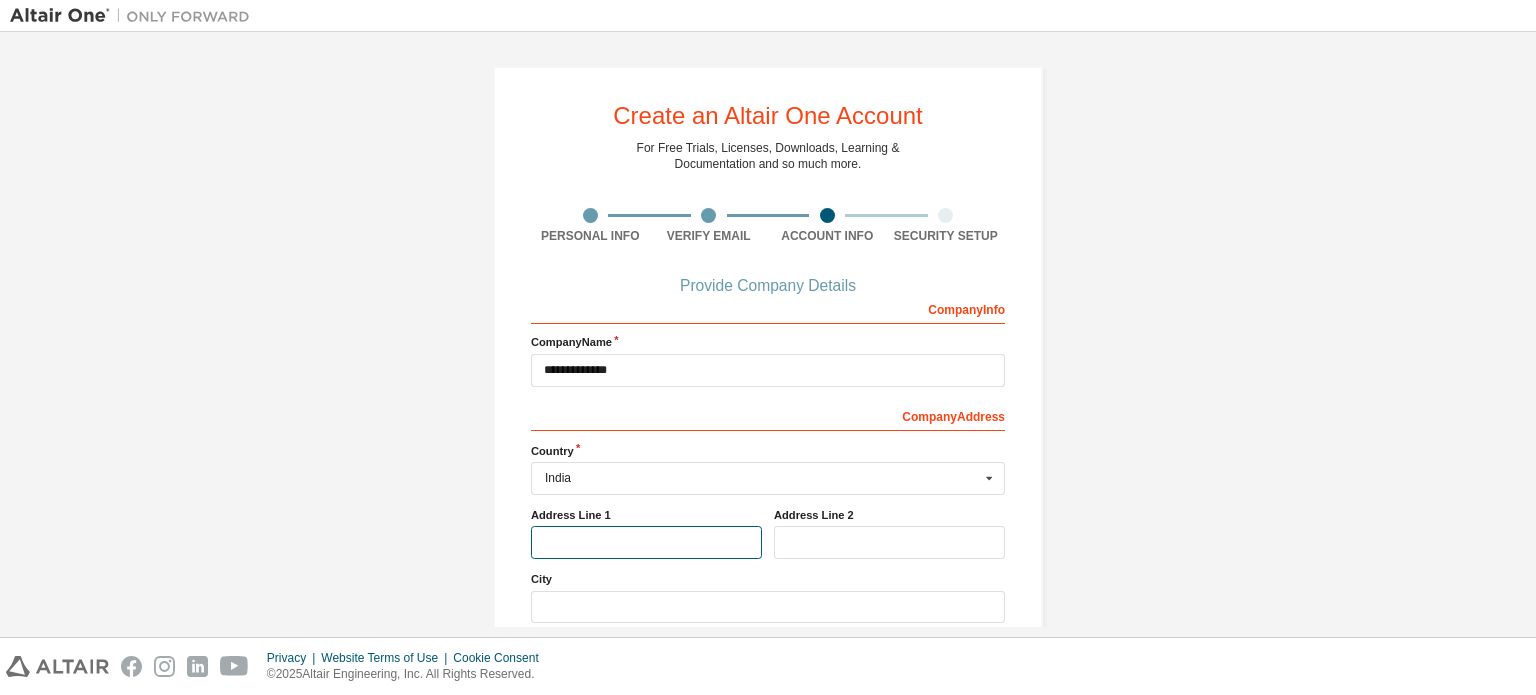 click at bounding box center [646, 542] 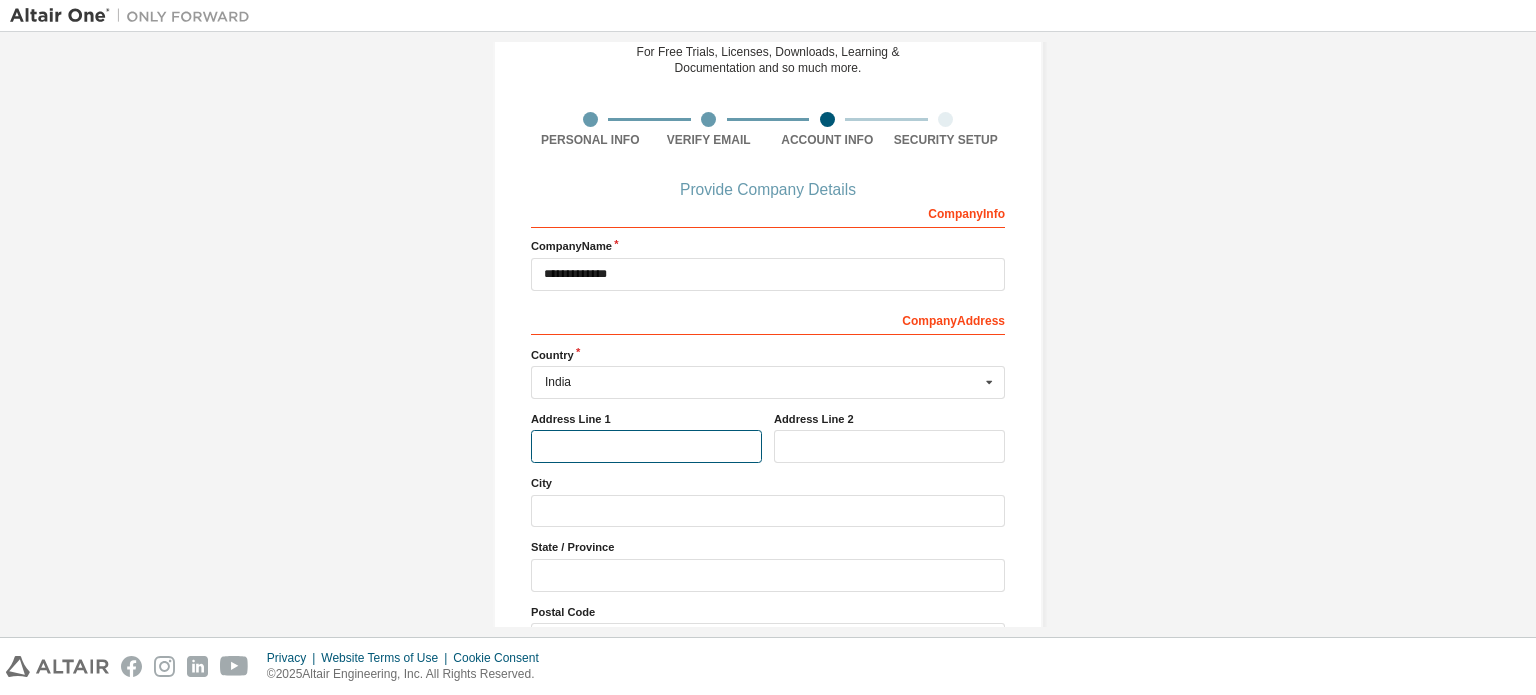 scroll, scrollTop: 98, scrollLeft: 0, axis: vertical 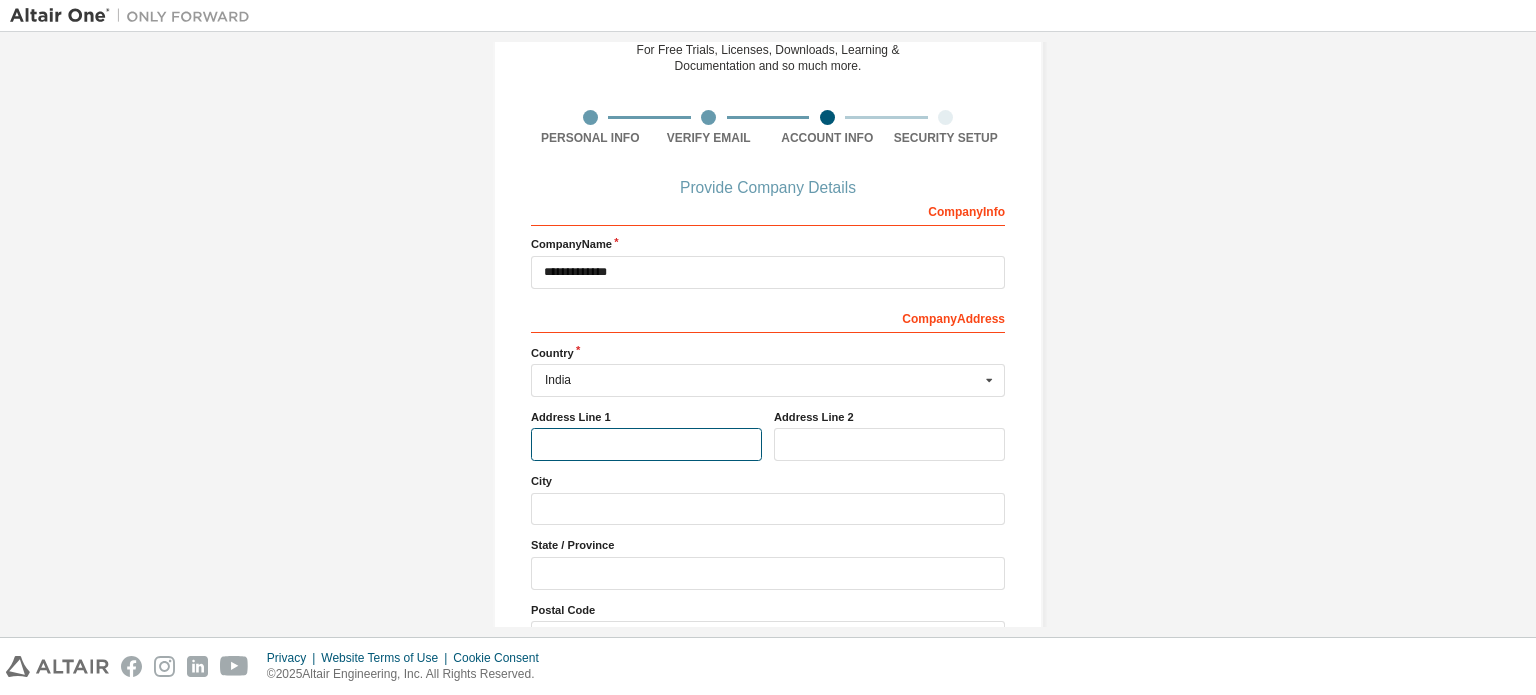type on "**********" 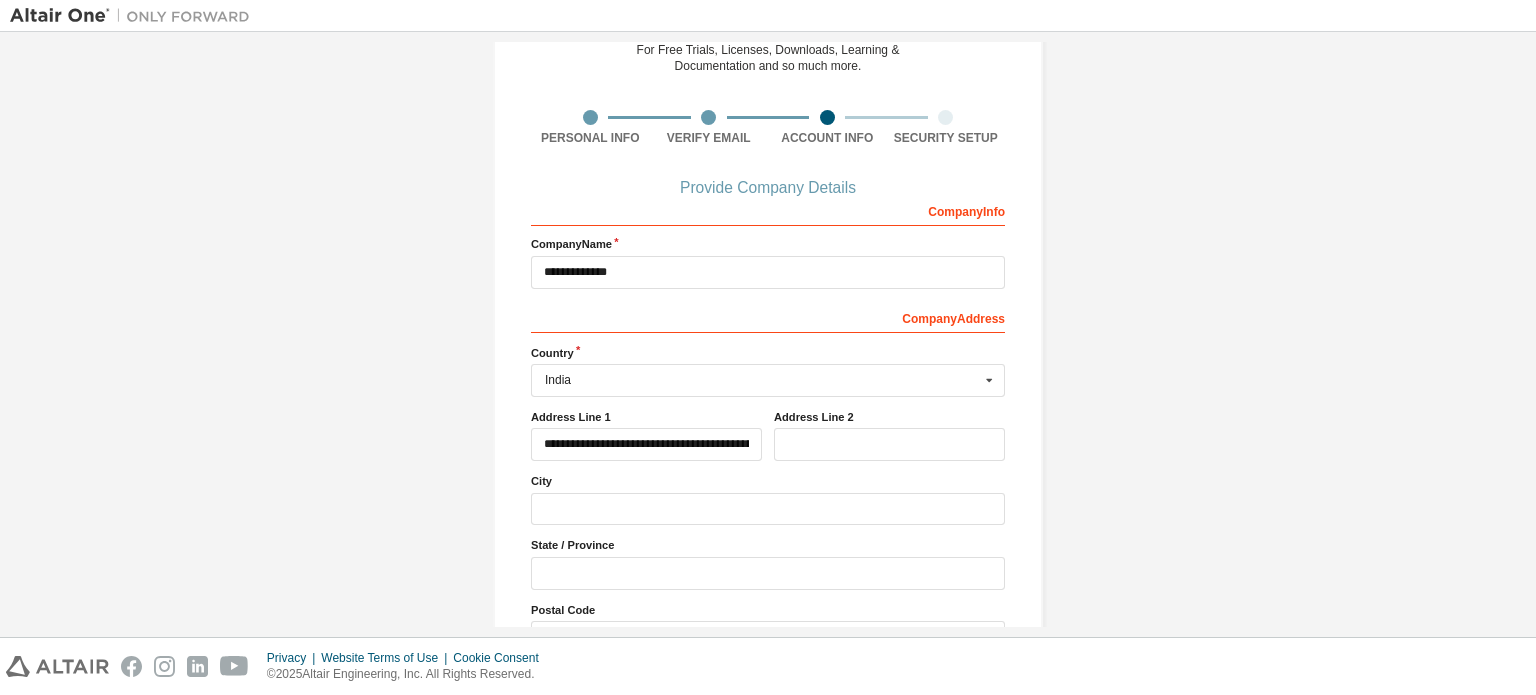 type on "***" 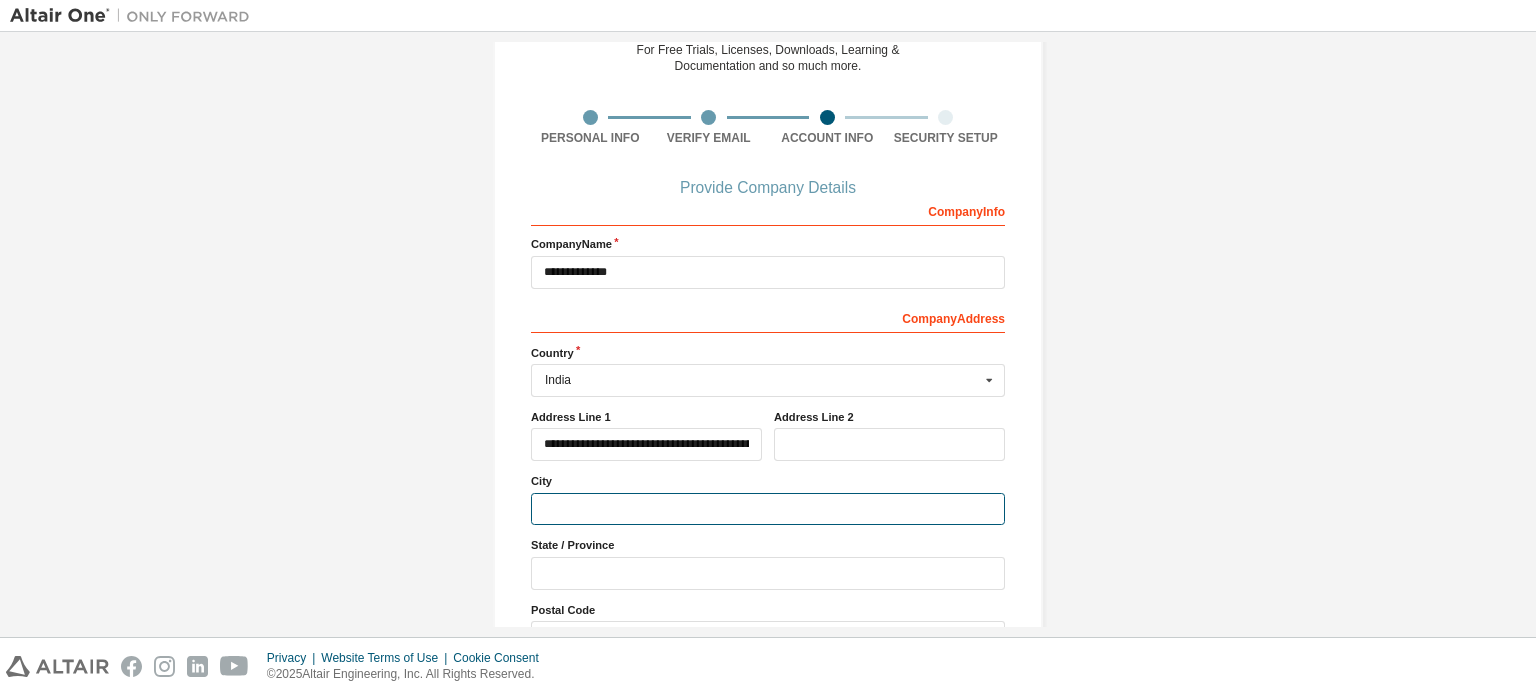 type on "*****" 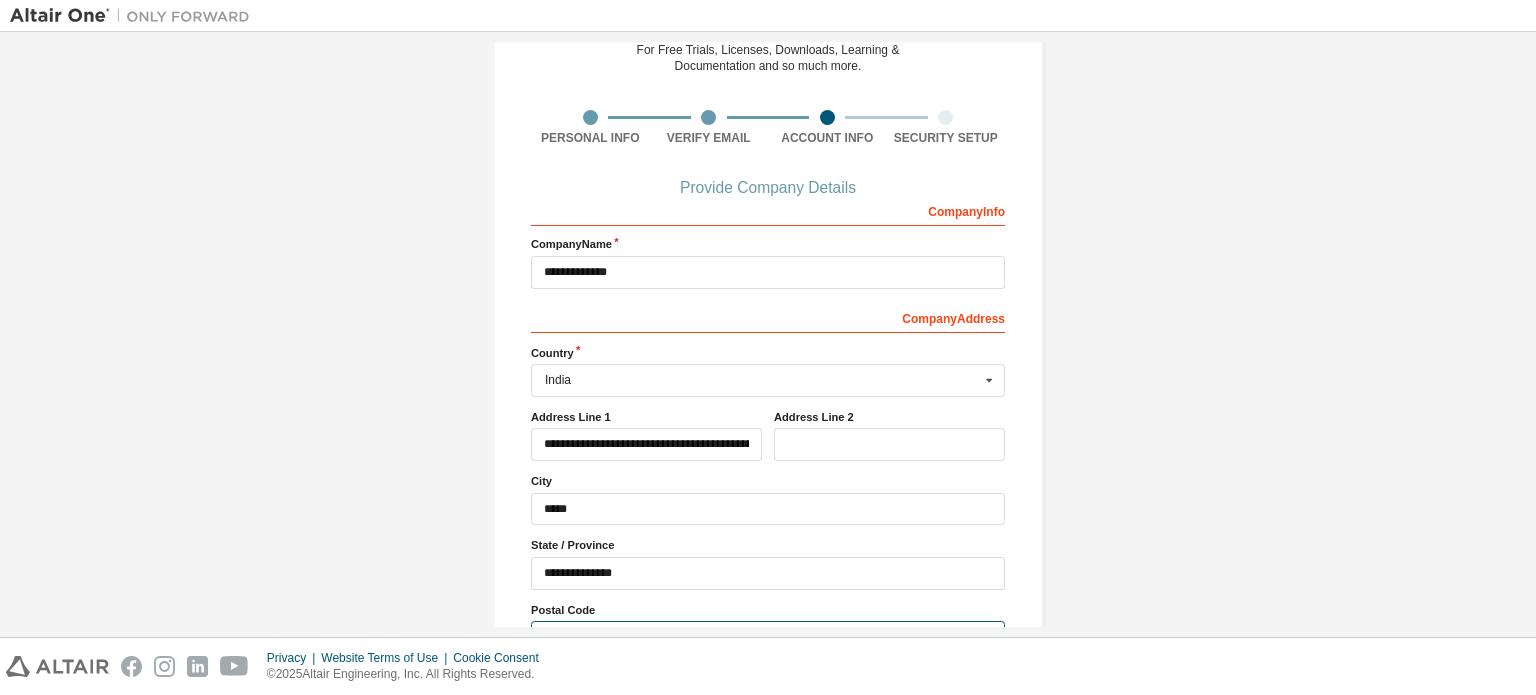 type on "******" 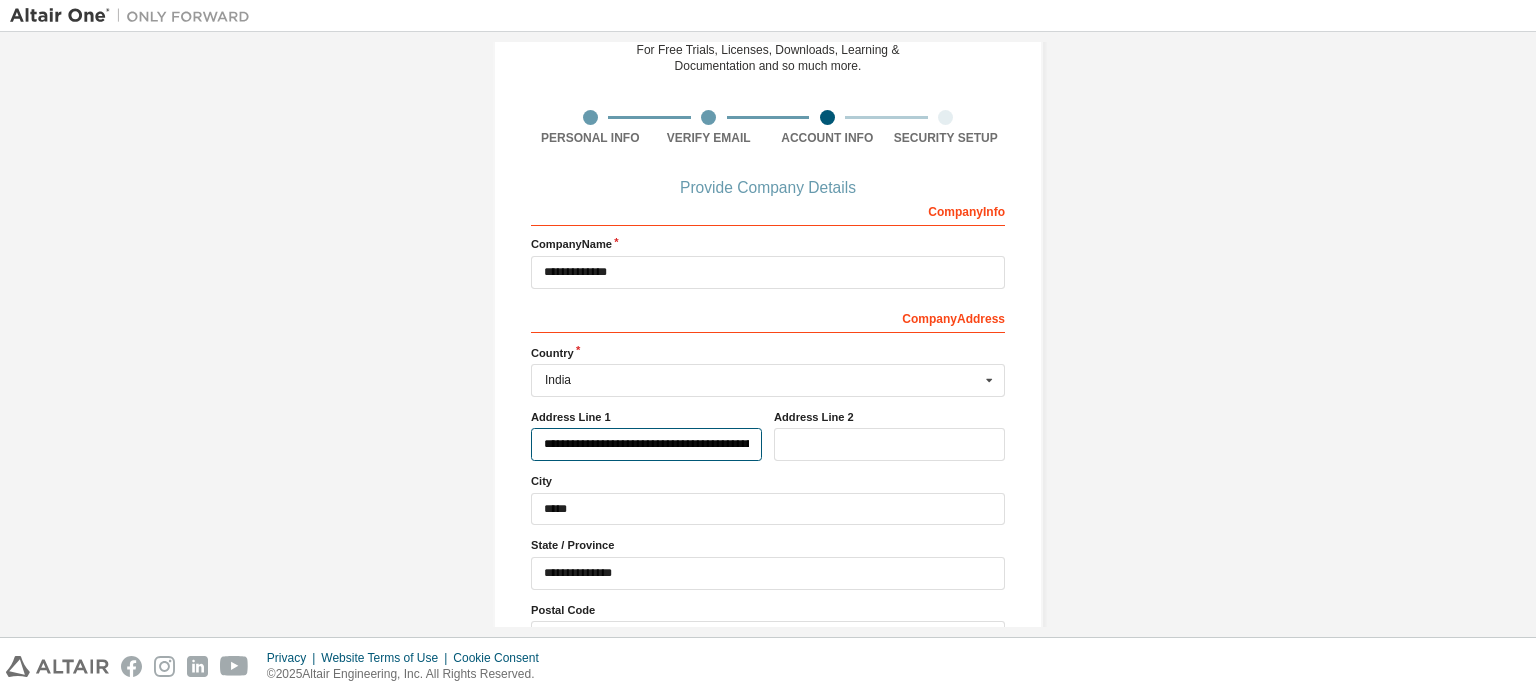 type on "***" 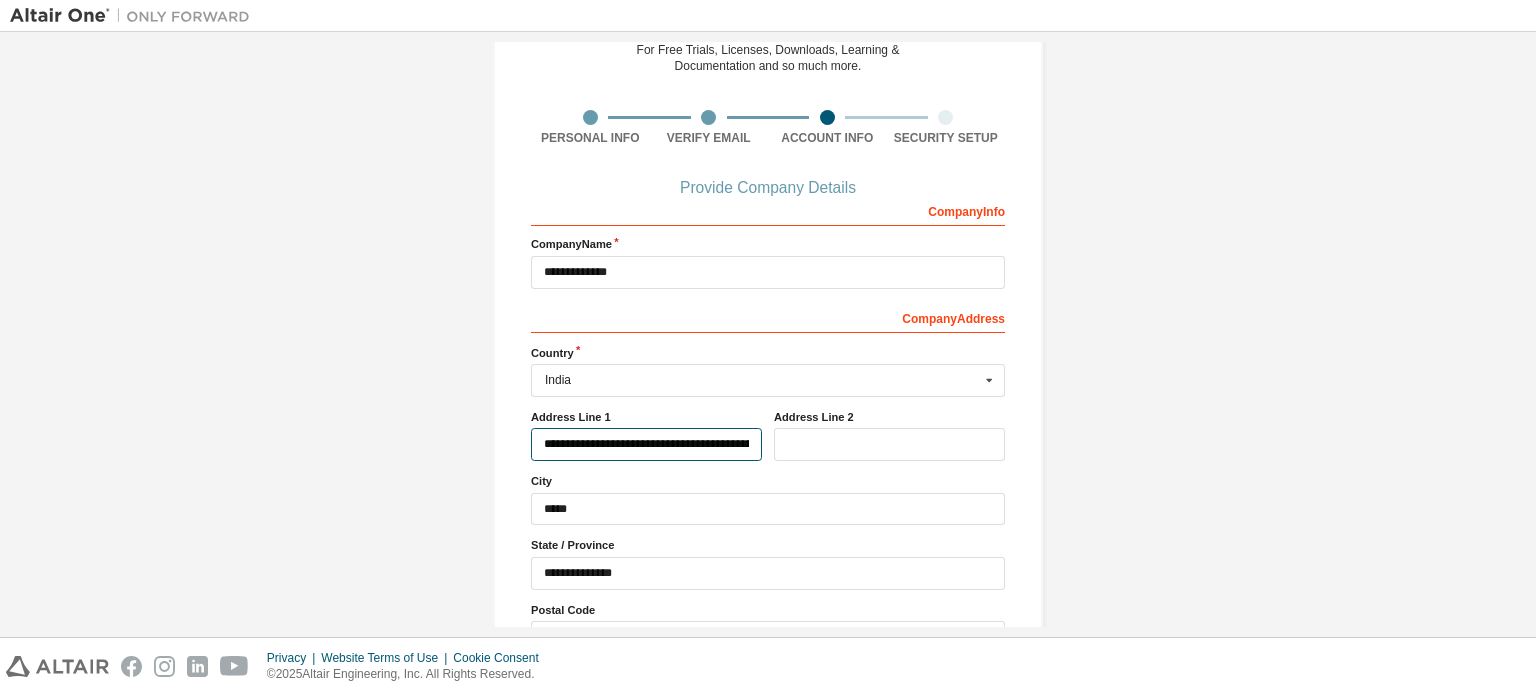 click on "**********" at bounding box center [646, 444] 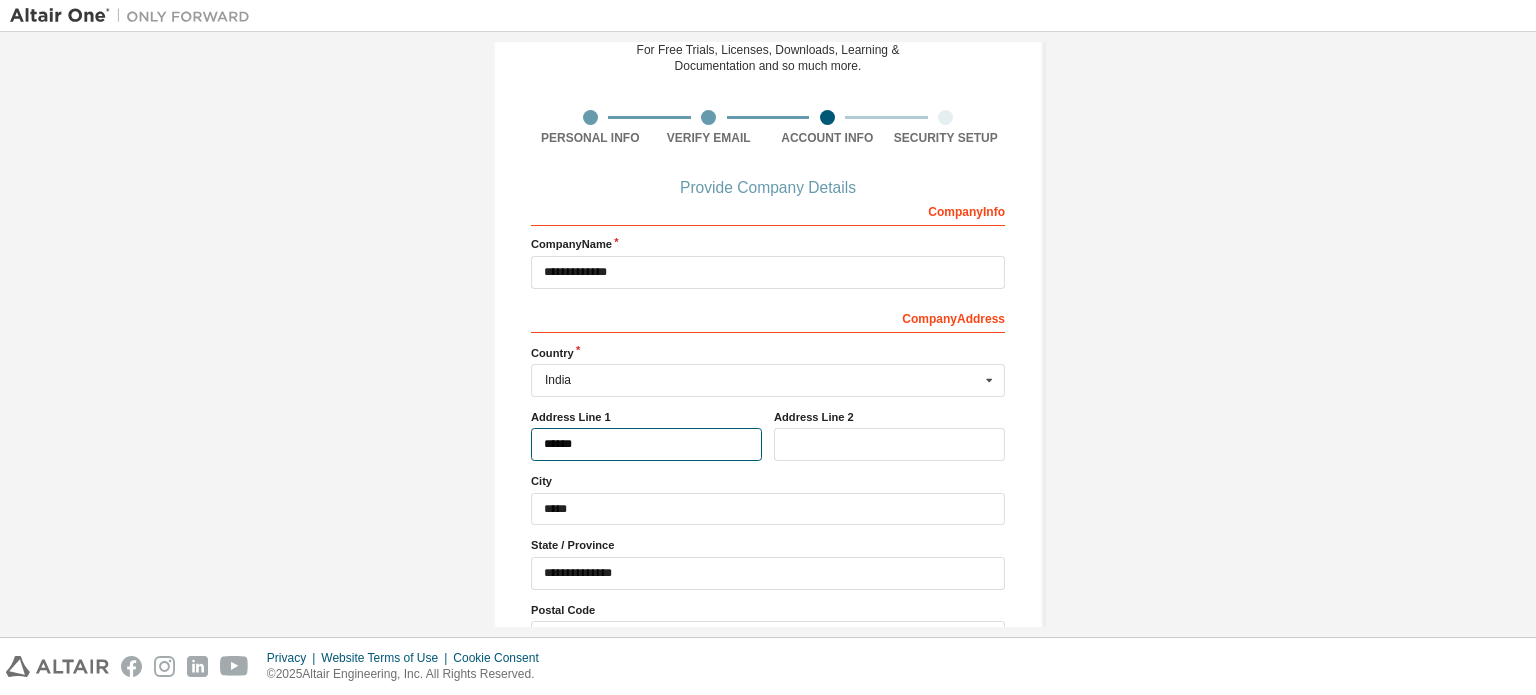 type on "*****" 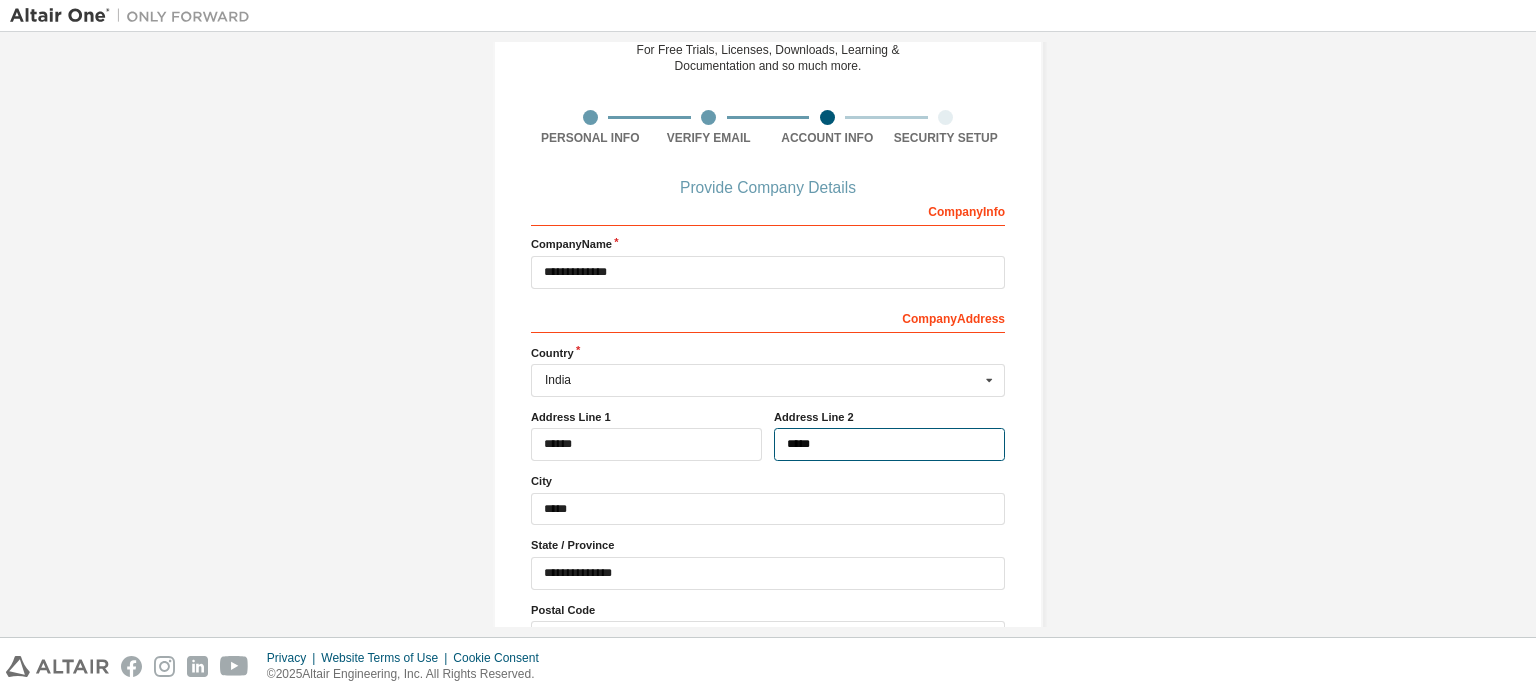 type on "*****" 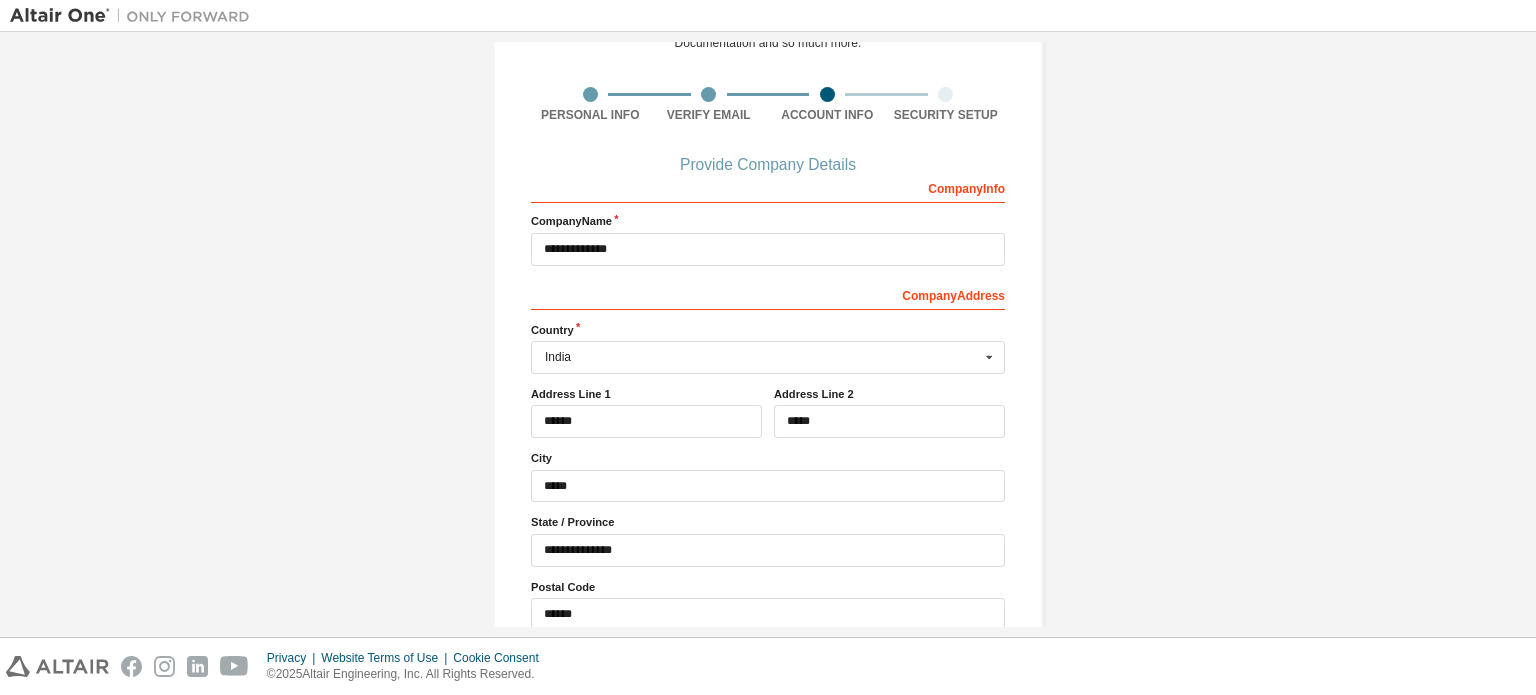type 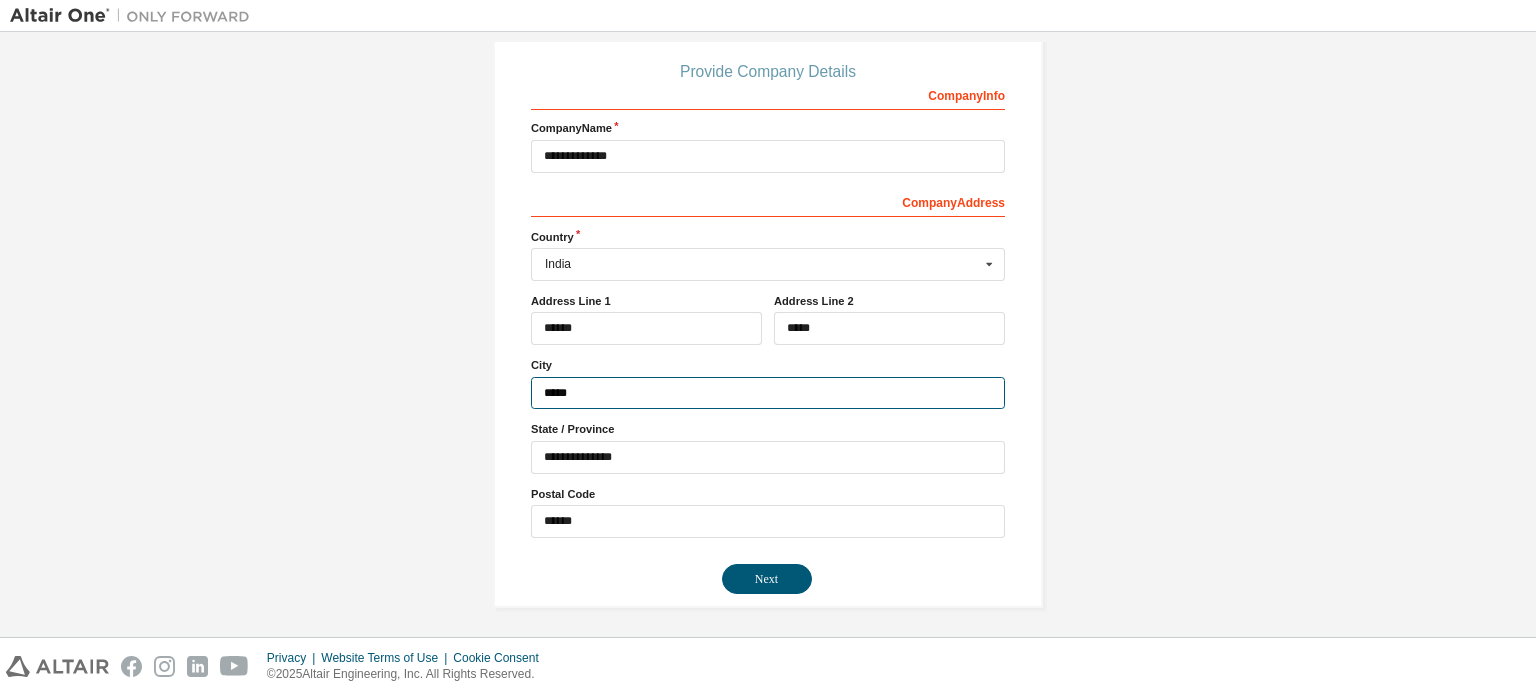 click on "*****" at bounding box center [768, 393] 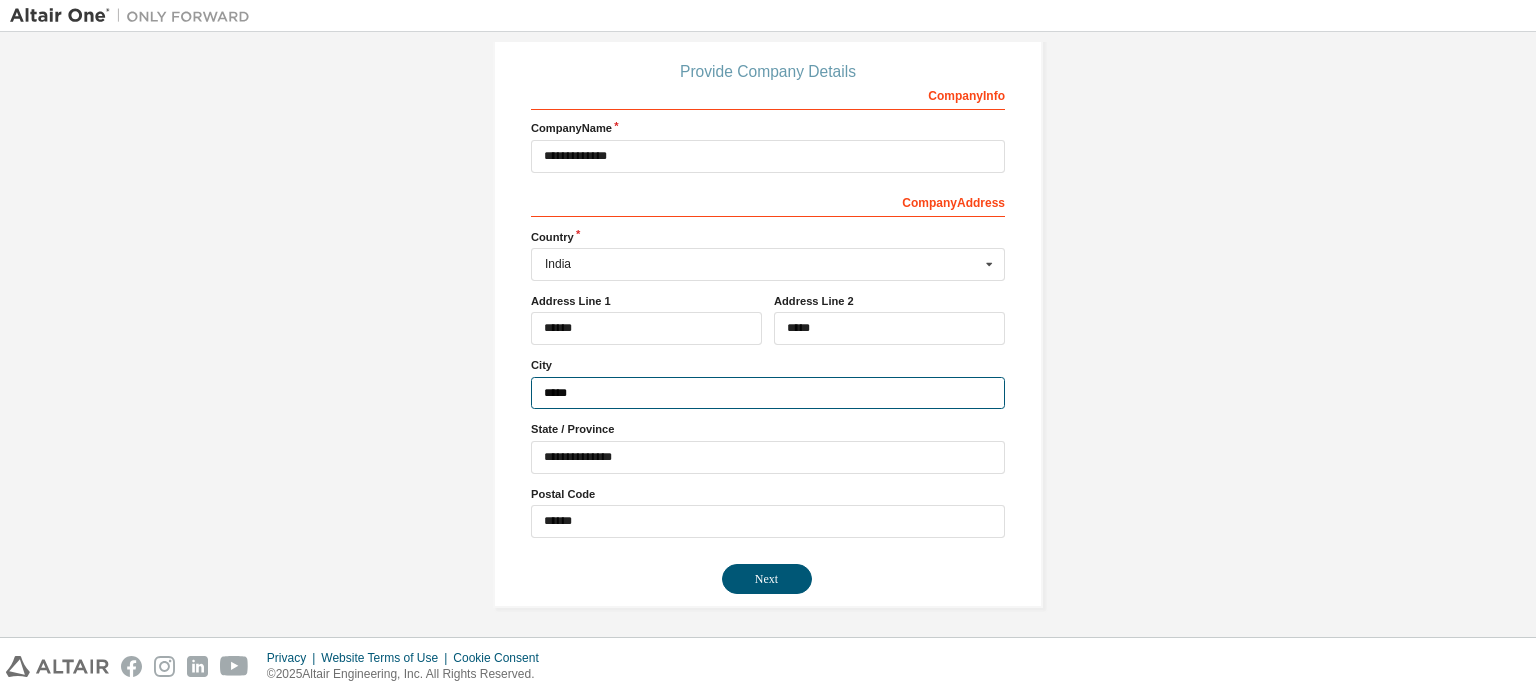 click on "*****" at bounding box center [768, 393] 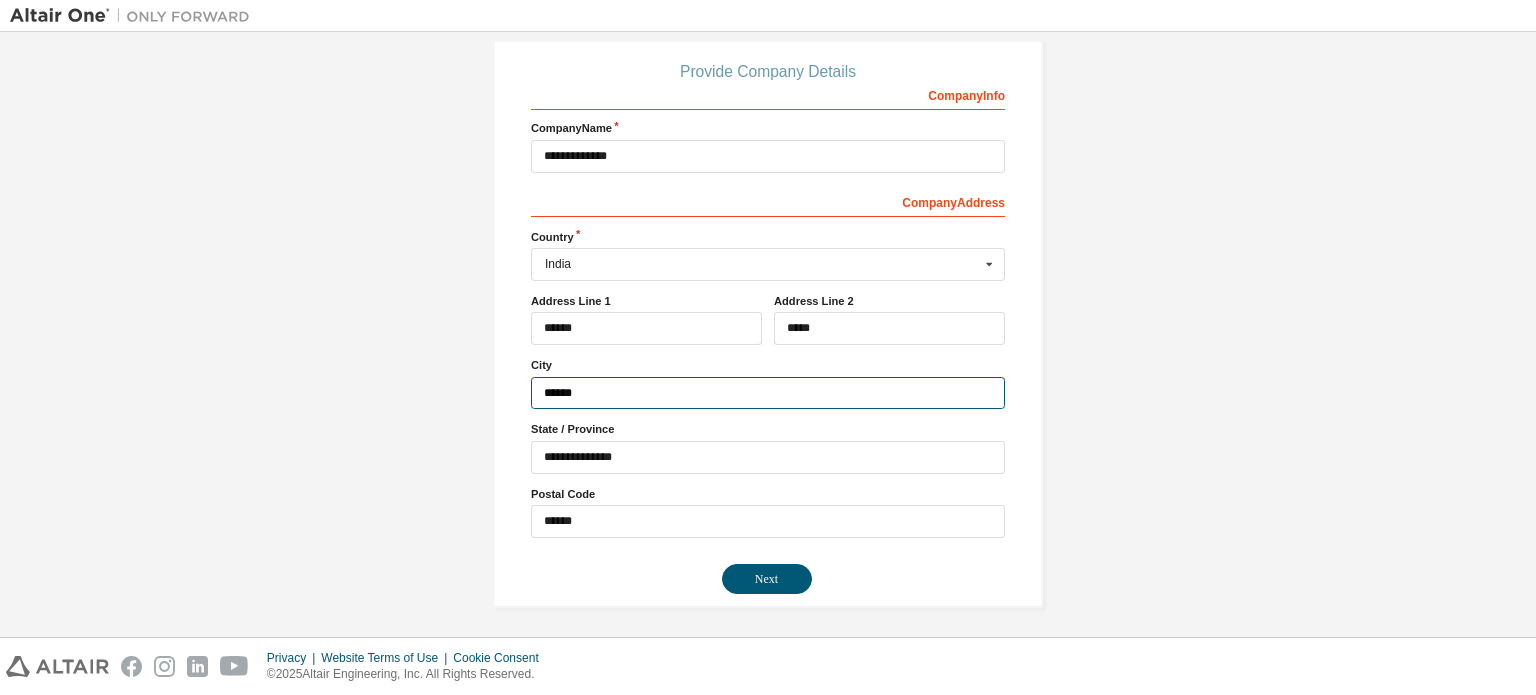 type on "*****" 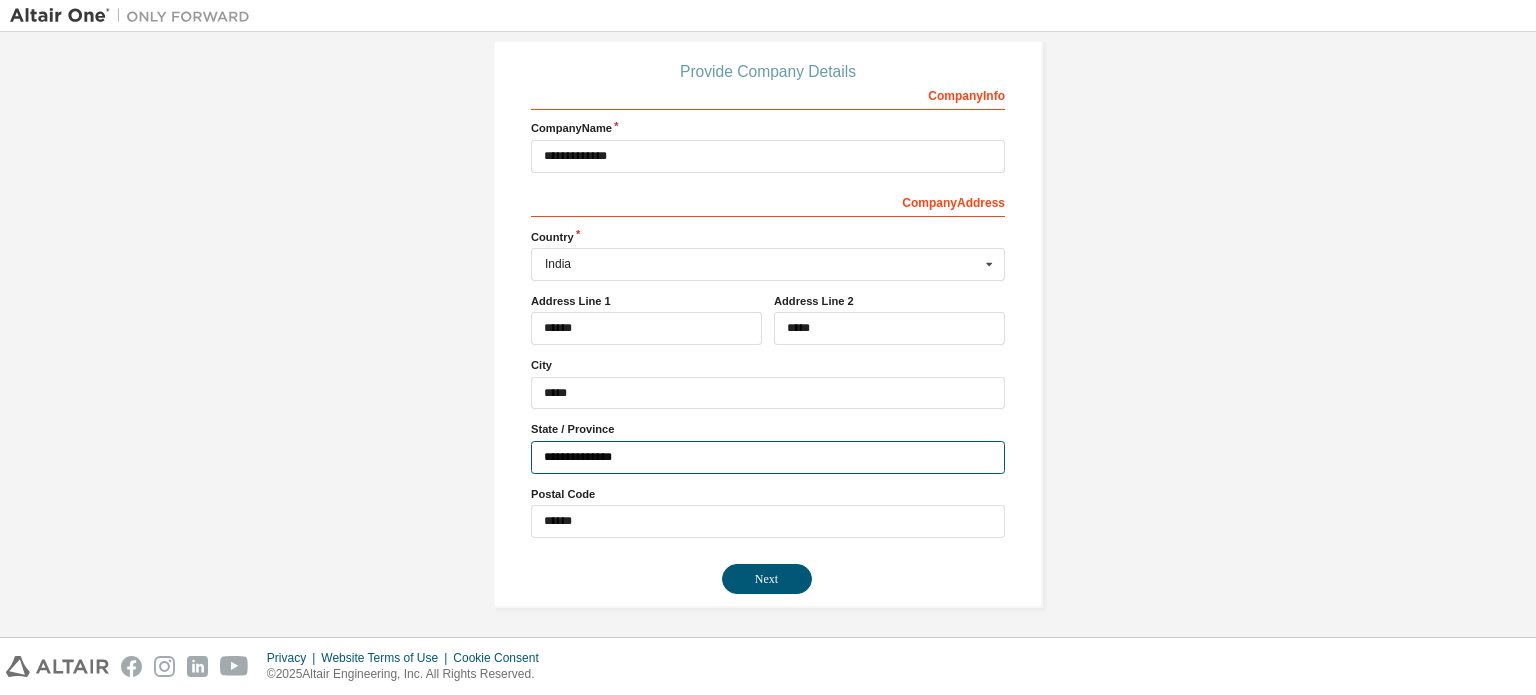 click on "**********" at bounding box center (768, 457) 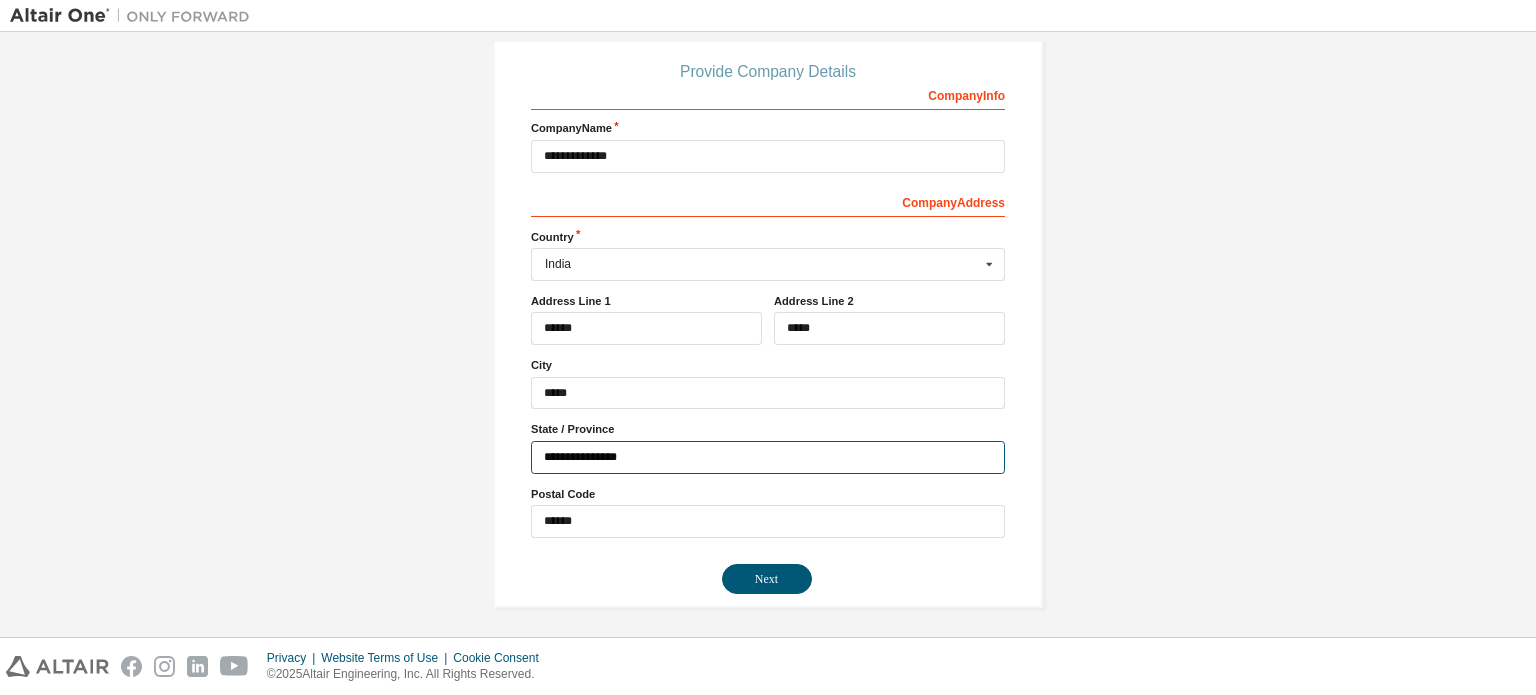 type on "**********" 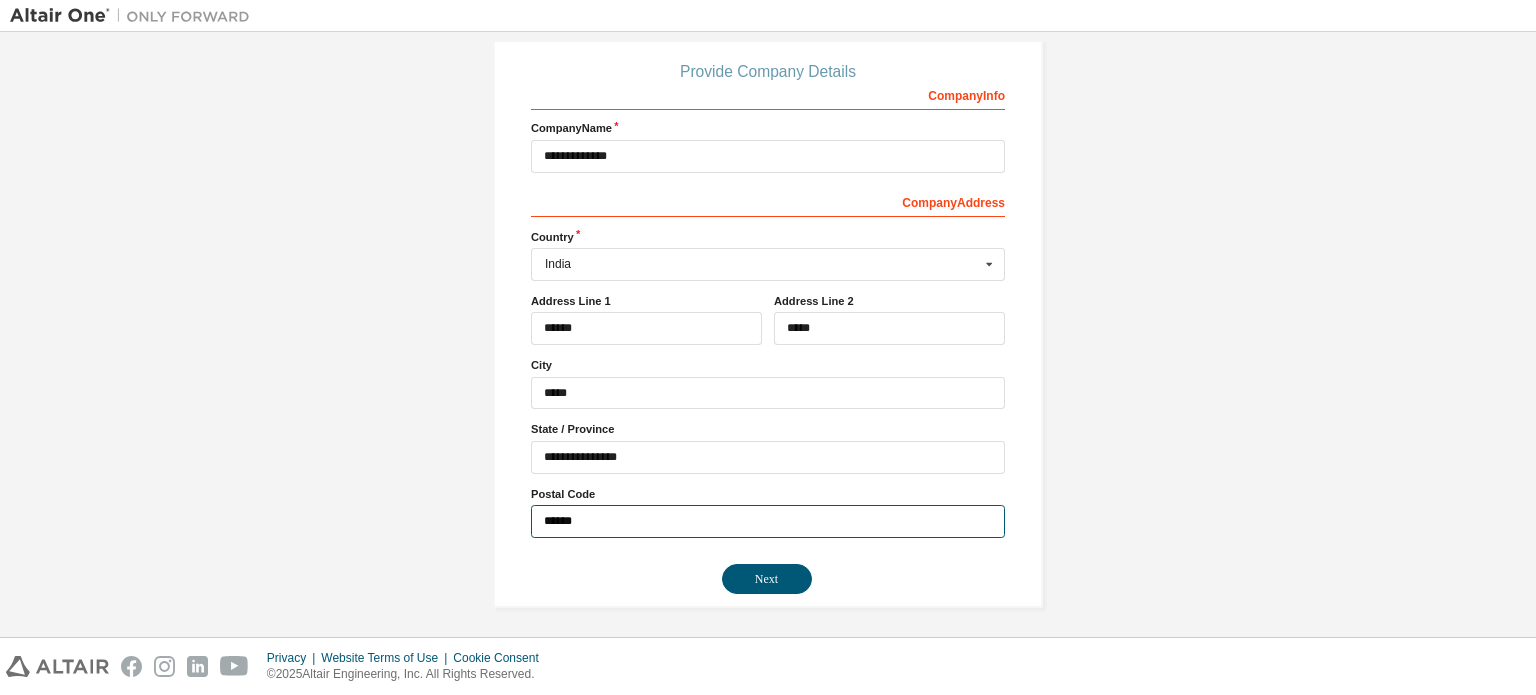click on "******" at bounding box center [768, 521] 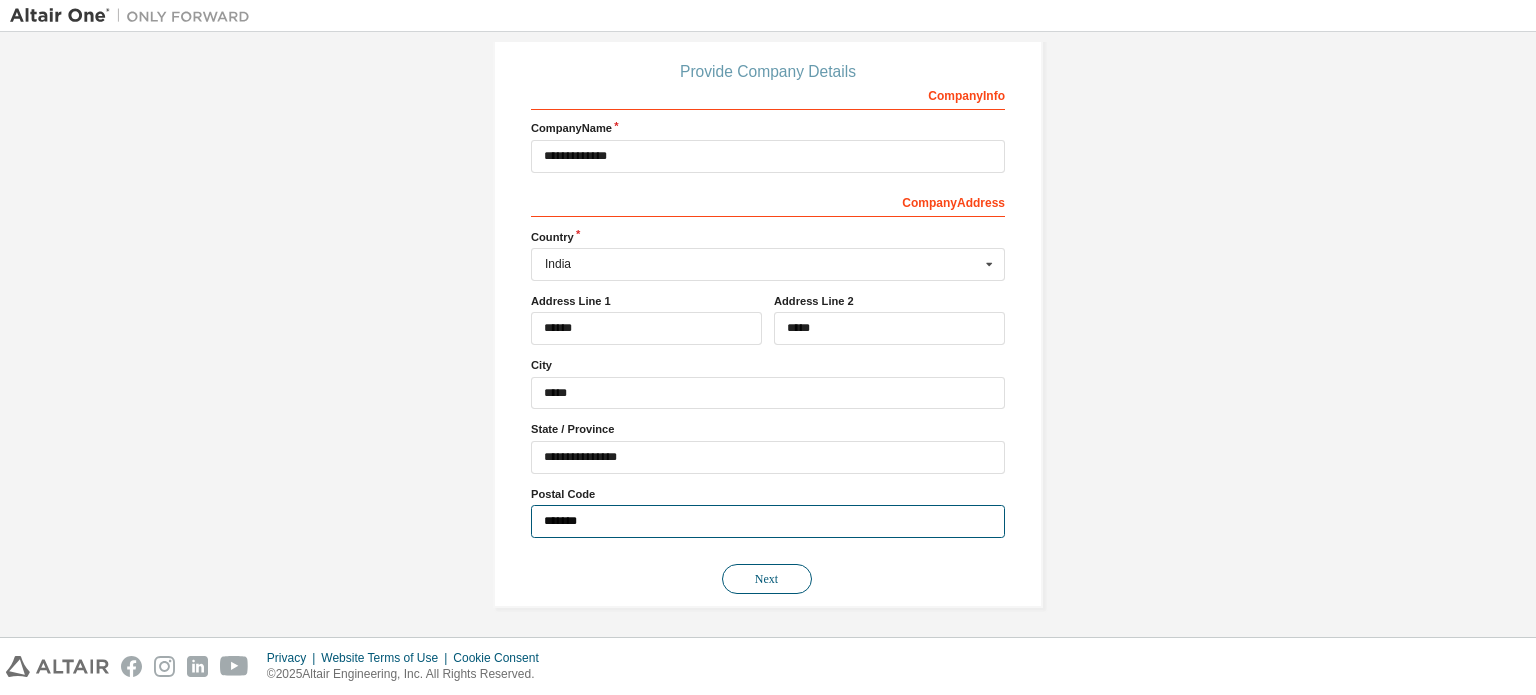 type on "*******" 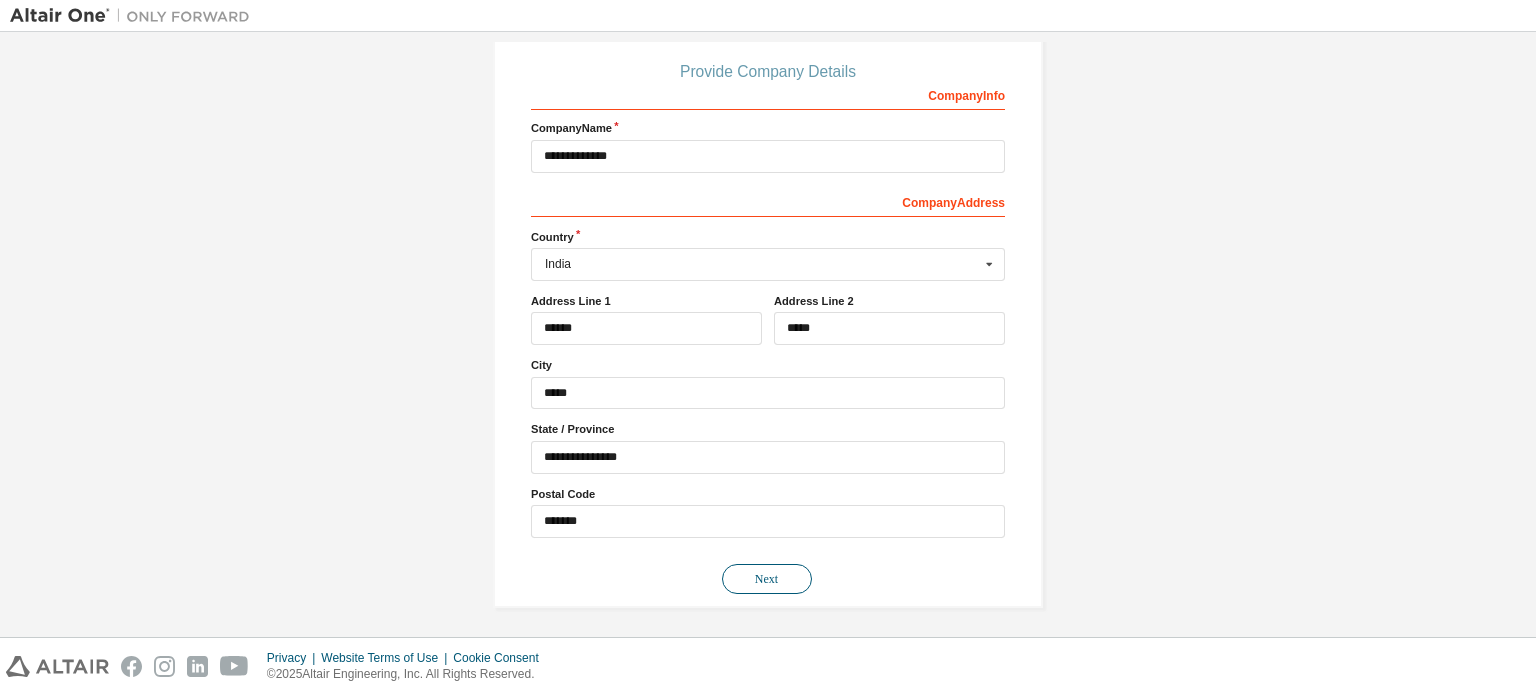click on "Next" at bounding box center (767, 579) 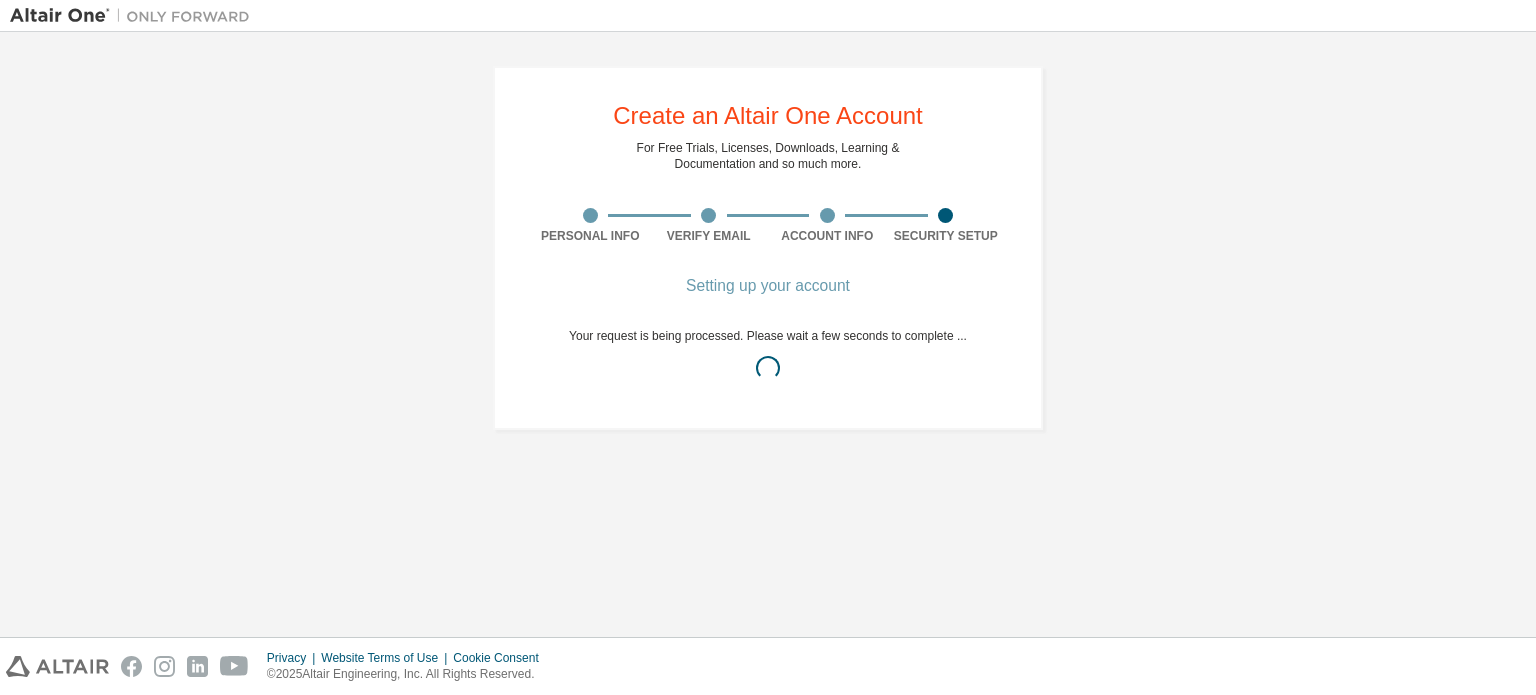 scroll, scrollTop: 0, scrollLeft: 0, axis: both 